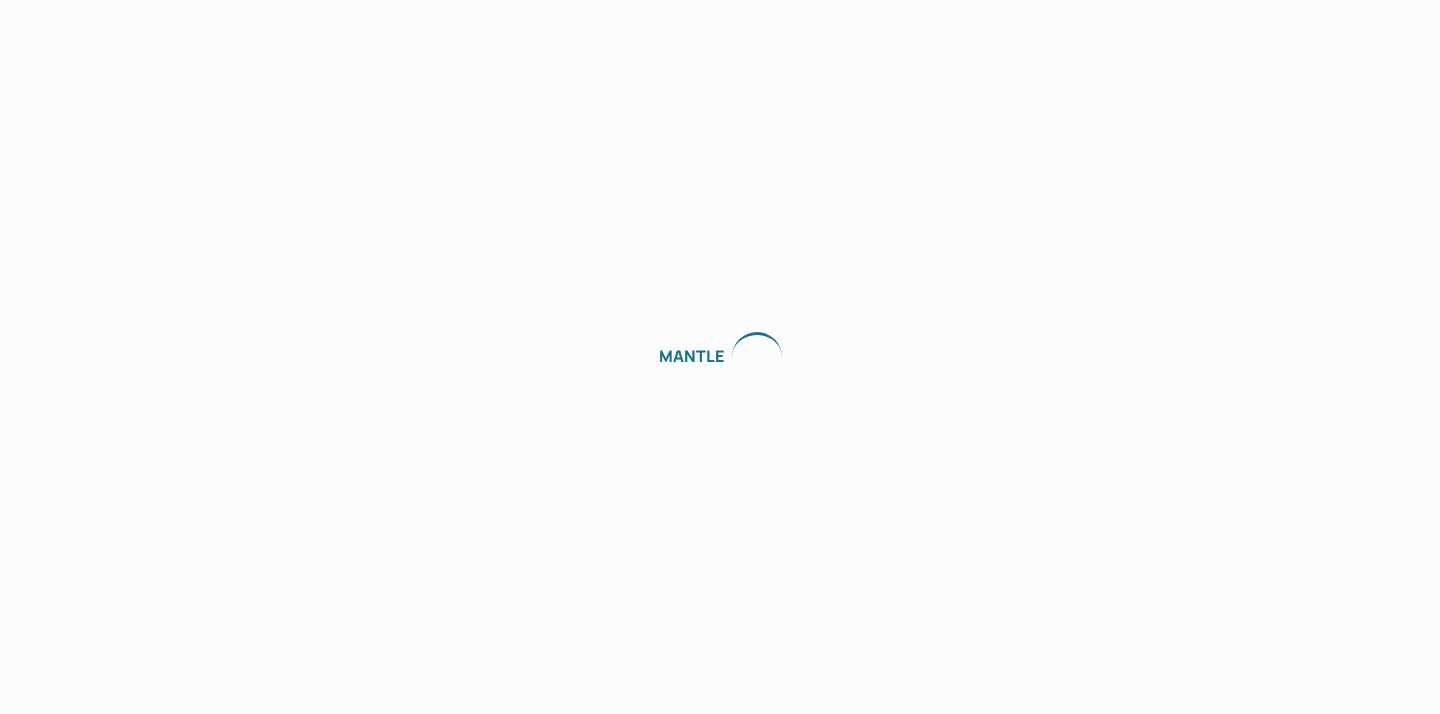 scroll, scrollTop: 0, scrollLeft: 0, axis: both 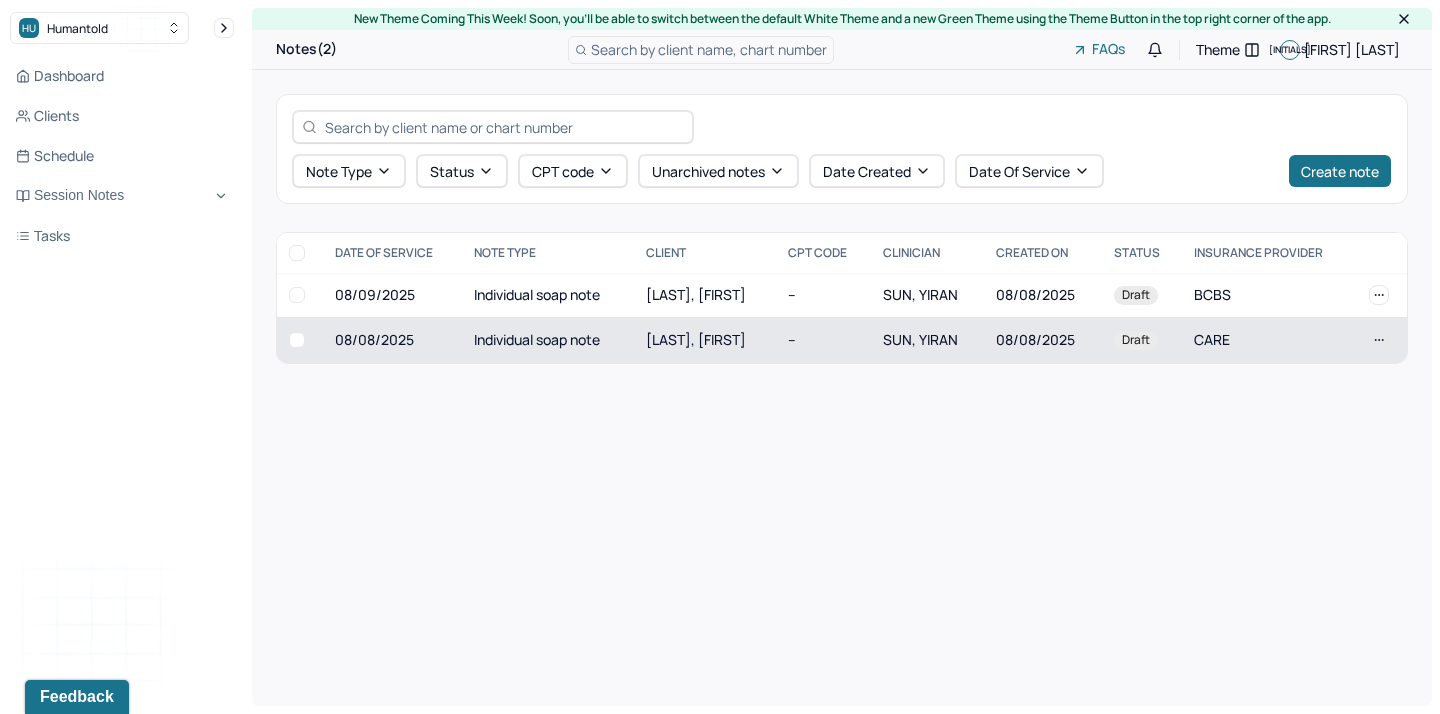 click on "[LAST], [FIRST]" at bounding box center (696, 339) 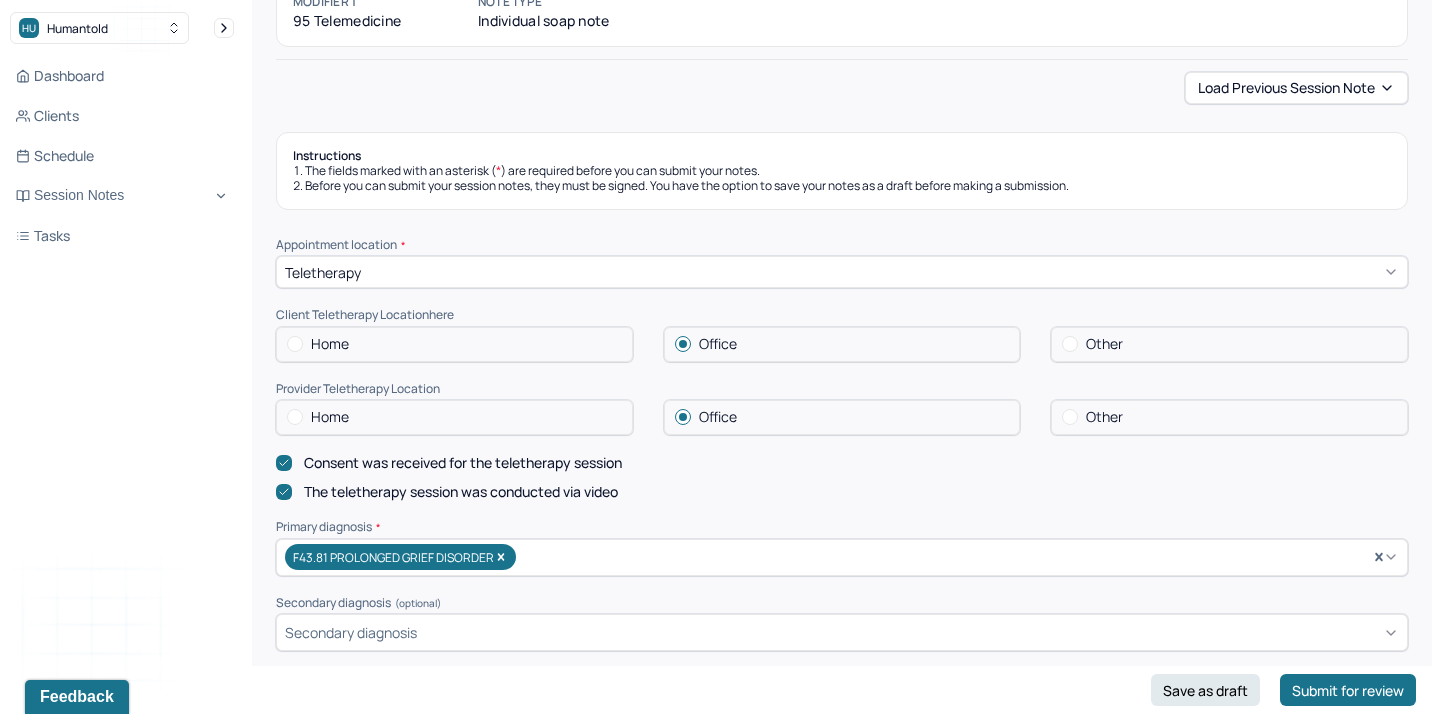 scroll, scrollTop: 237, scrollLeft: 0, axis: vertical 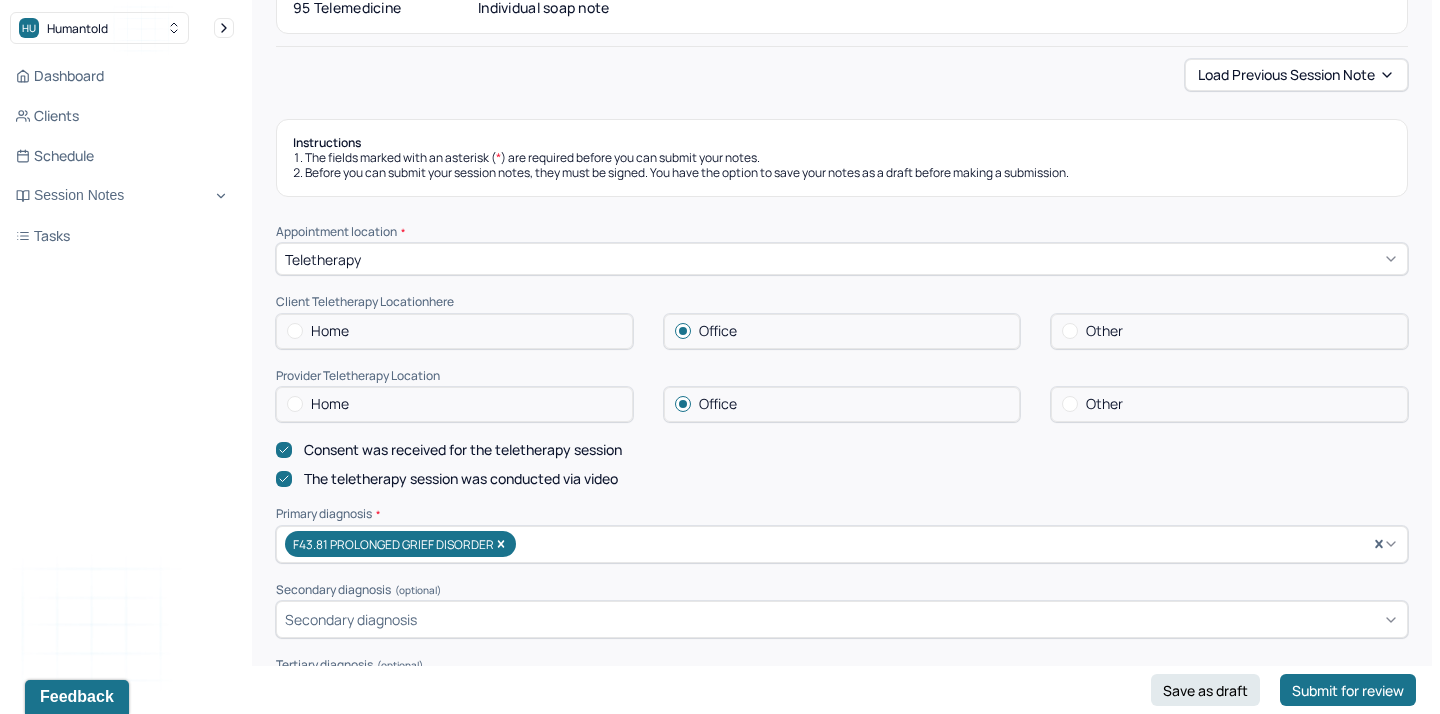 click at bounding box center [295, 331] 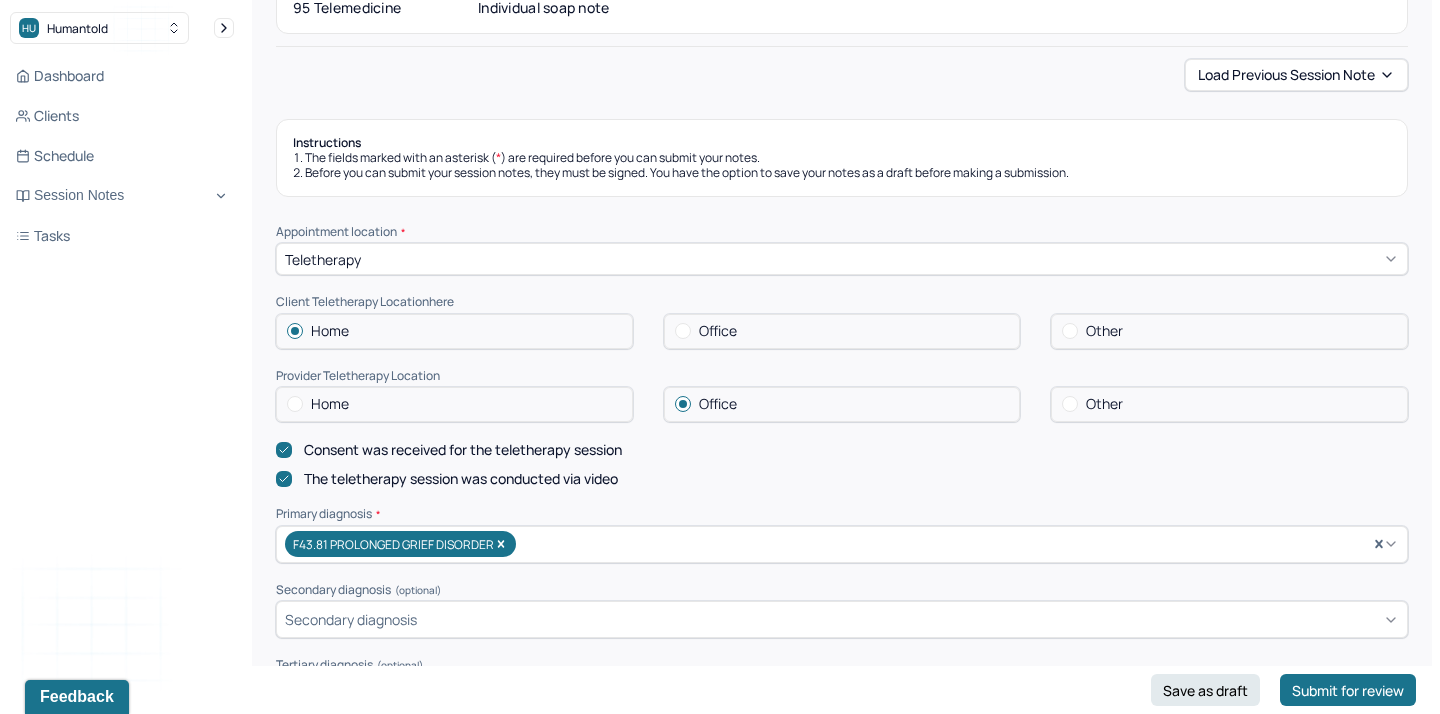 click at bounding box center (295, 404) 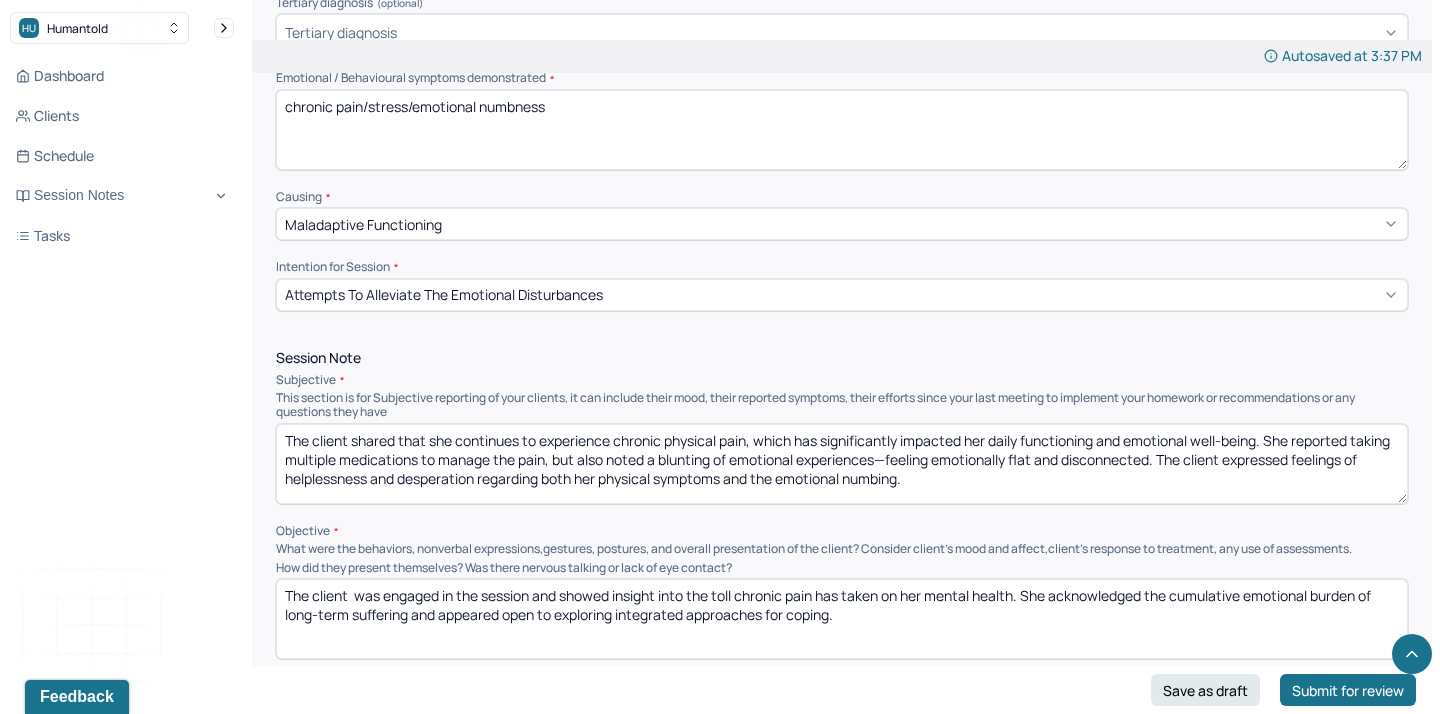 scroll, scrollTop: 903, scrollLeft: 0, axis: vertical 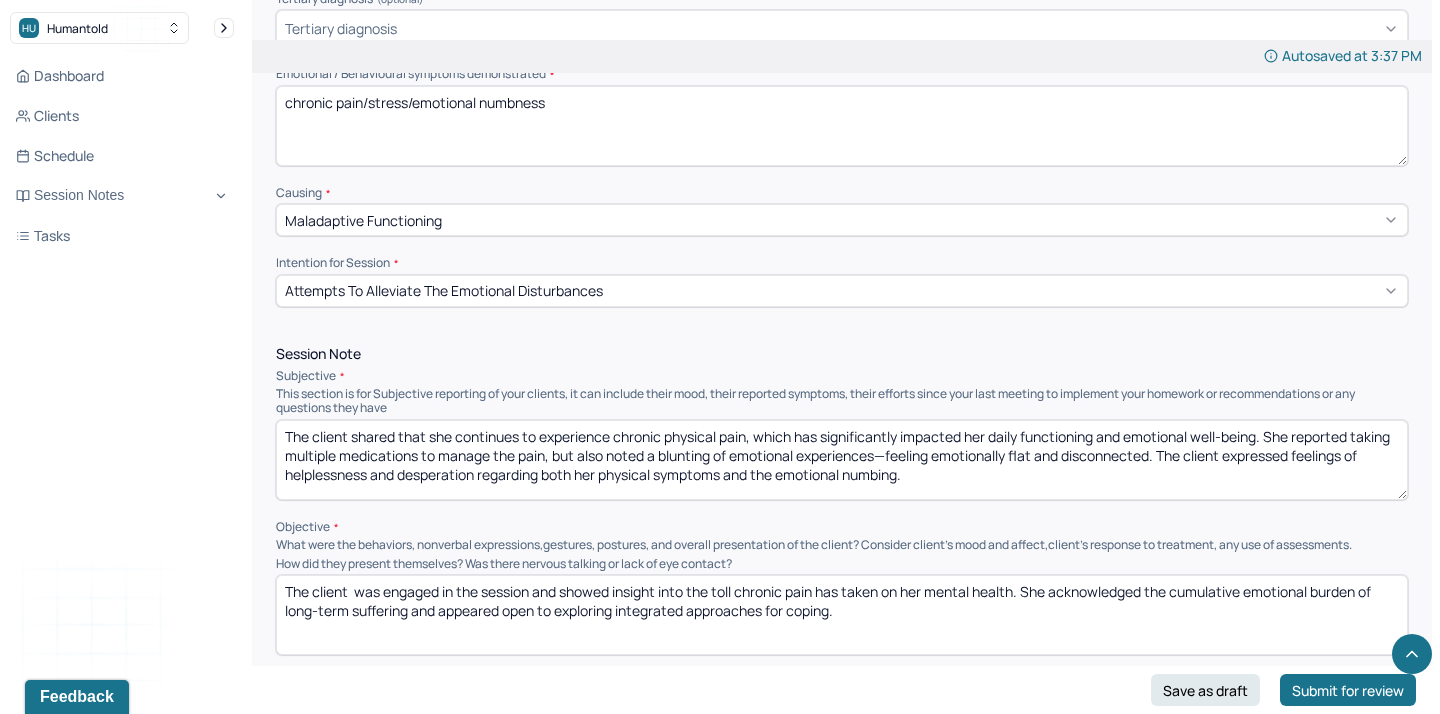 drag, startPoint x: 602, startPoint y: 486, endPoint x: 352, endPoint y: 429, distance: 256.41568 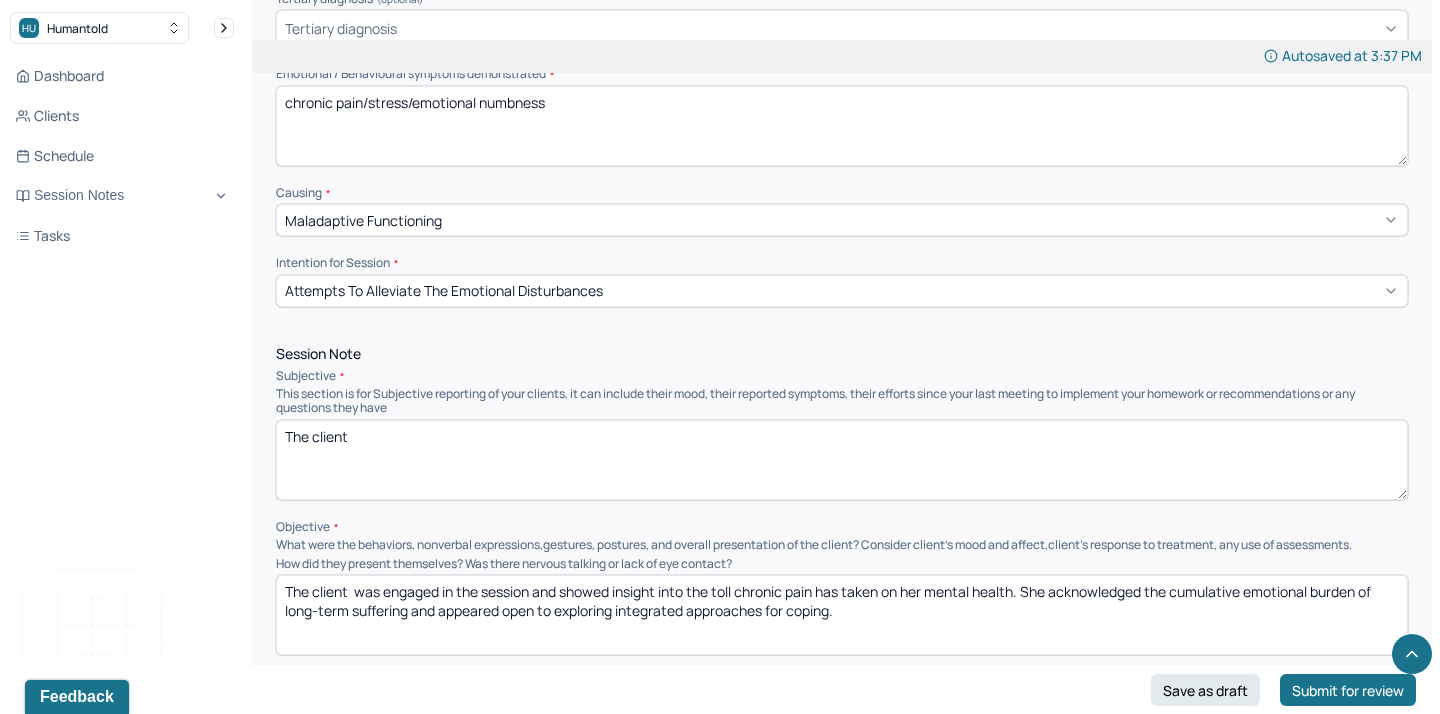 scroll, scrollTop: 1141, scrollLeft: 0, axis: vertical 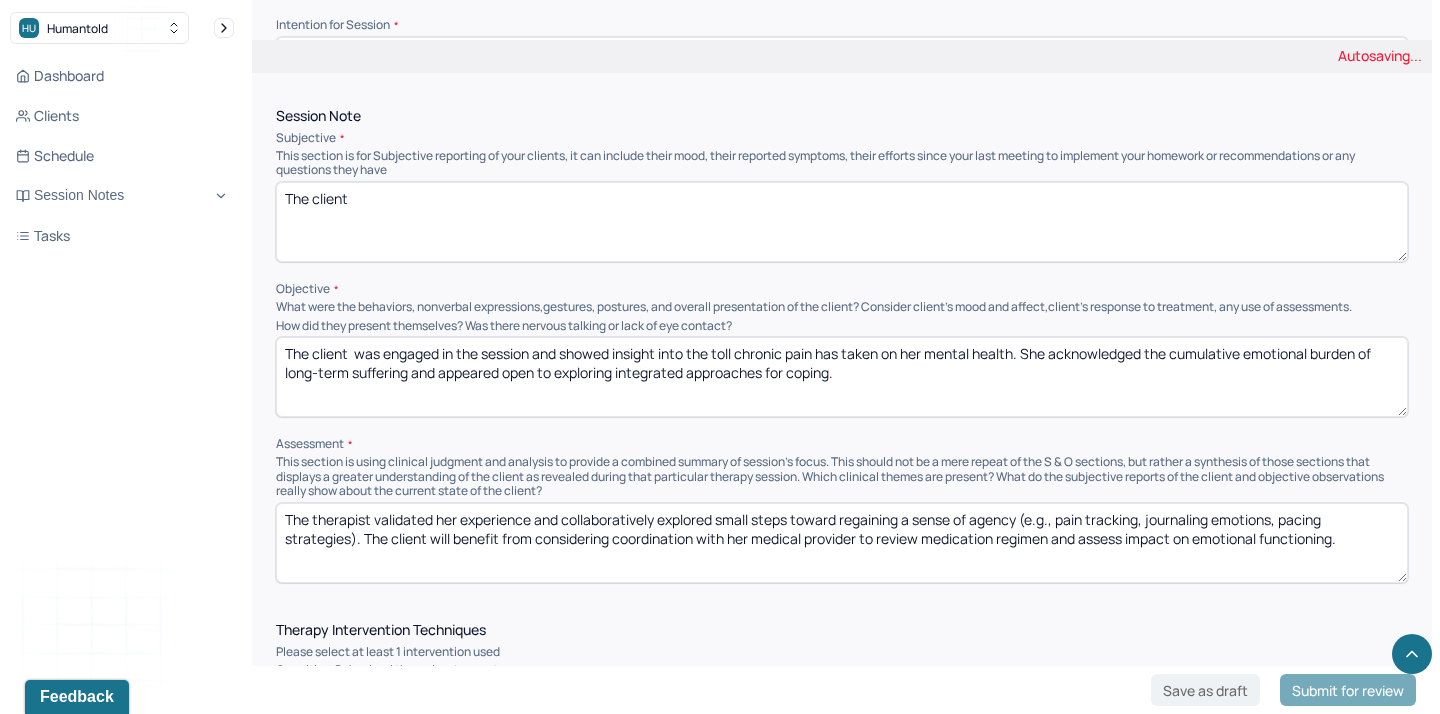 type on "The client" 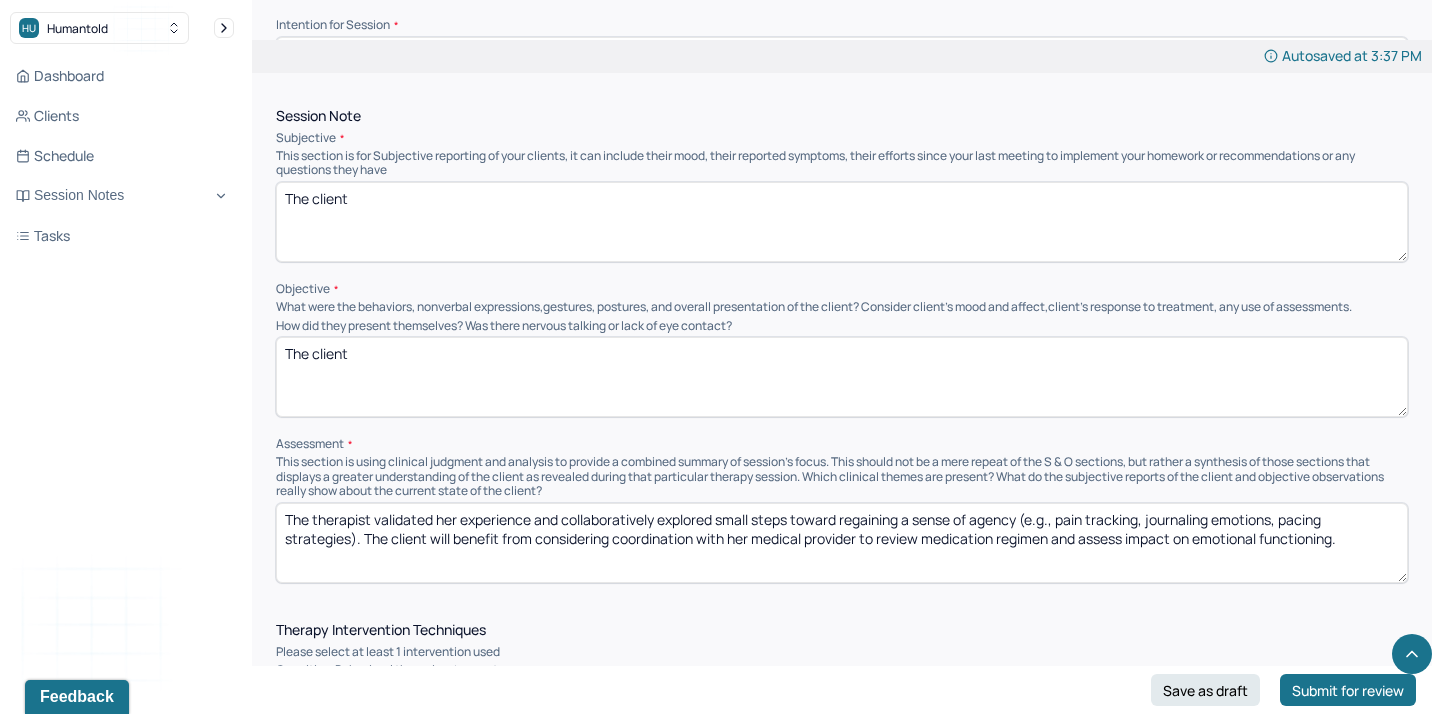 scroll, scrollTop: 1236, scrollLeft: 0, axis: vertical 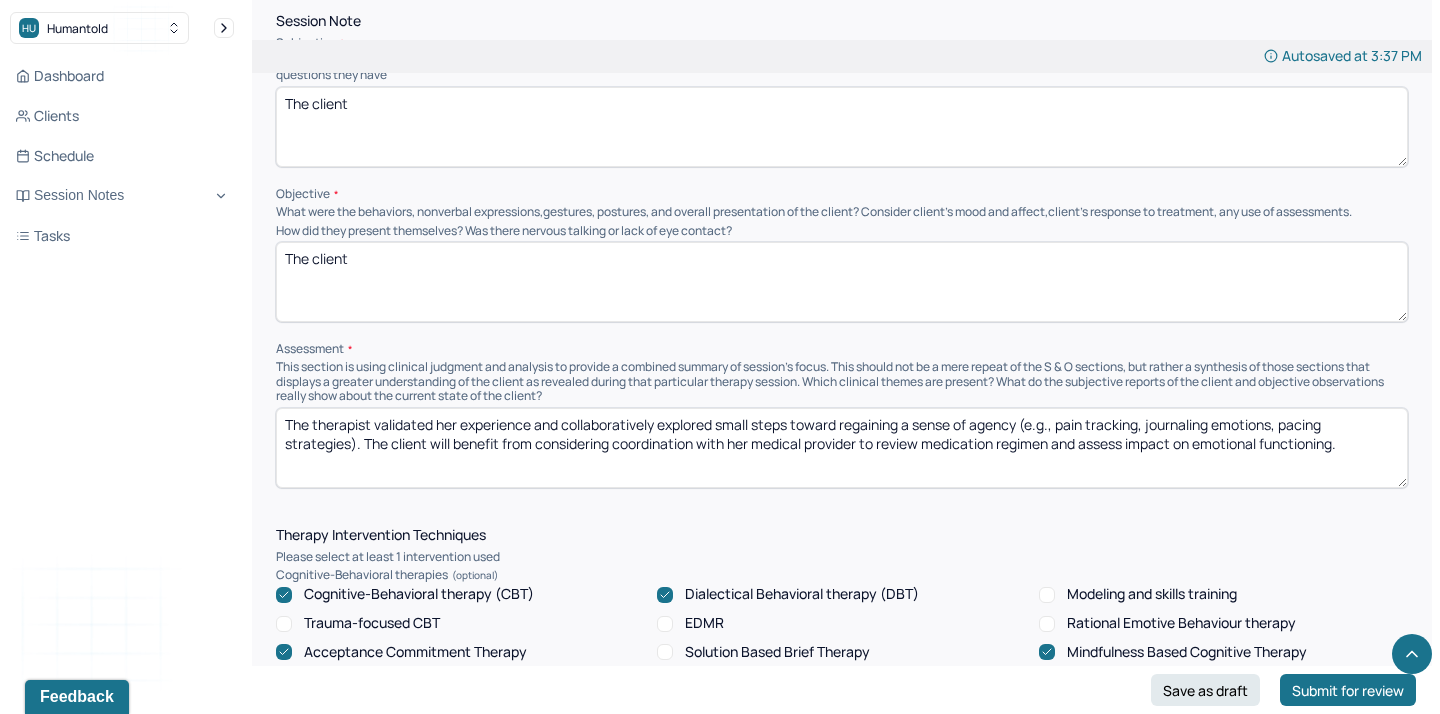 type on "The client" 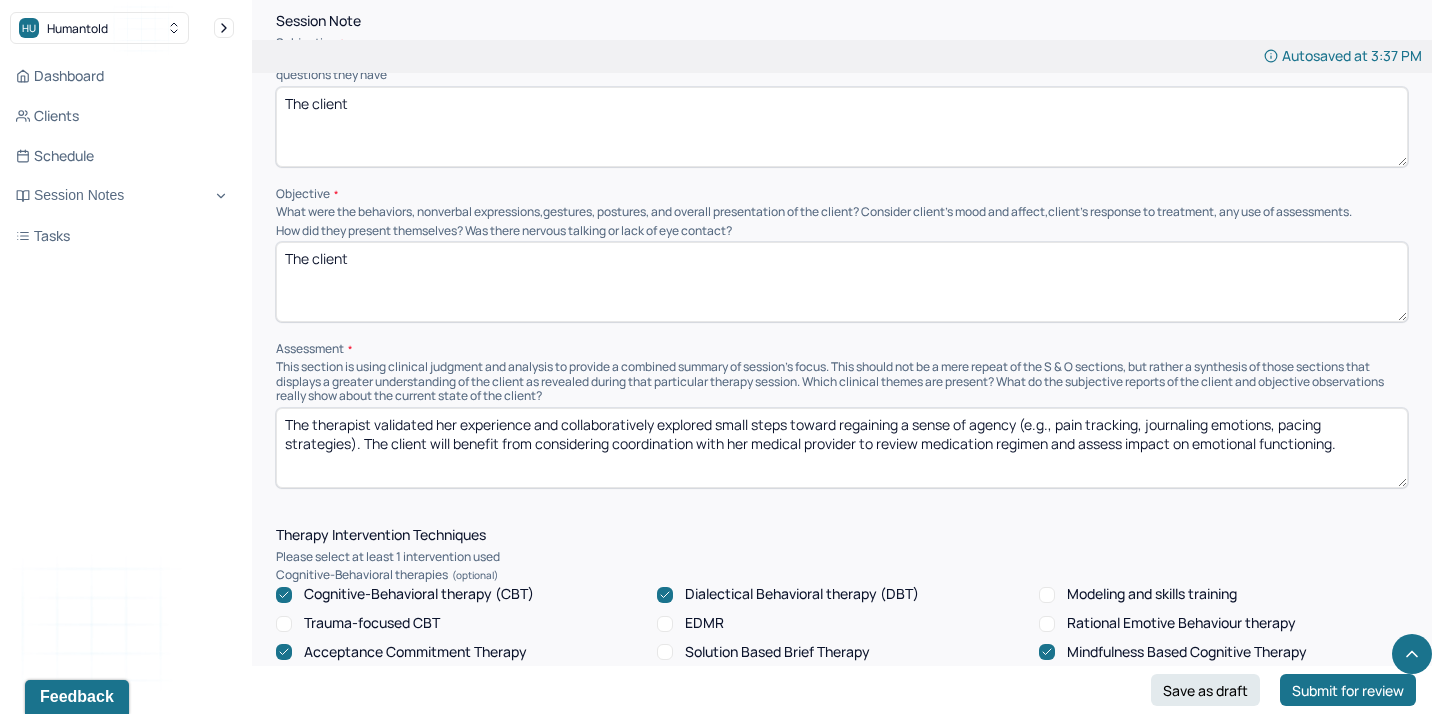 drag, startPoint x: 390, startPoint y: 463, endPoint x: 375, endPoint y: 424, distance: 41.785164 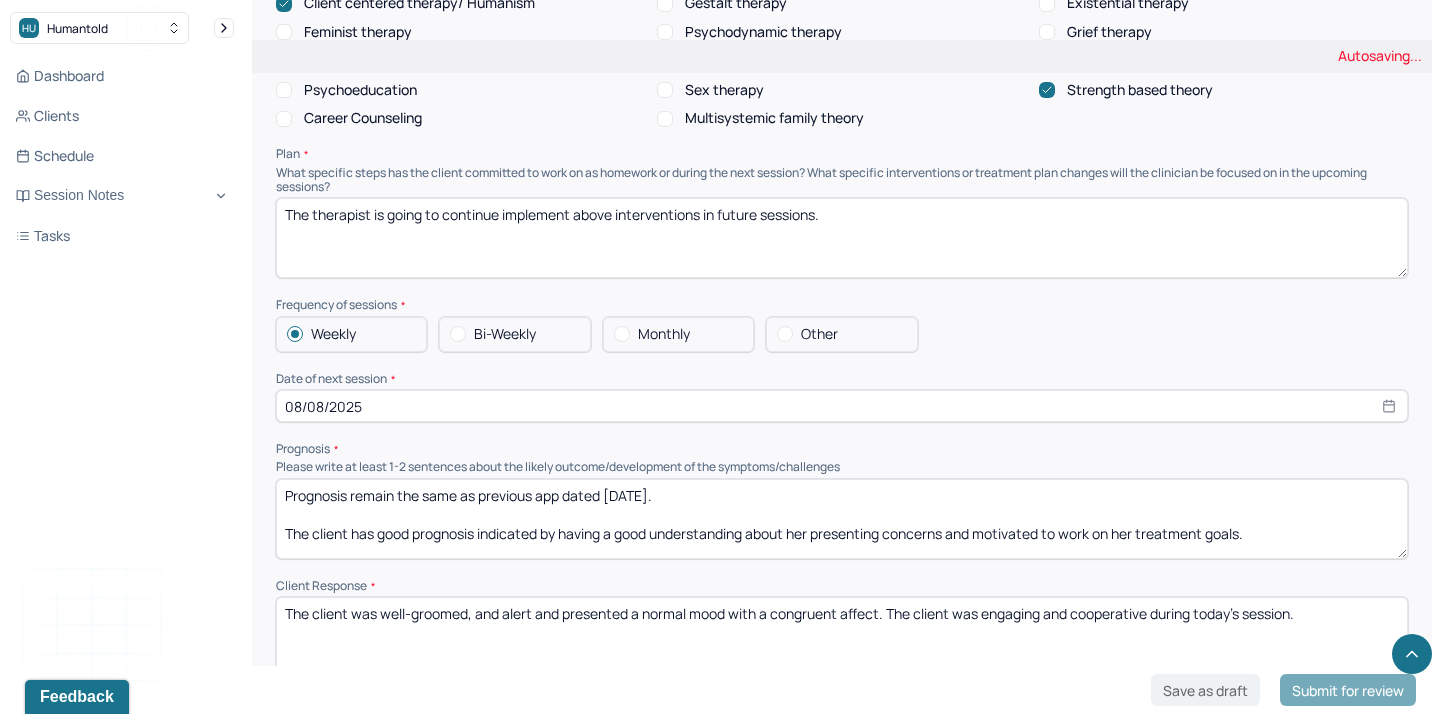 scroll, scrollTop: 1992, scrollLeft: 0, axis: vertical 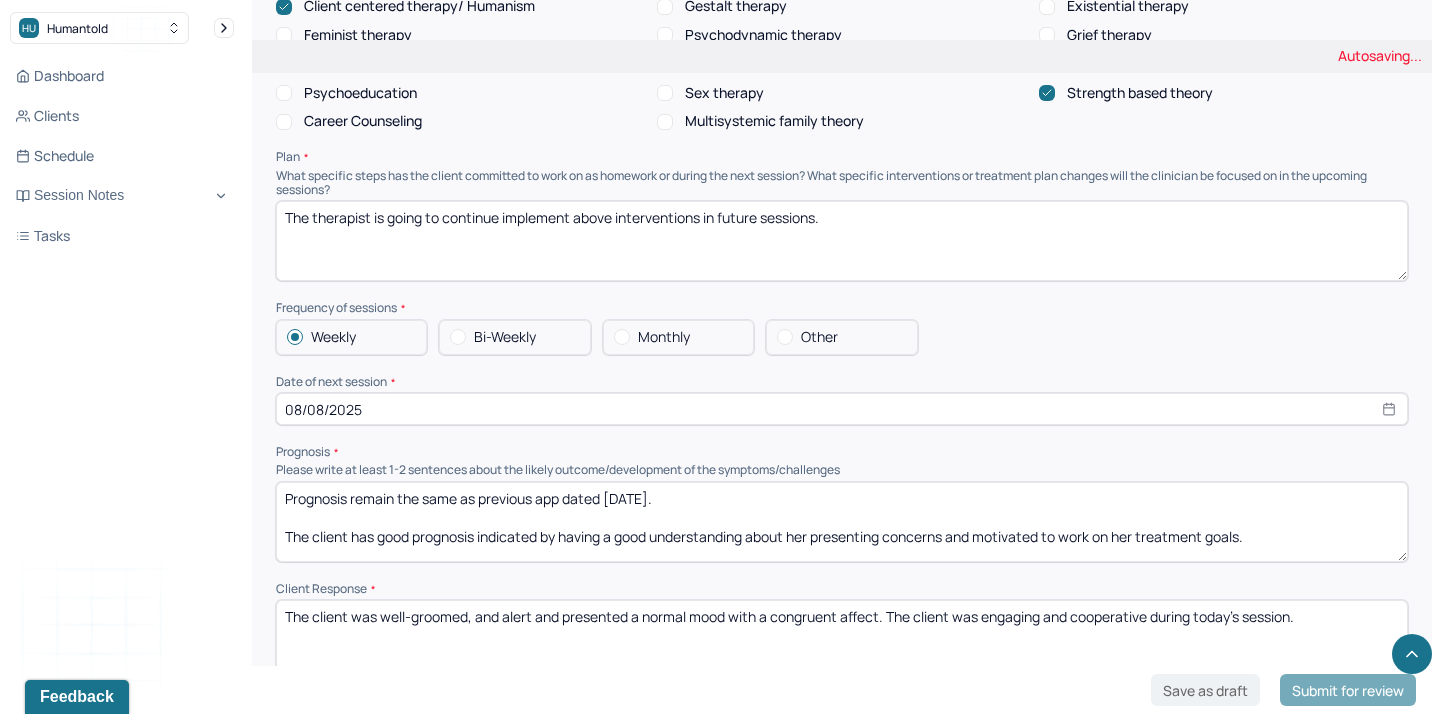 type on "The therapist" 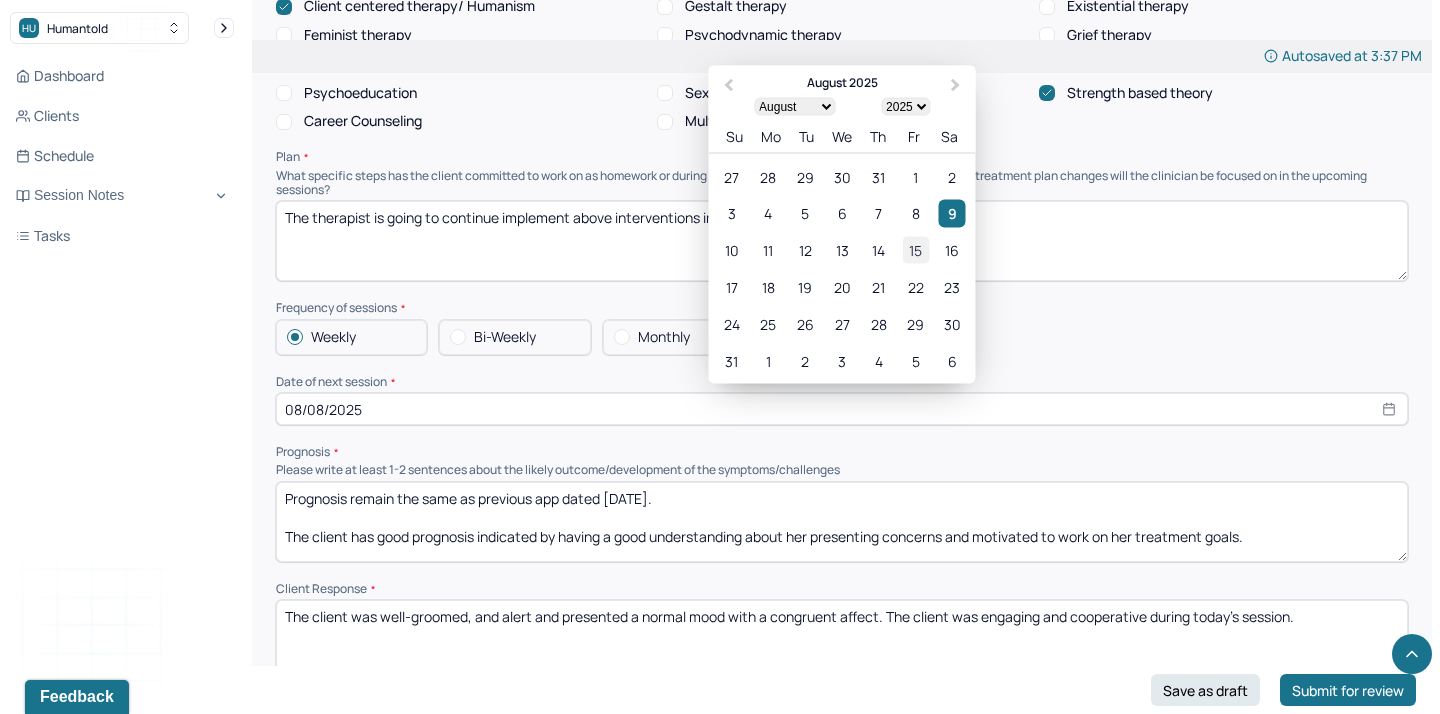 click on "15" at bounding box center (915, 250) 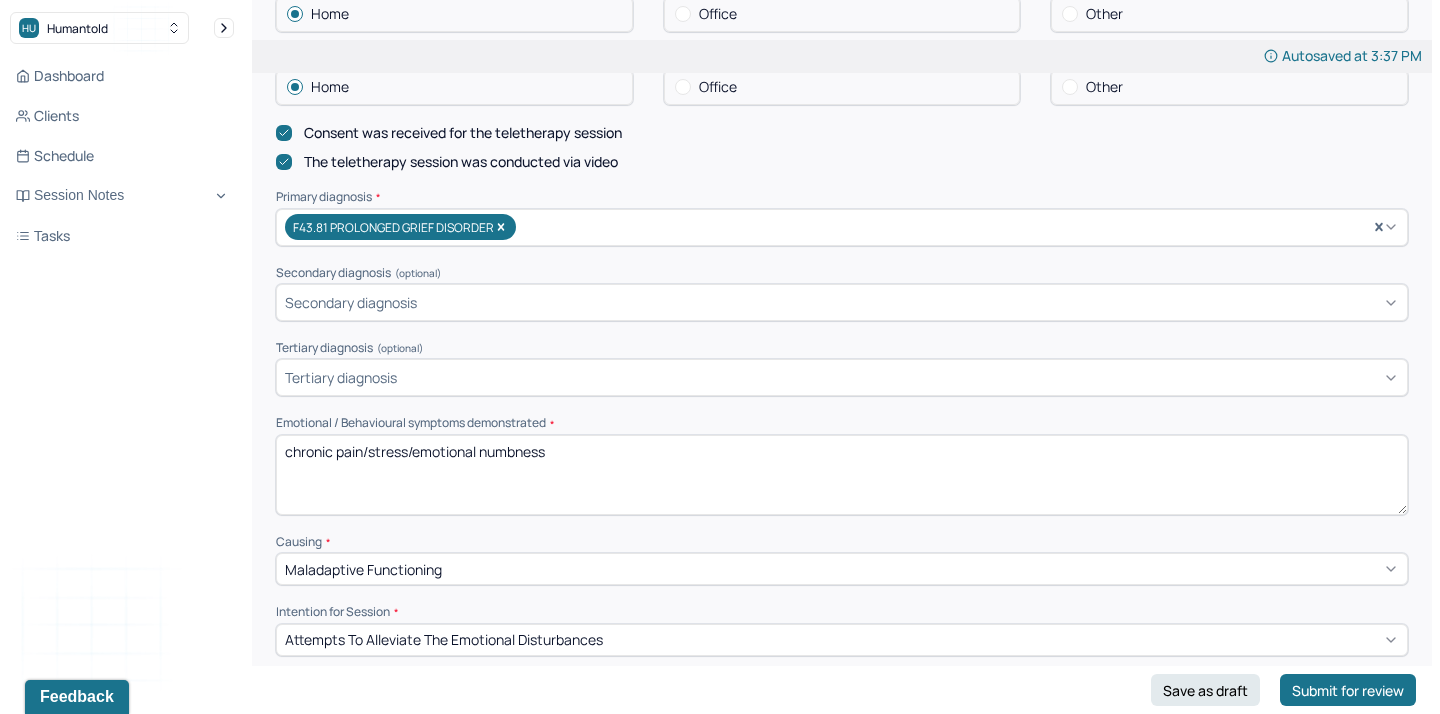 scroll, scrollTop: 28, scrollLeft: 0, axis: vertical 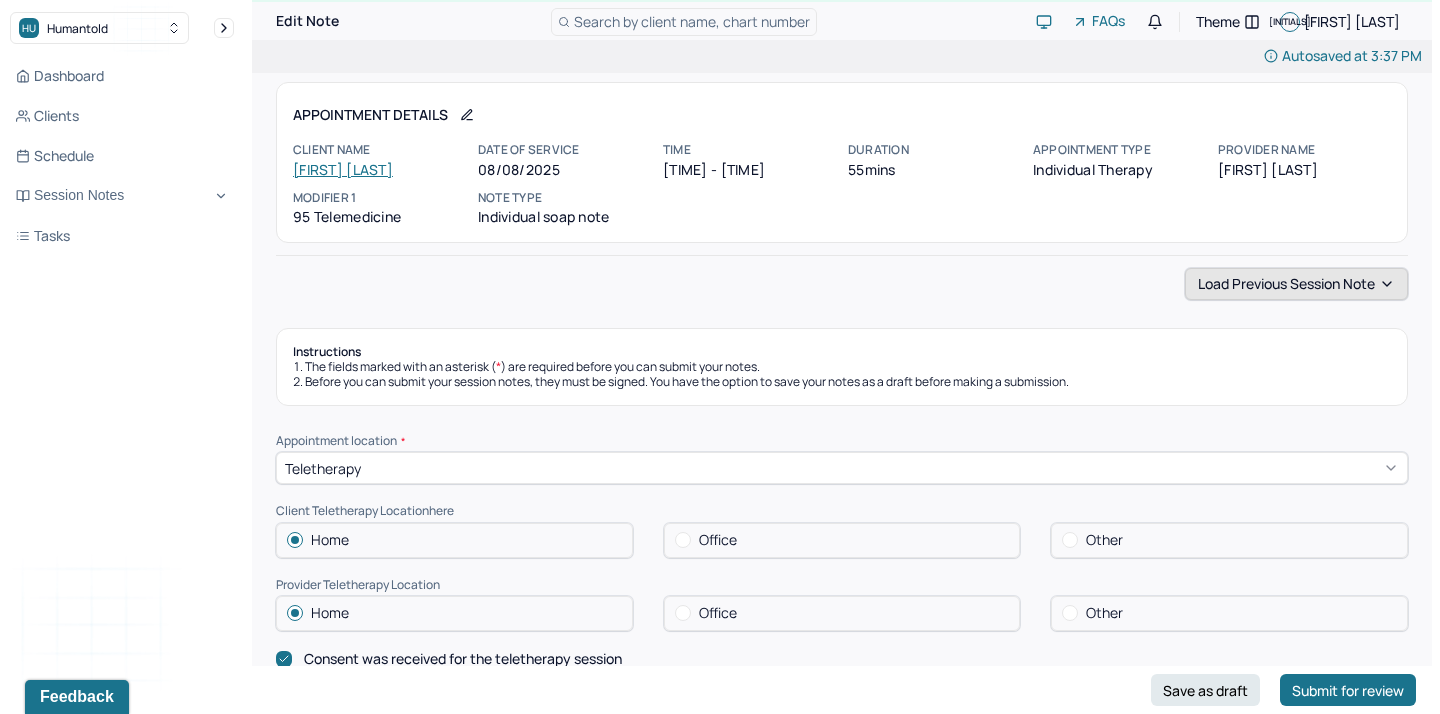 click on "Load previous session note" at bounding box center [1296, 284] 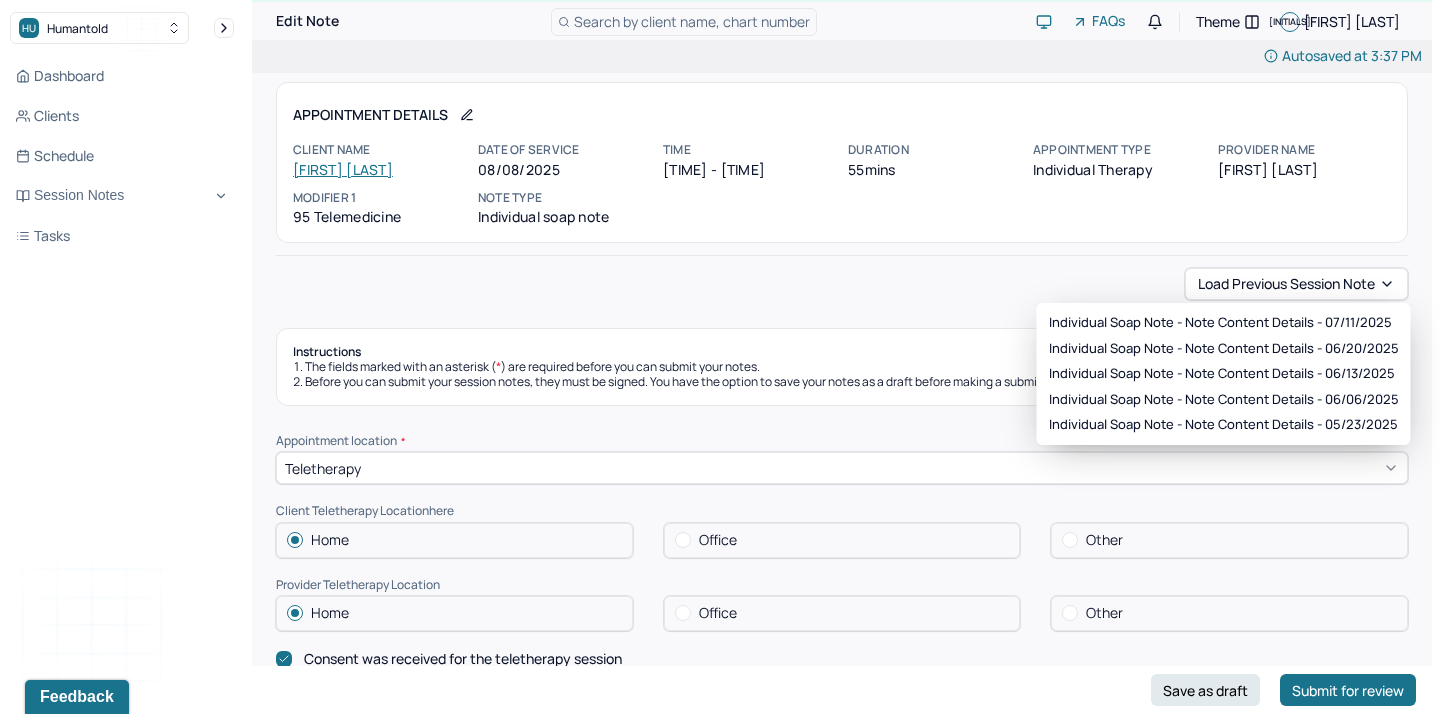 click on "Load previous session note" at bounding box center [842, 284] 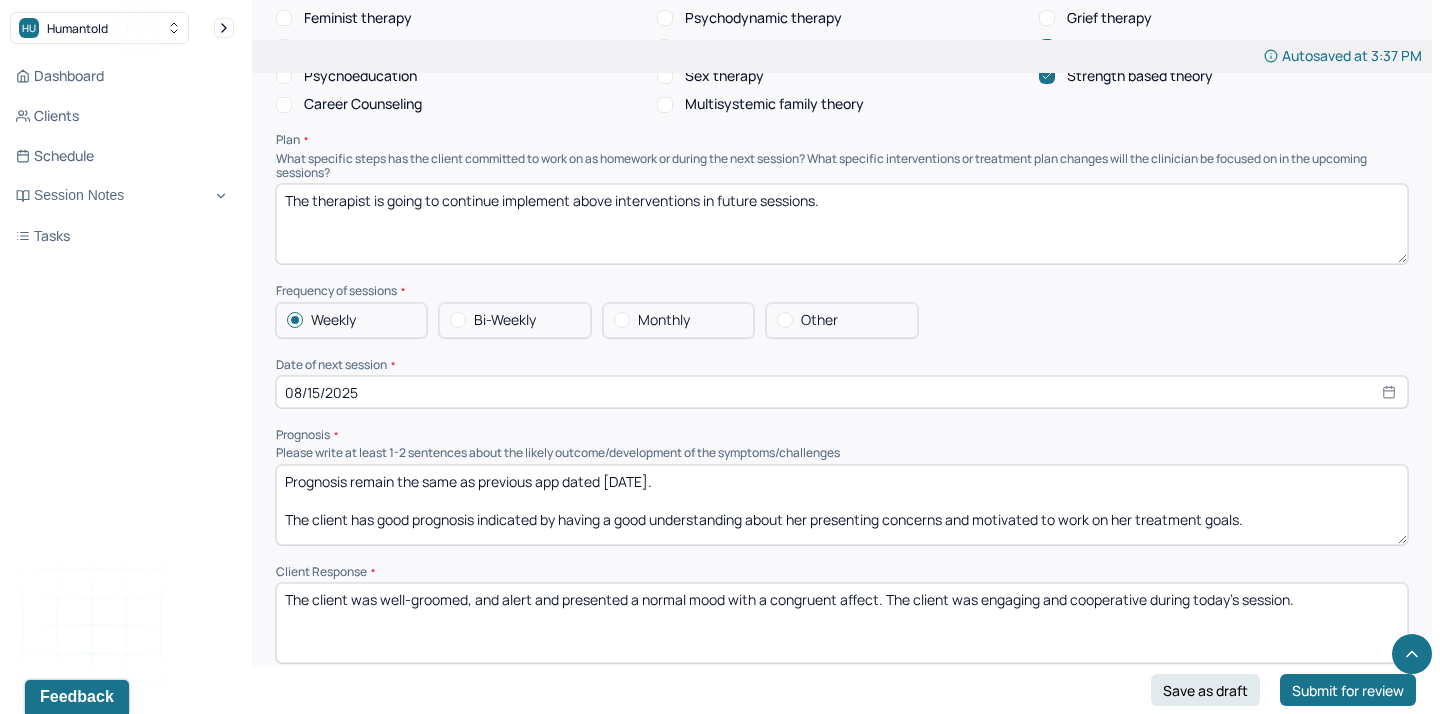 scroll, scrollTop: 2032, scrollLeft: 0, axis: vertical 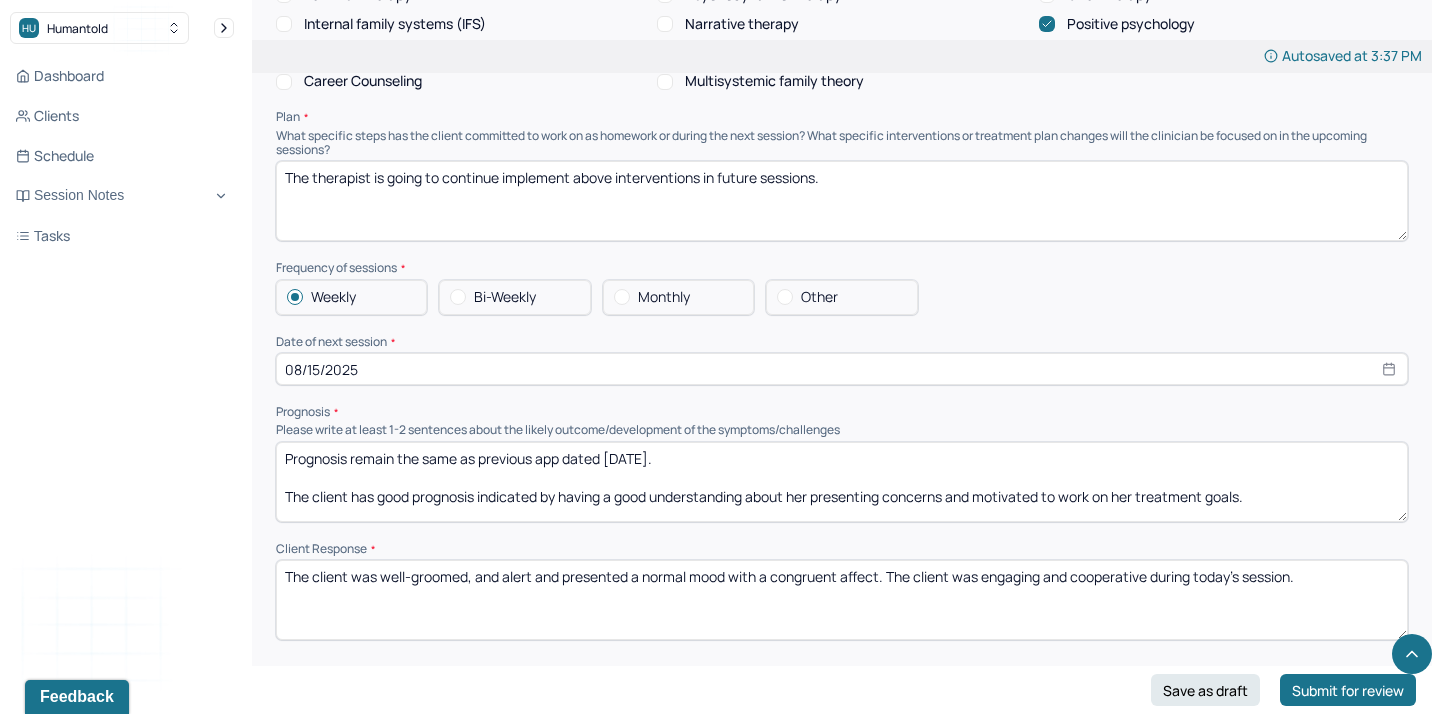 click on "Prognosis remain the same as previous app dated [DATE].
The client has good prognosis indicated by having a good understanding about her presenting concerns and motivated to work on her treatment goals." at bounding box center (842, 482) 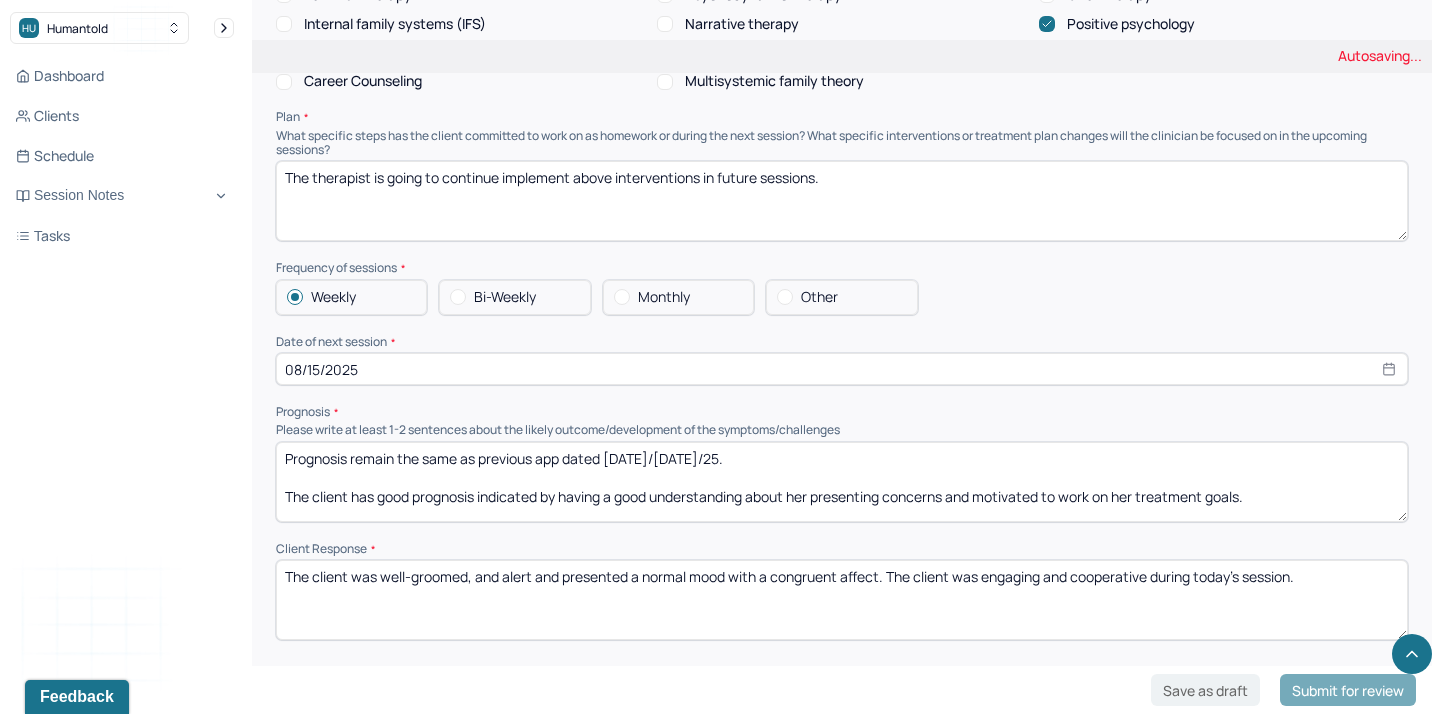 scroll, scrollTop: 9, scrollLeft: 0, axis: vertical 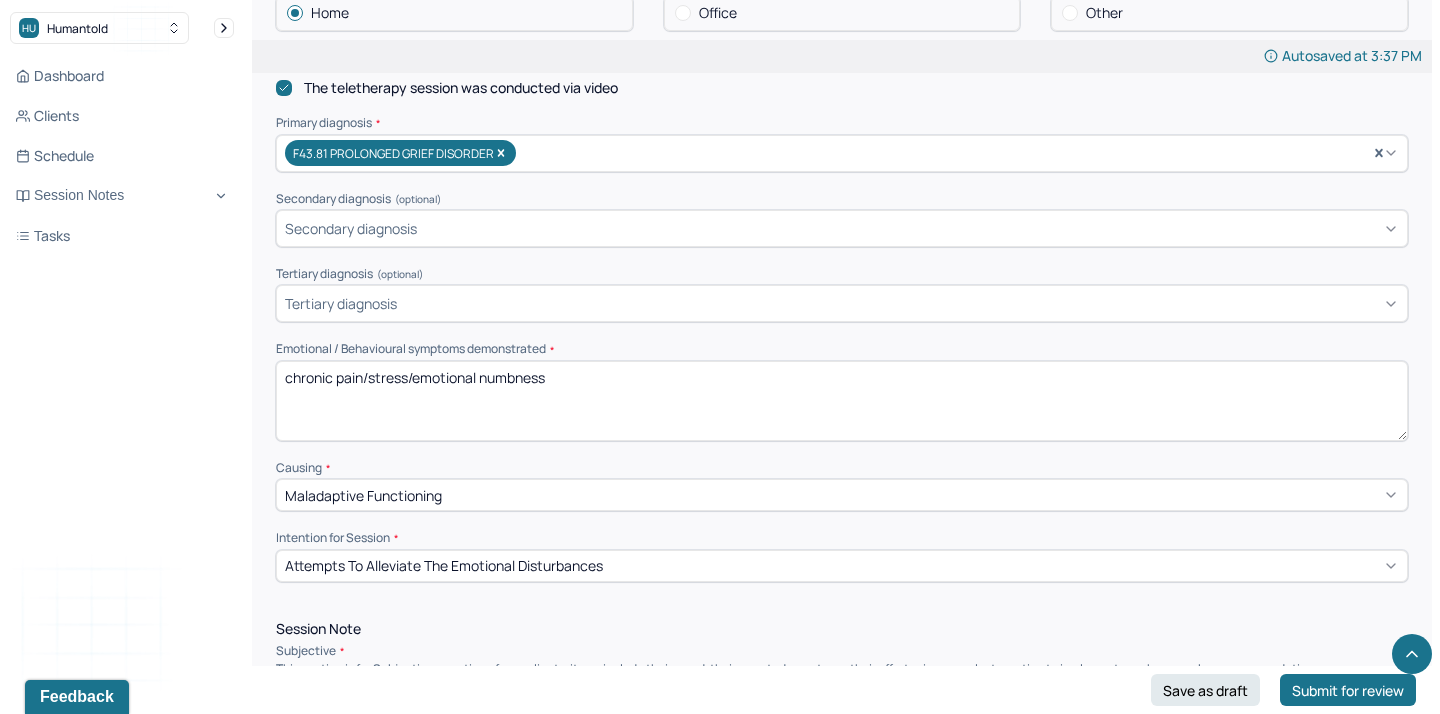 type on "Prognosis remain the same as previous app dated [DATE]/[DATE]/25.
The client has good prognosis indicated by having a good understanding about her presenting concerns and motivated to work on her treatment goals." 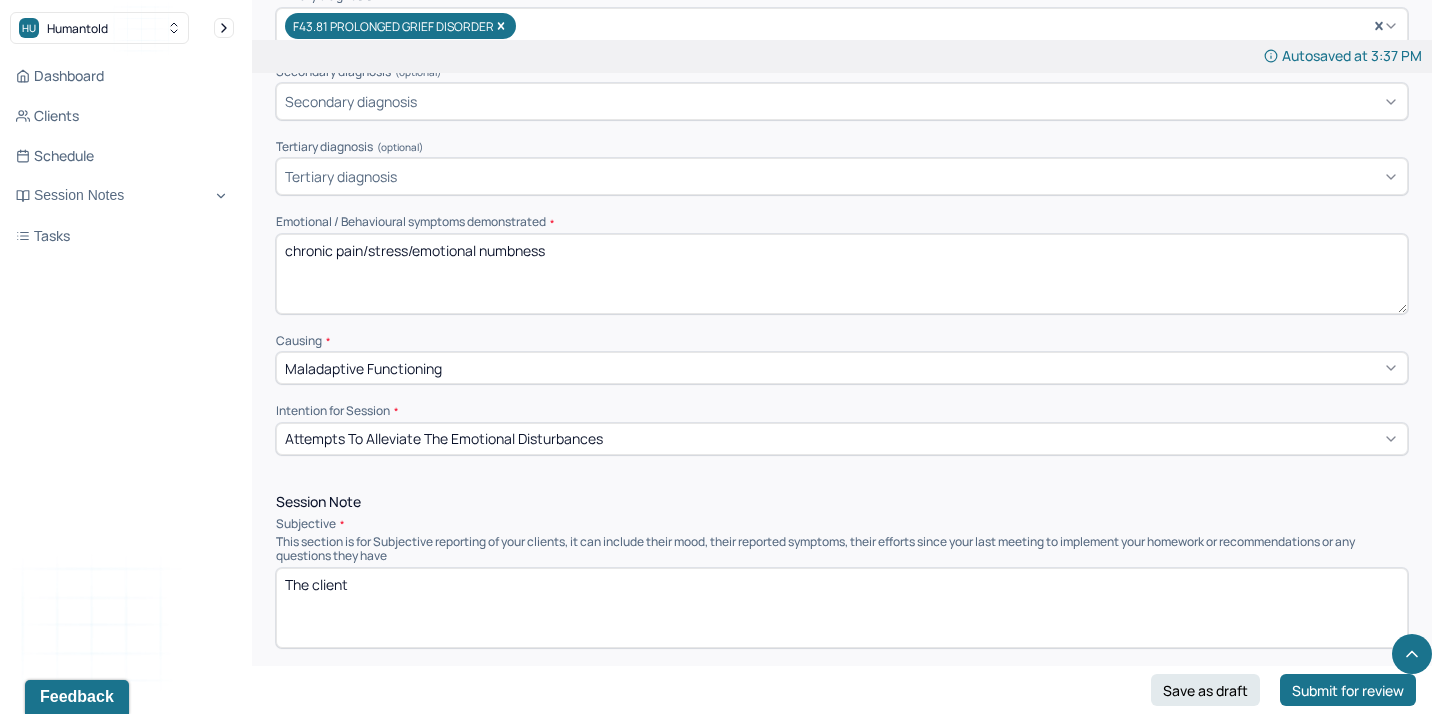 scroll, scrollTop: 757, scrollLeft: 0, axis: vertical 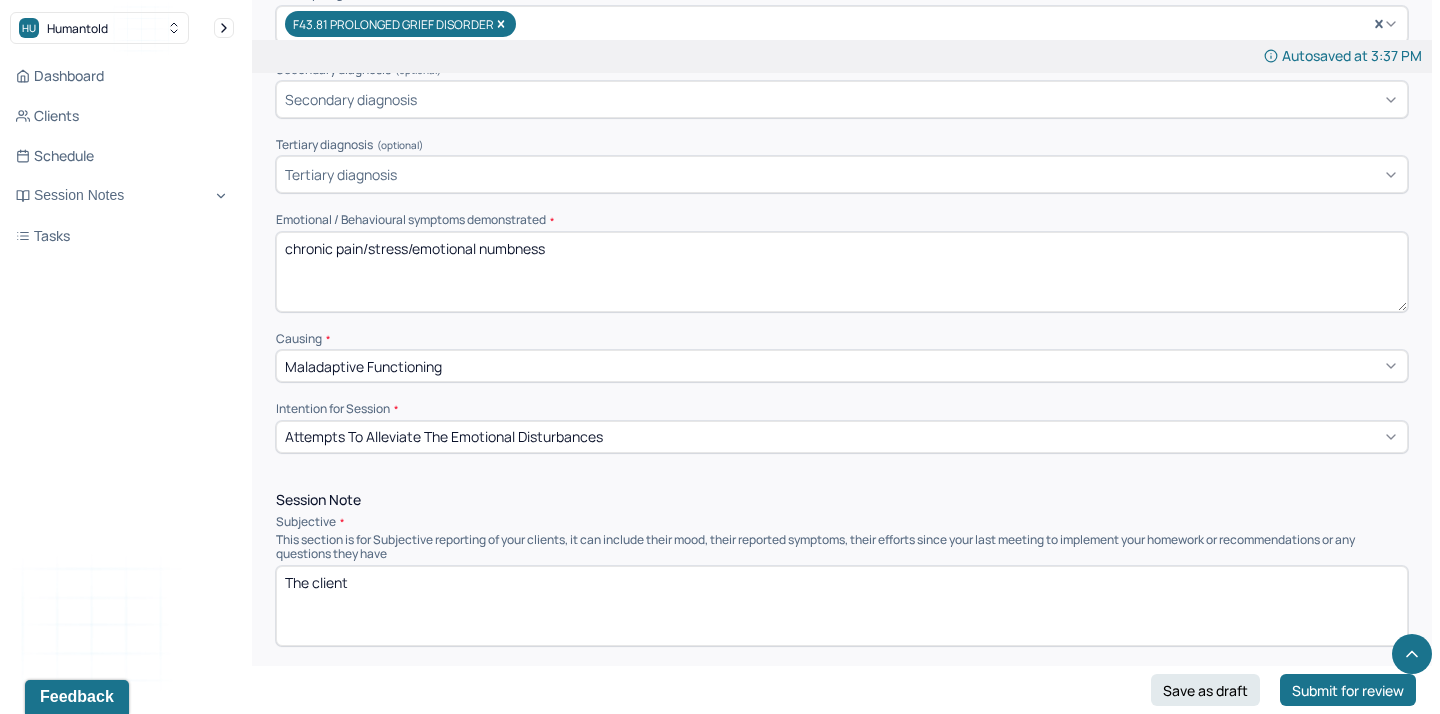 drag, startPoint x: 409, startPoint y: 242, endPoint x: 369, endPoint y: 241, distance: 40.012497 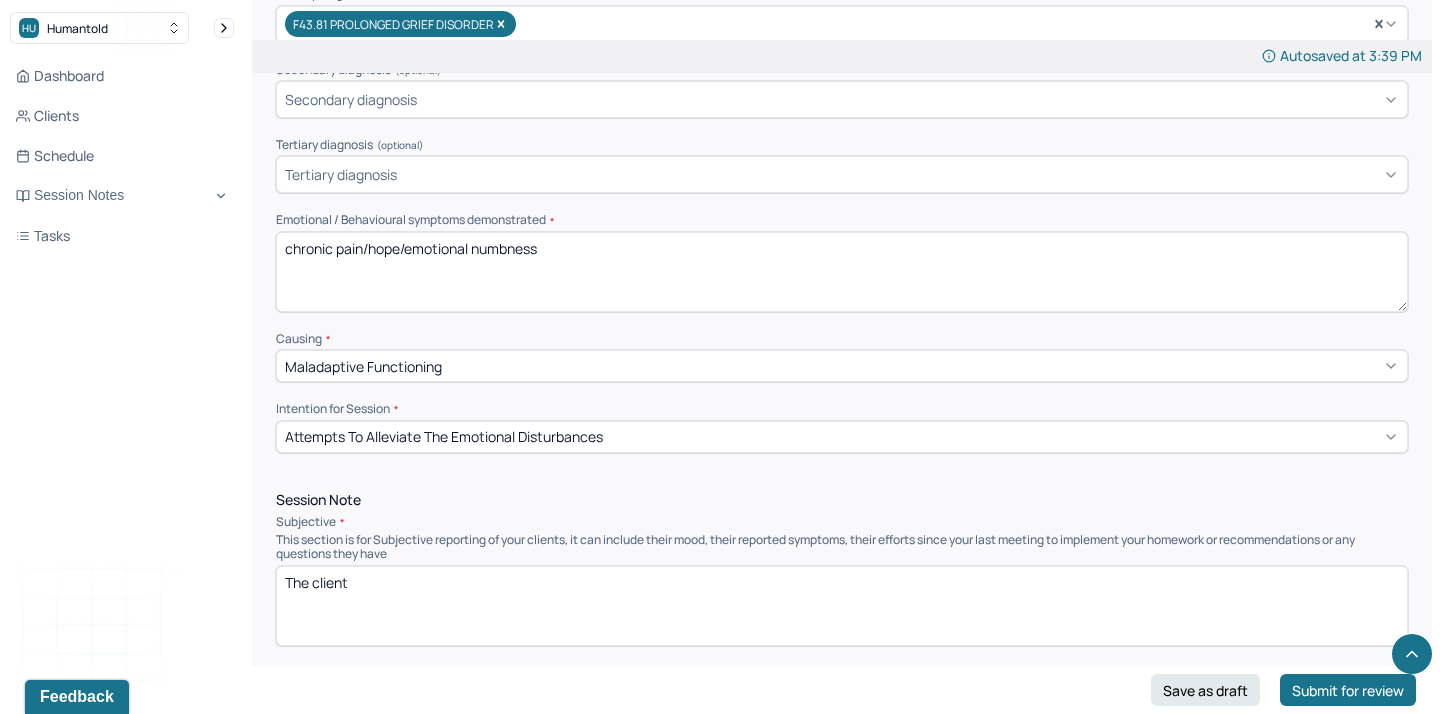 drag, startPoint x: 550, startPoint y: 235, endPoint x: 406, endPoint y: 236, distance: 144.00348 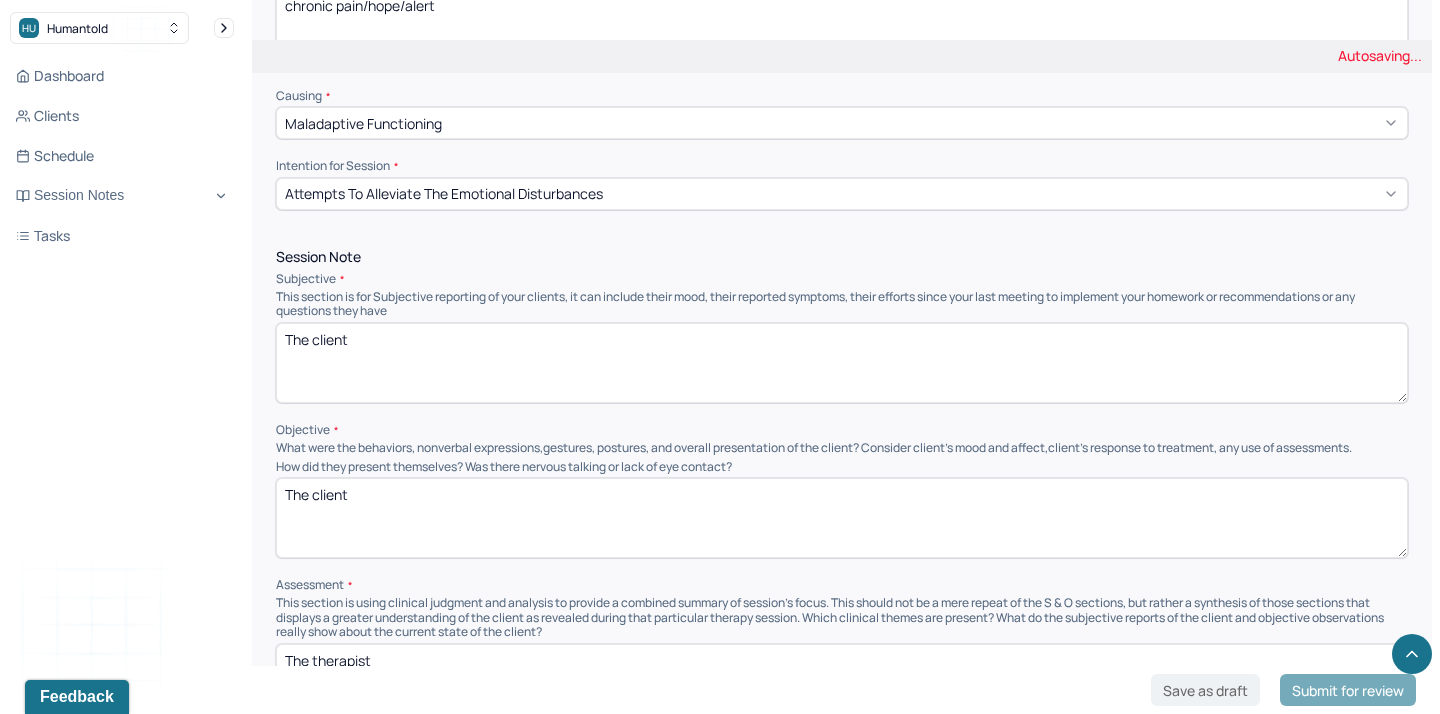 scroll, scrollTop: 1027, scrollLeft: 0, axis: vertical 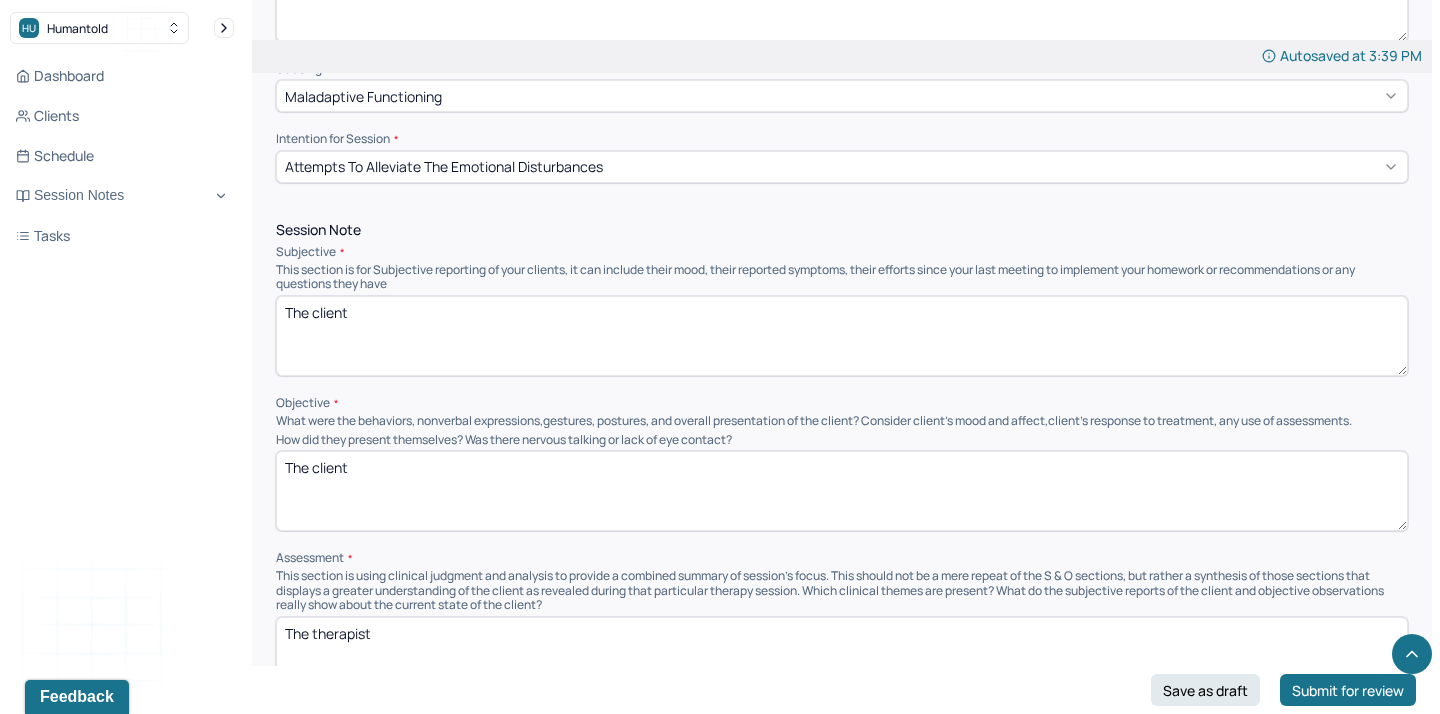 type on "chronic pain/hope/alert" 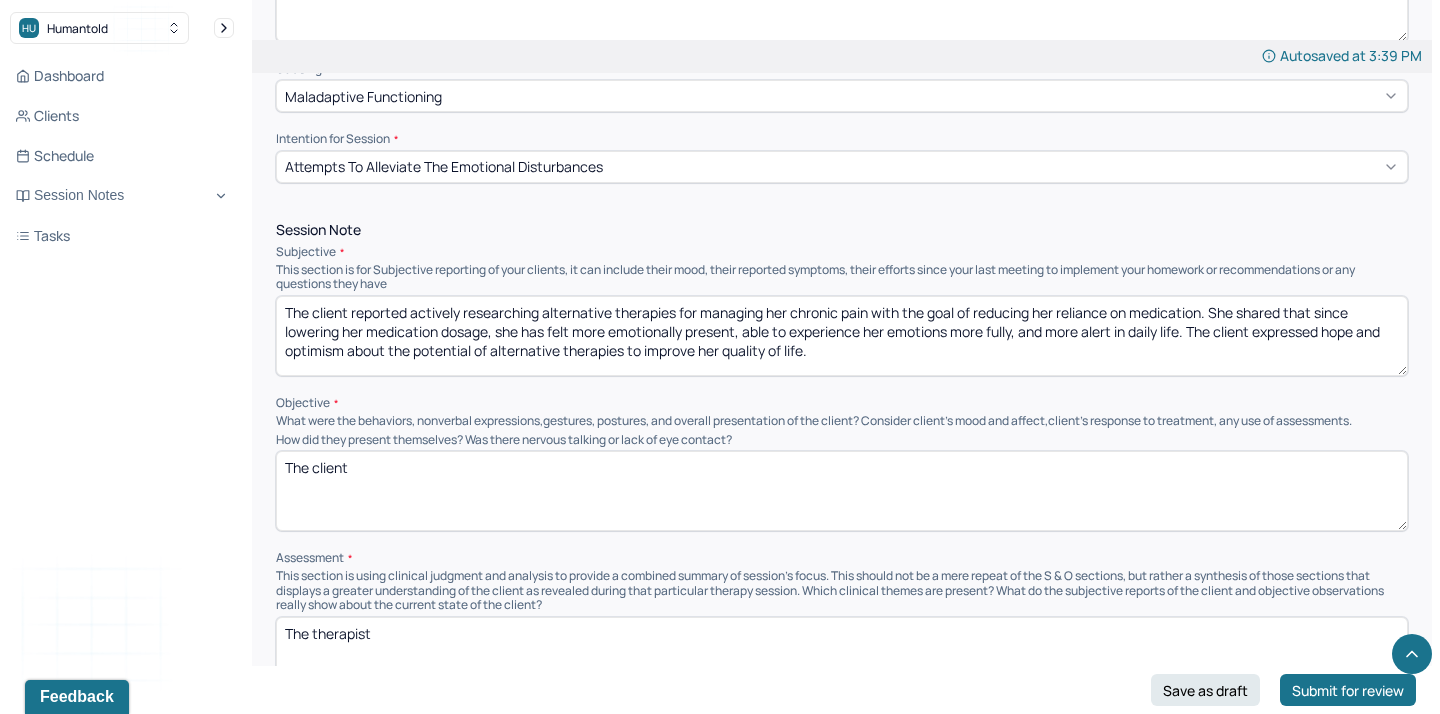 type on "The client reported actively researching alternative therapies for managing her chronic pain with the goal of reducing her reliance on medication. She shared that since lowering her medication dosage, she has felt more emotionally present, able to experience her emotions more fully, and more alert in daily life. The client expressed hope and optimism about the potential of alternative therapies to improve her quality of life." 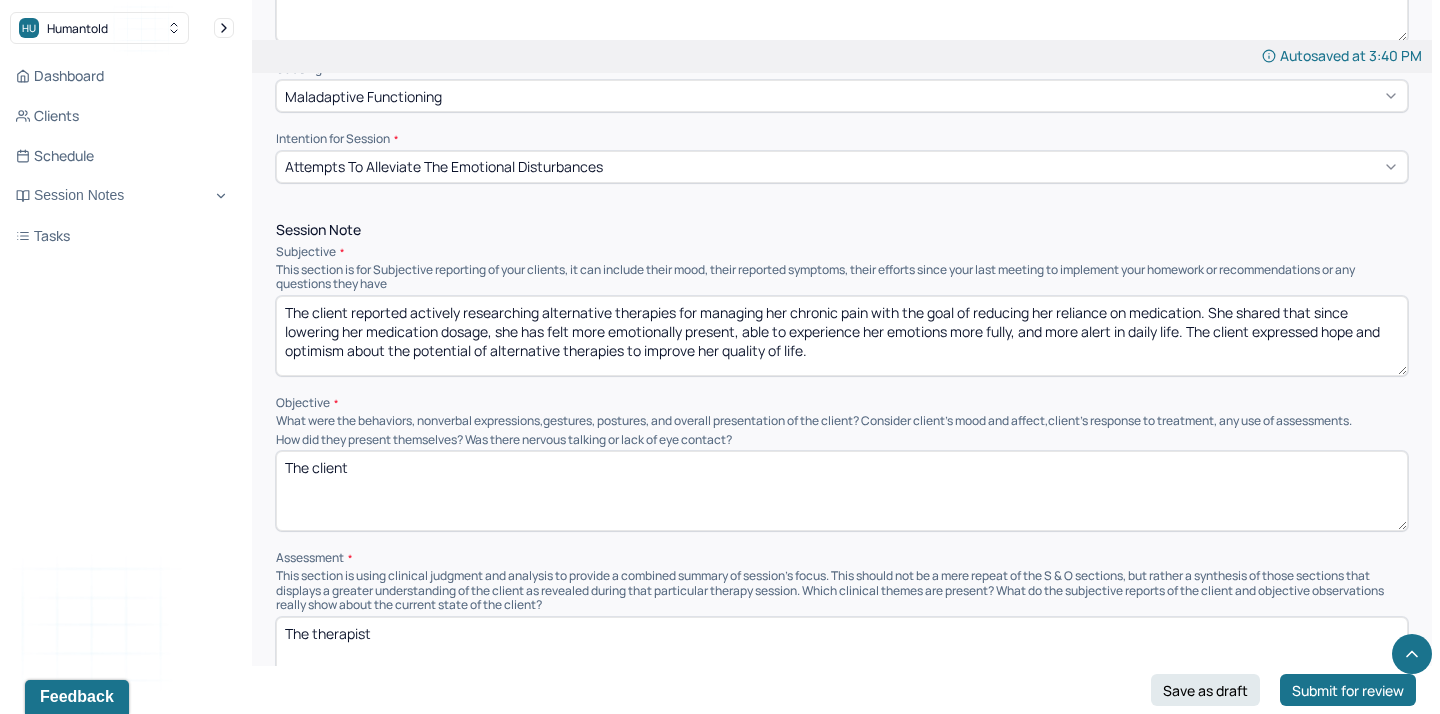 click on "The client" at bounding box center (842, 491) 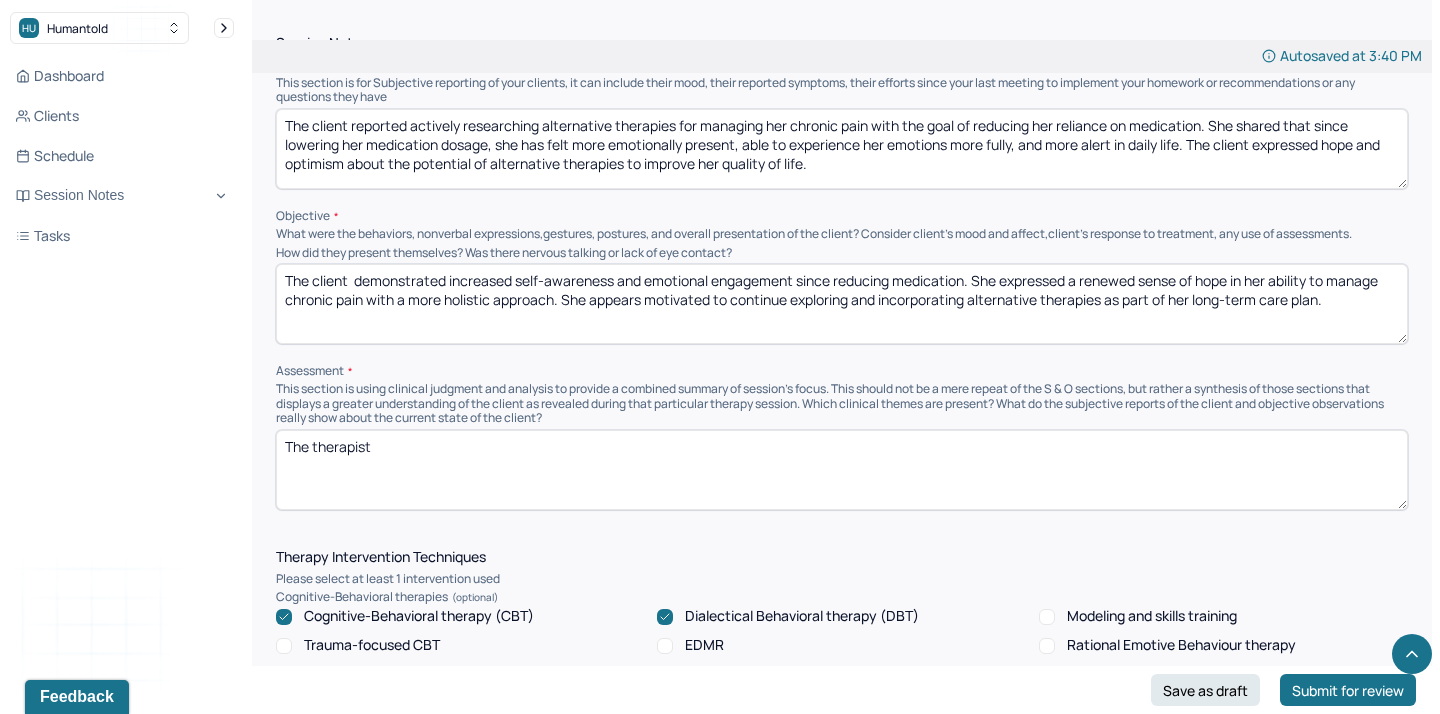 scroll, scrollTop: 1236, scrollLeft: 0, axis: vertical 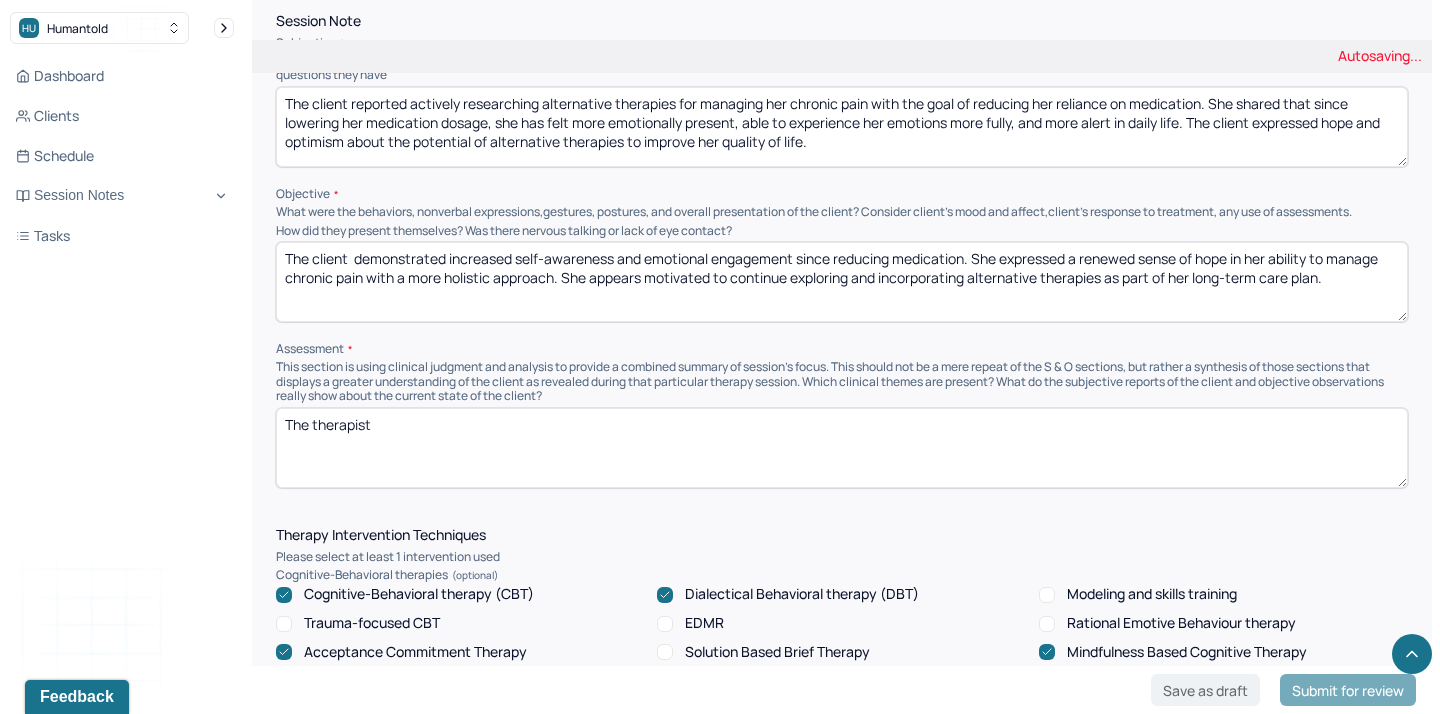 click on "The client" at bounding box center (842, 282) 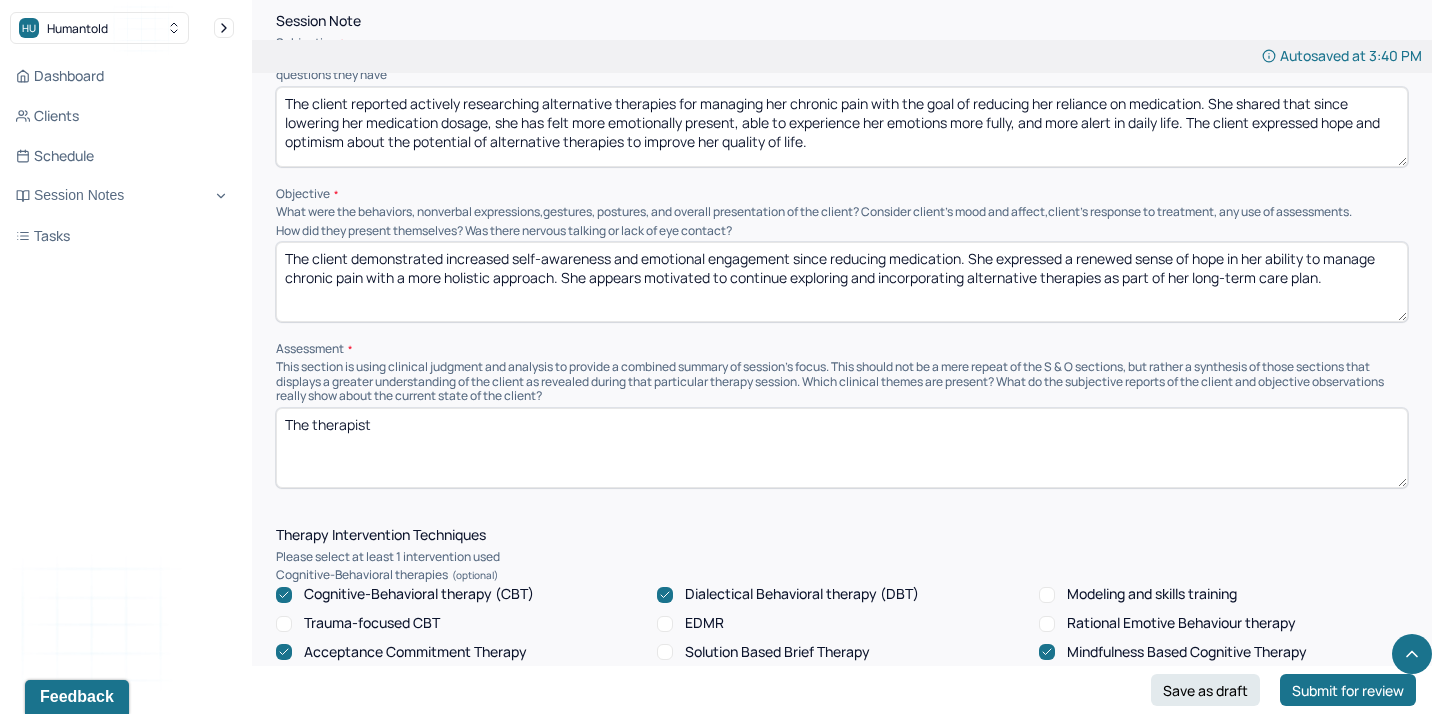 type on "The client demonstrated increased self-awareness and emotional engagement since reducing medication. She expressed a renewed sense of hope in her ability to manage chronic pain with a more holistic approach. She appears motivated to continue exploring and incorporating alternative therapies as part of her long-term care plan." 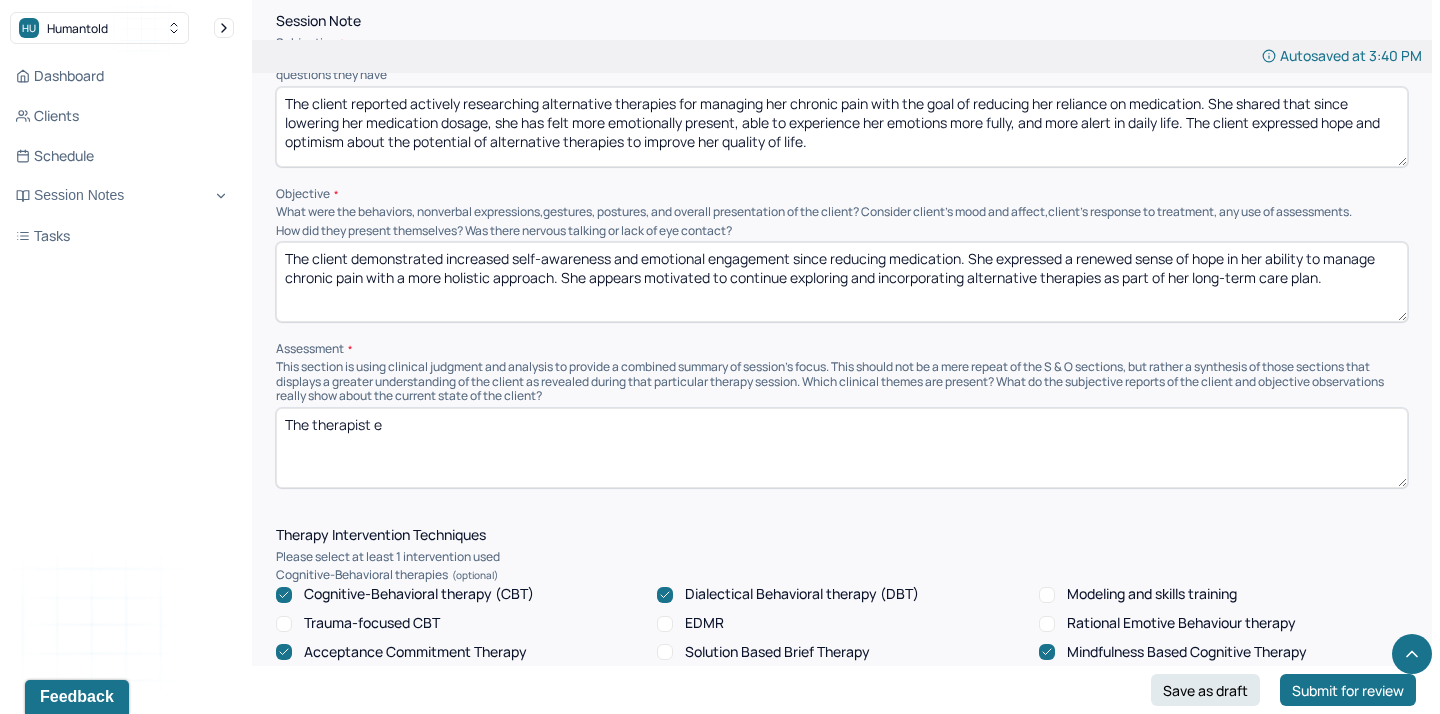paste on "xplored the client’s experiences with reduced medication, including benefits and any challenges." 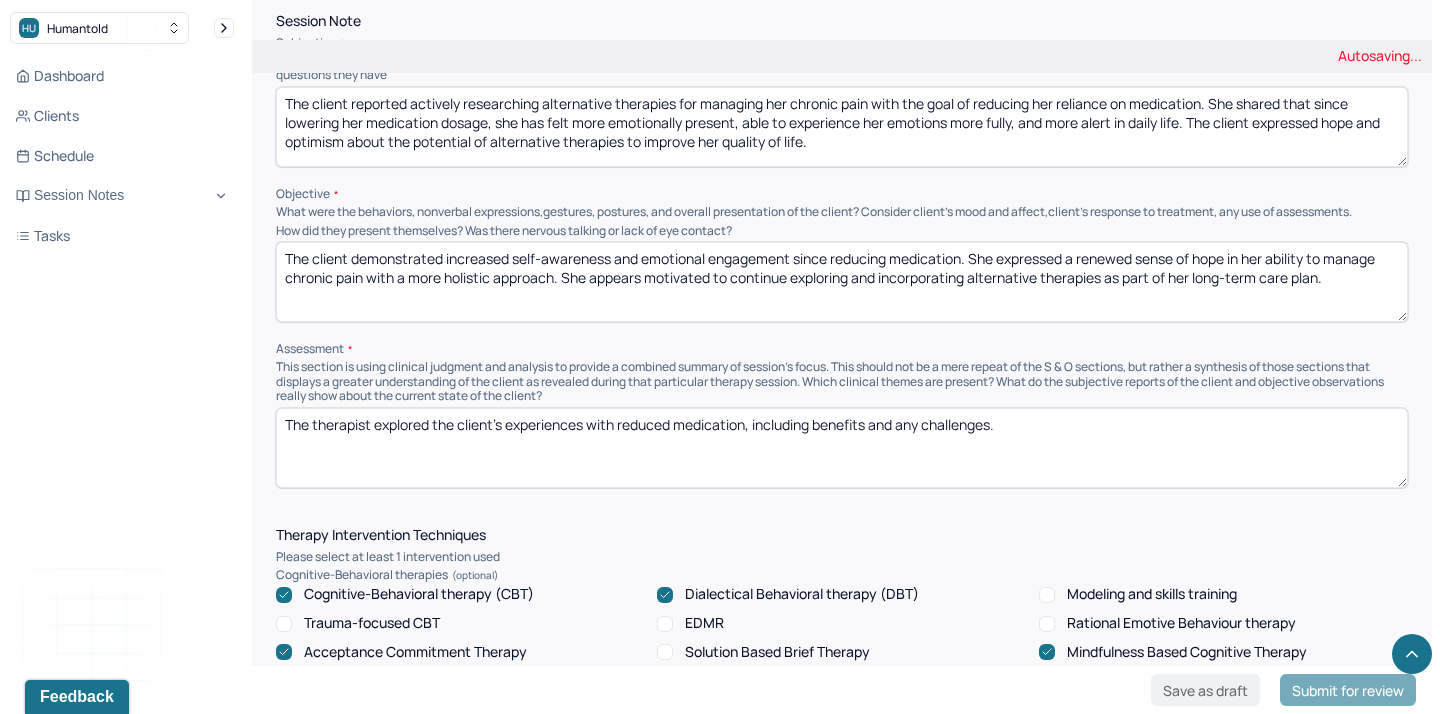 click on "The therapist" at bounding box center [842, 448] 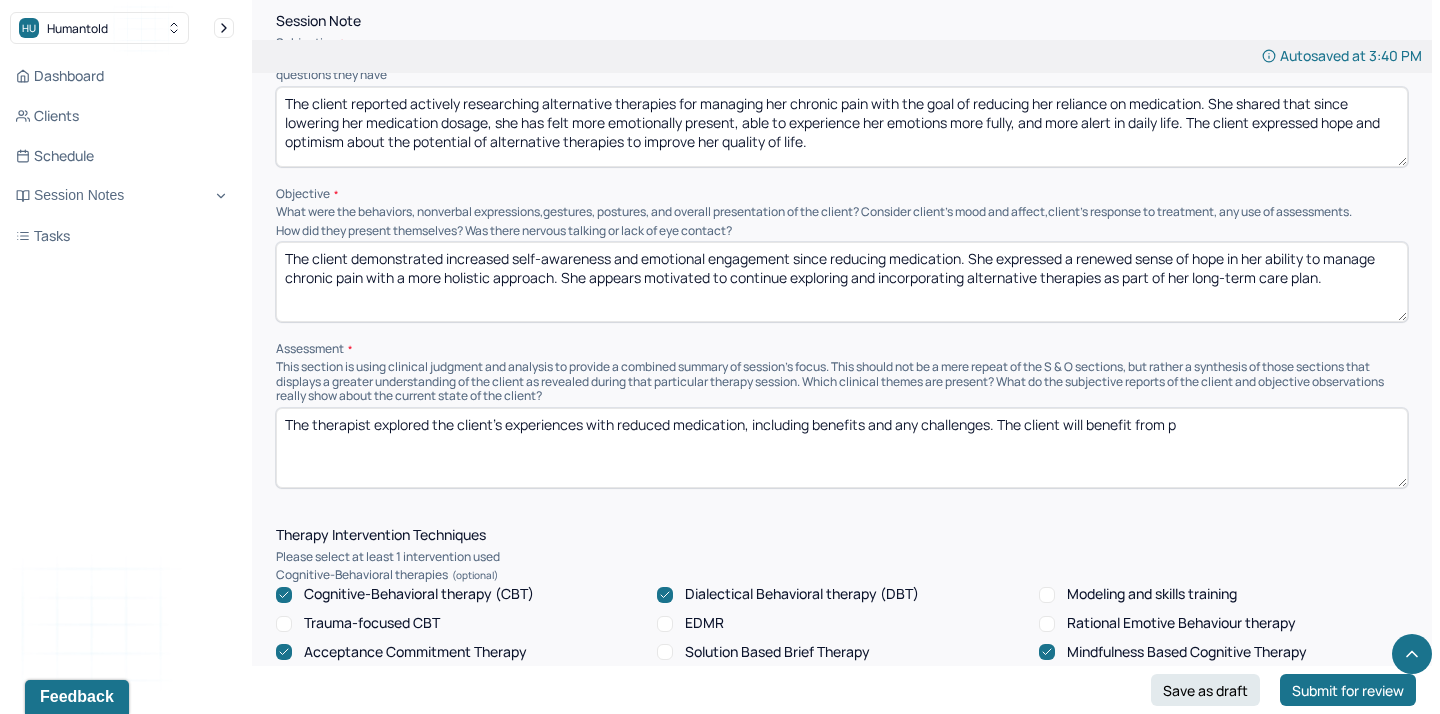 paste on "ractice grounding or mindfulness exercises during pain flare-ups to remain present and reduce distress." 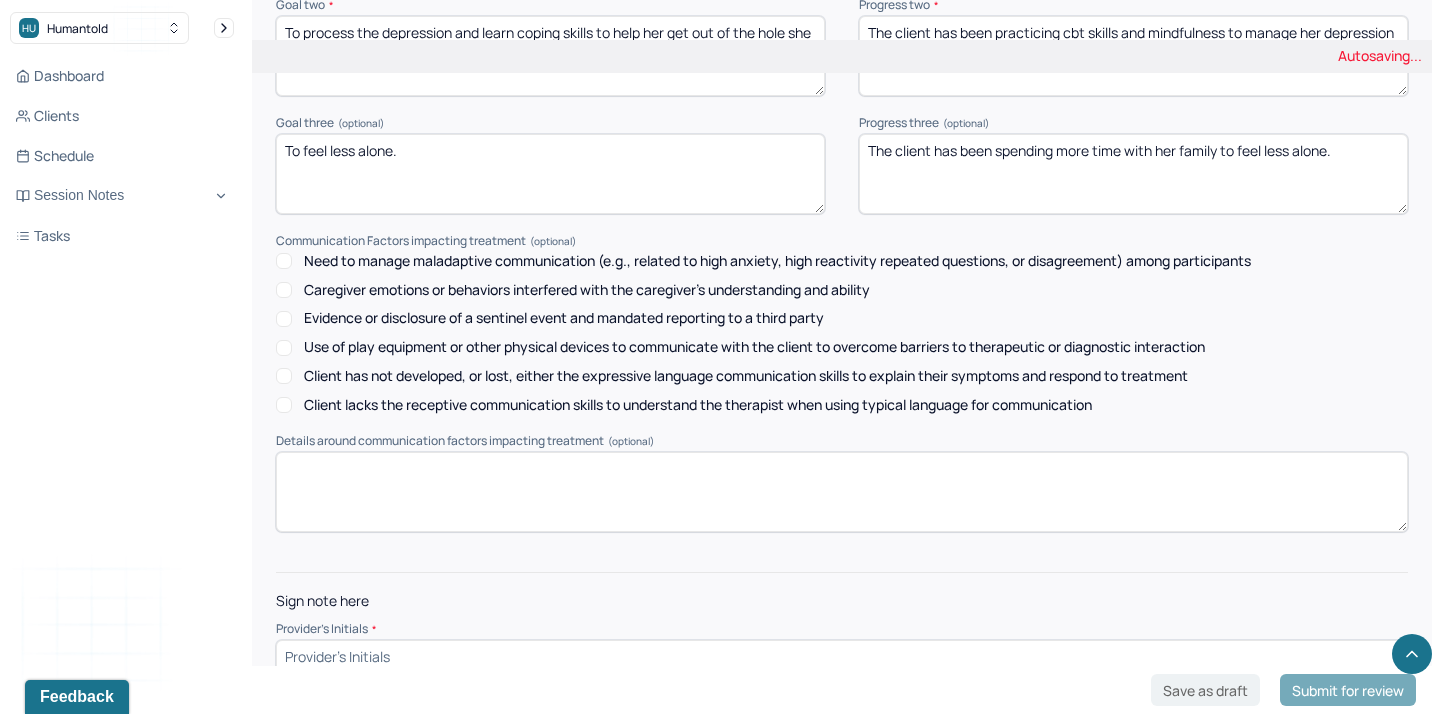scroll, scrollTop: 2881, scrollLeft: 0, axis: vertical 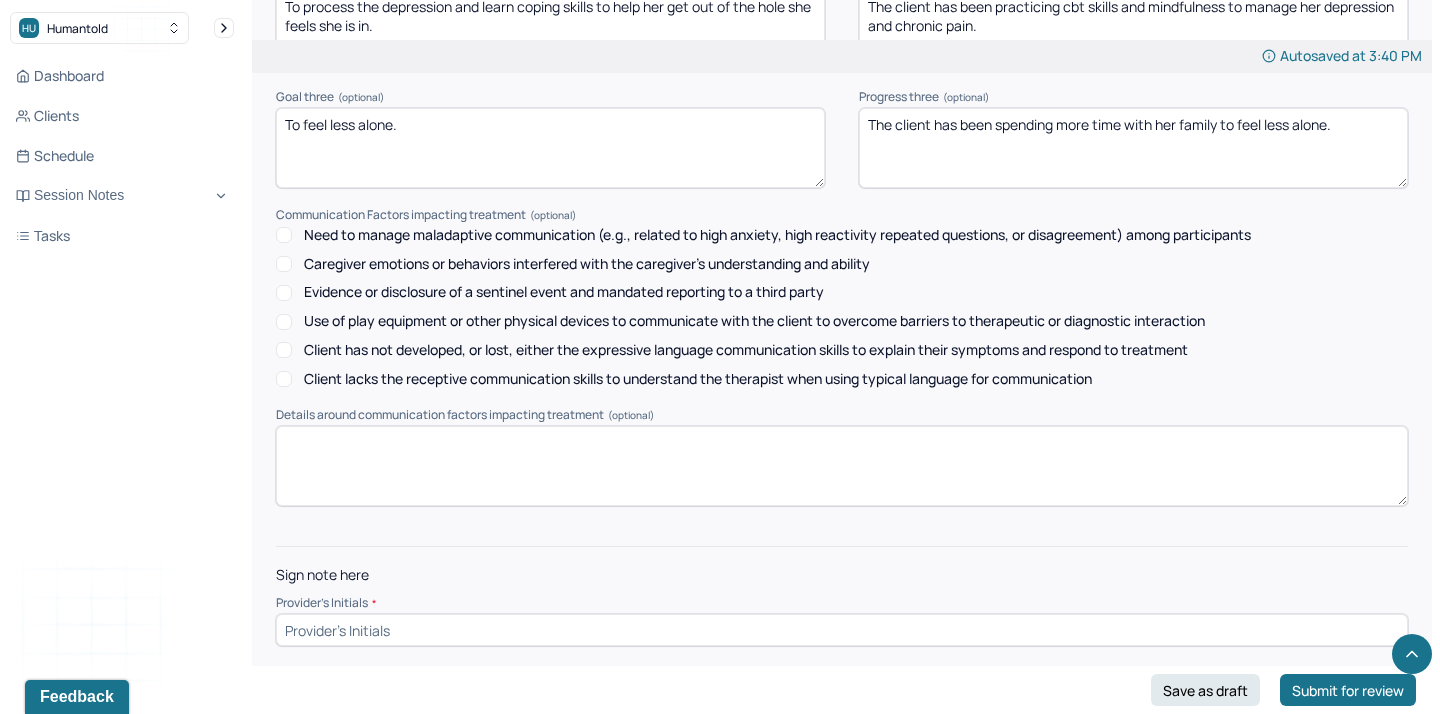type on "The therapist explored the client’s experiences with reduced medication, including benefits and any challenges. The client will benefit from practice grounding or mindfulness exercises during pain flare-ups to remain present and reduce distress." 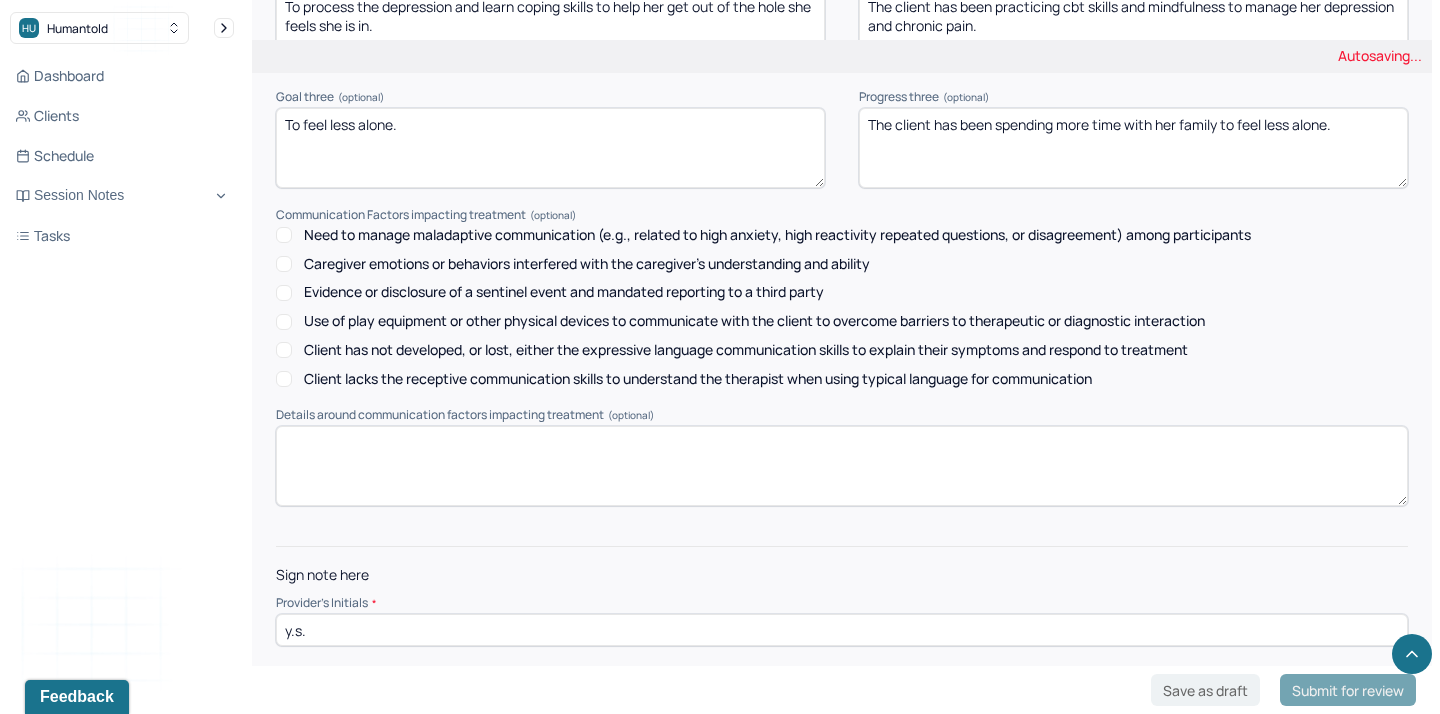 type on "y.s." 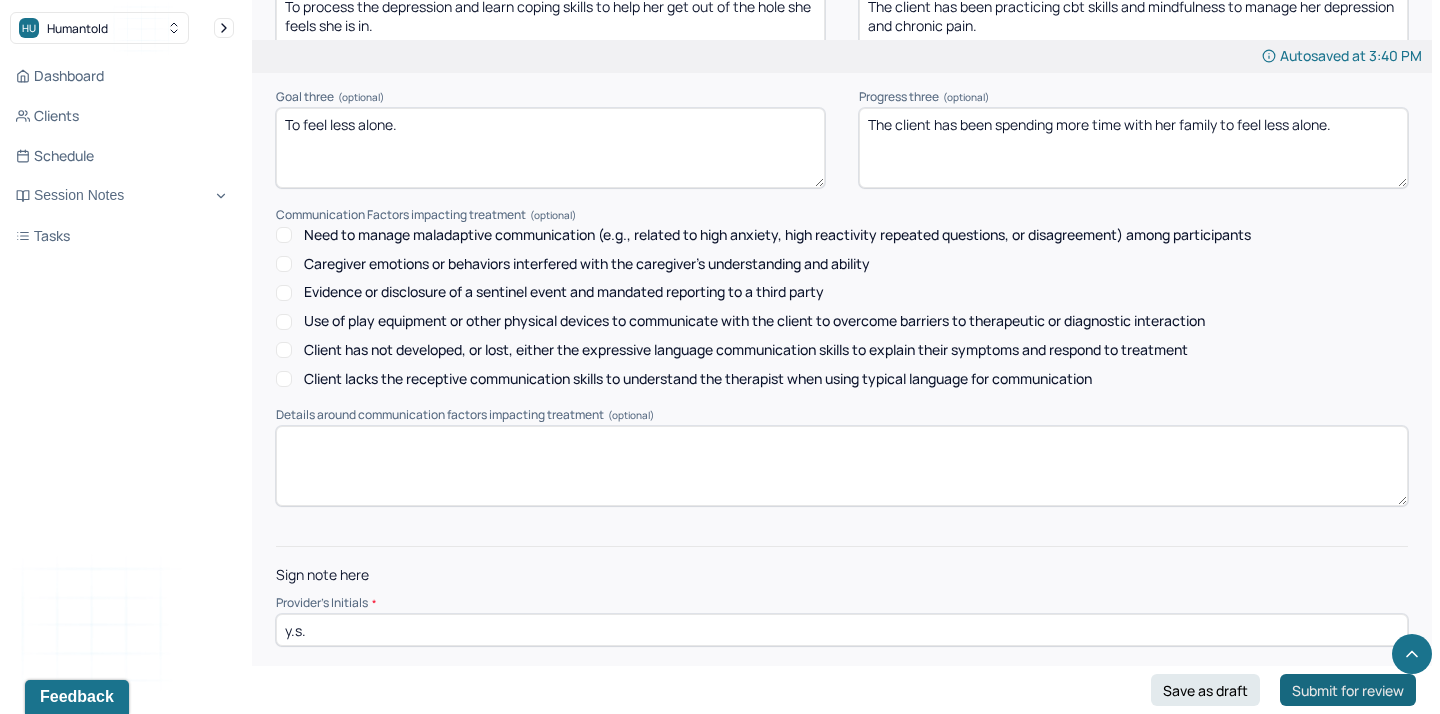 click on "Submit for review" at bounding box center (1348, 690) 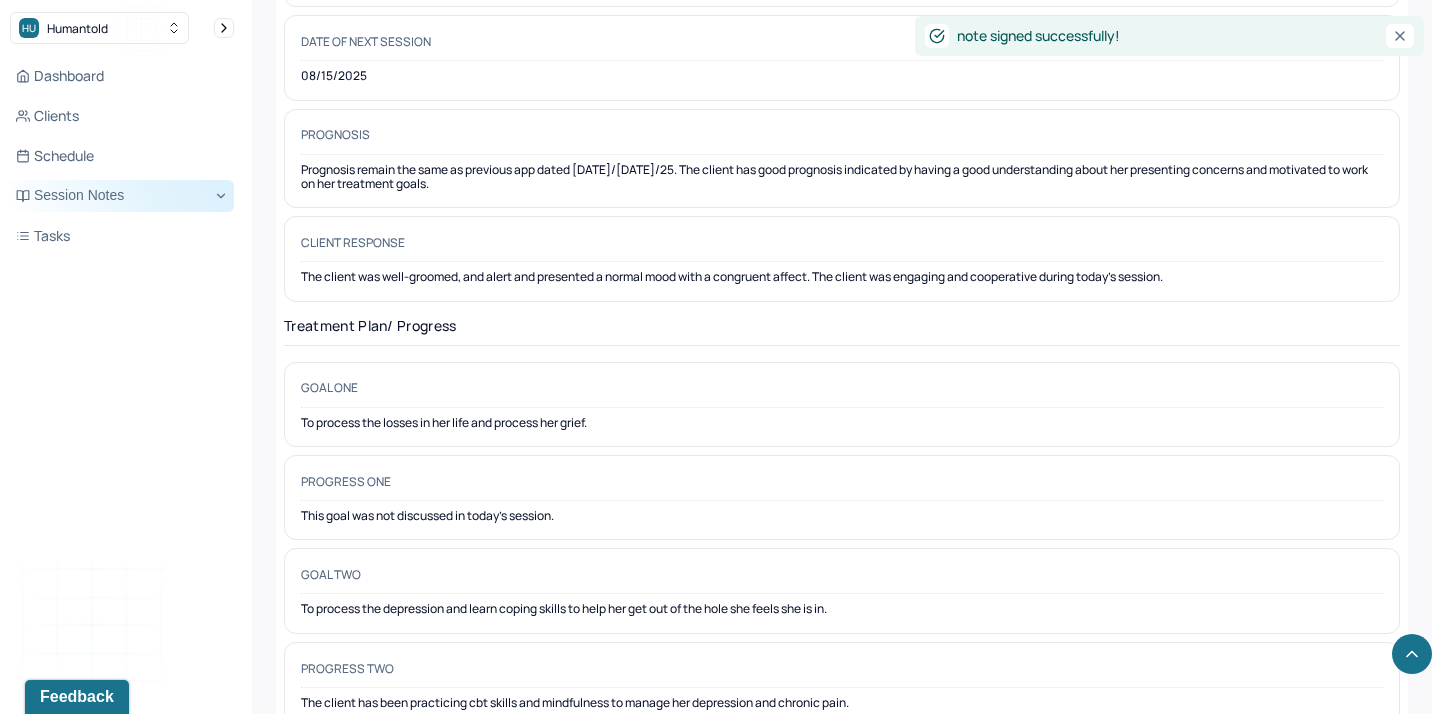 click on "Session Notes" at bounding box center [122, 196] 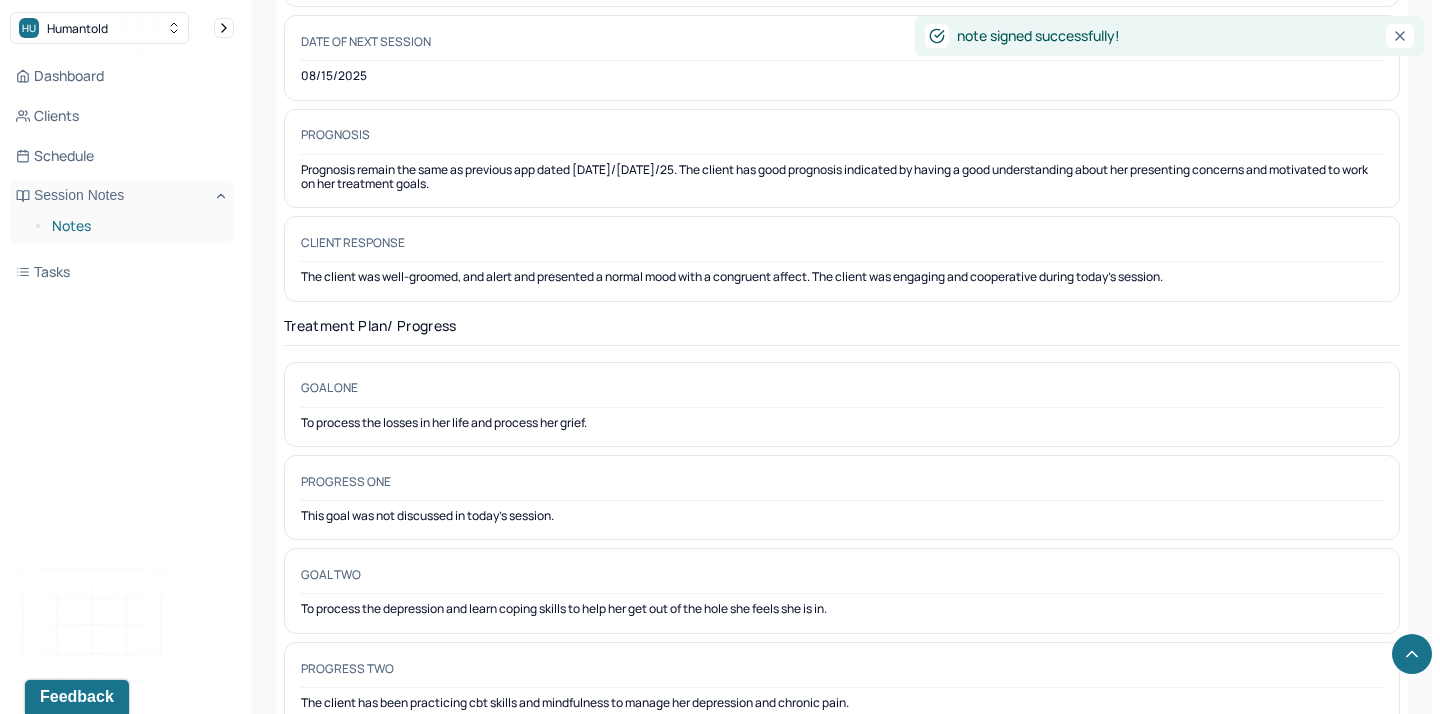 click on "Notes" at bounding box center [135, 226] 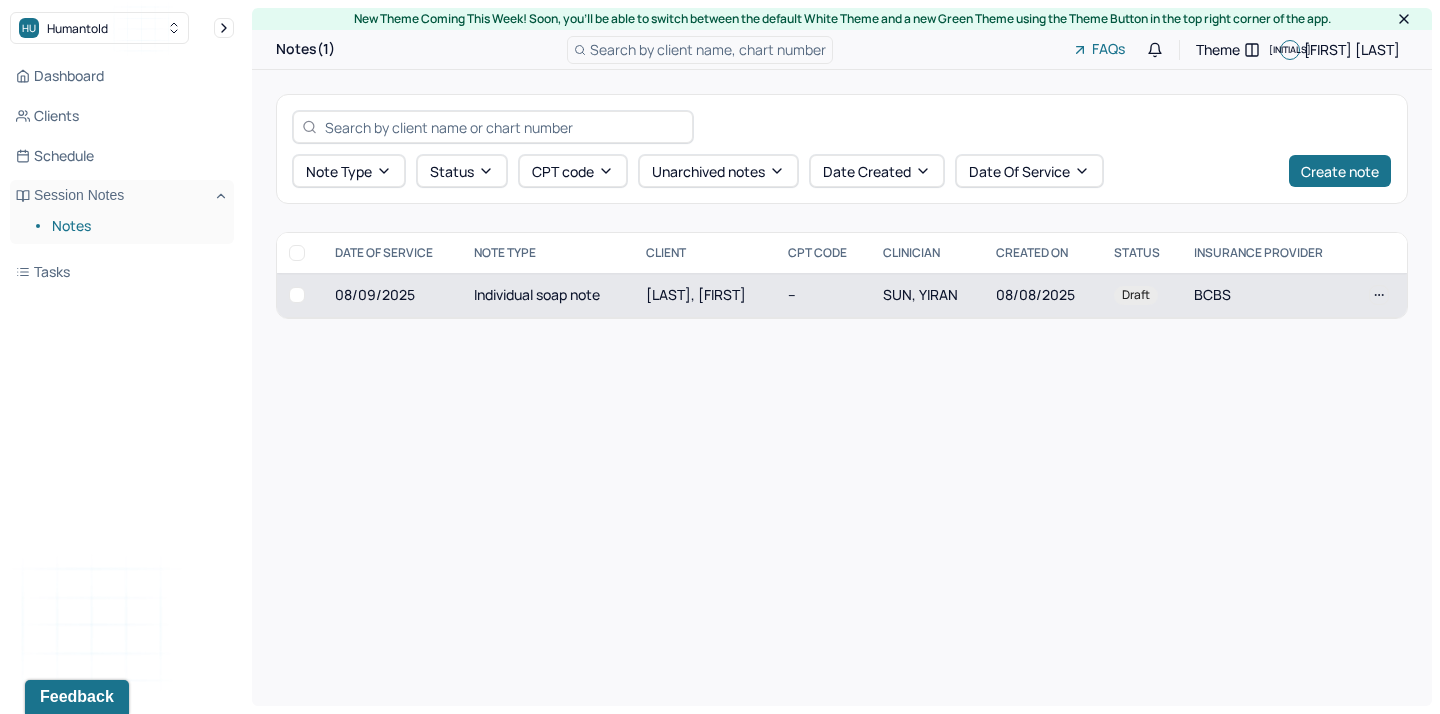 click on "[LAST], [FIRST]" at bounding box center [696, 294] 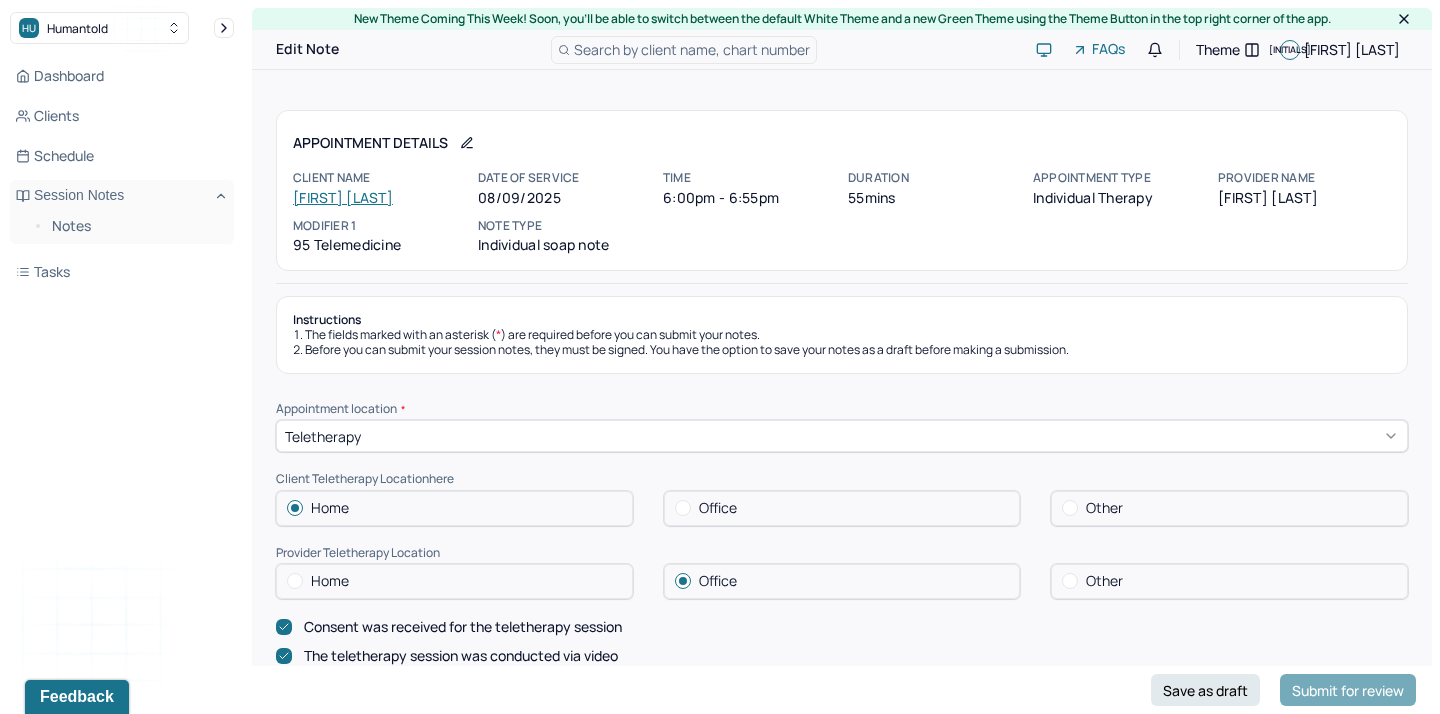 scroll, scrollTop: 260, scrollLeft: 0, axis: vertical 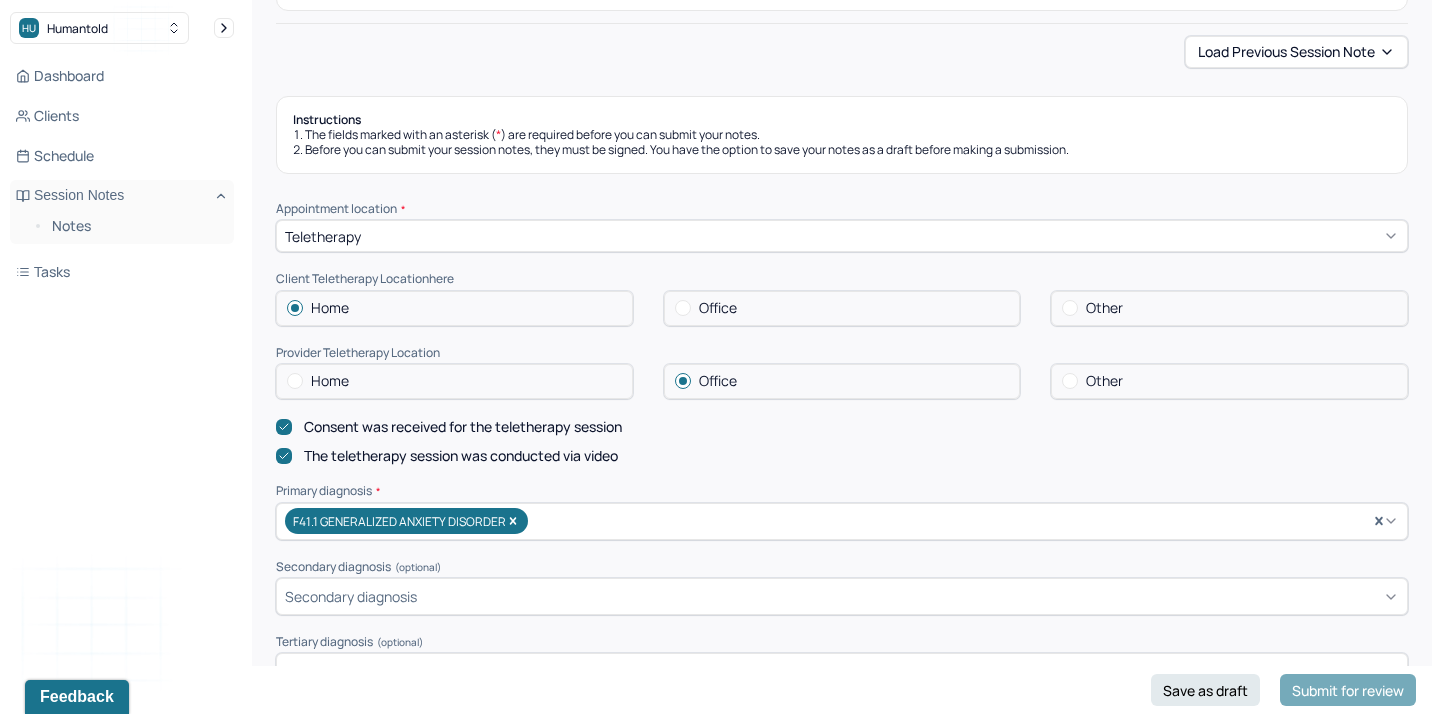 click at bounding box center [683, 308] 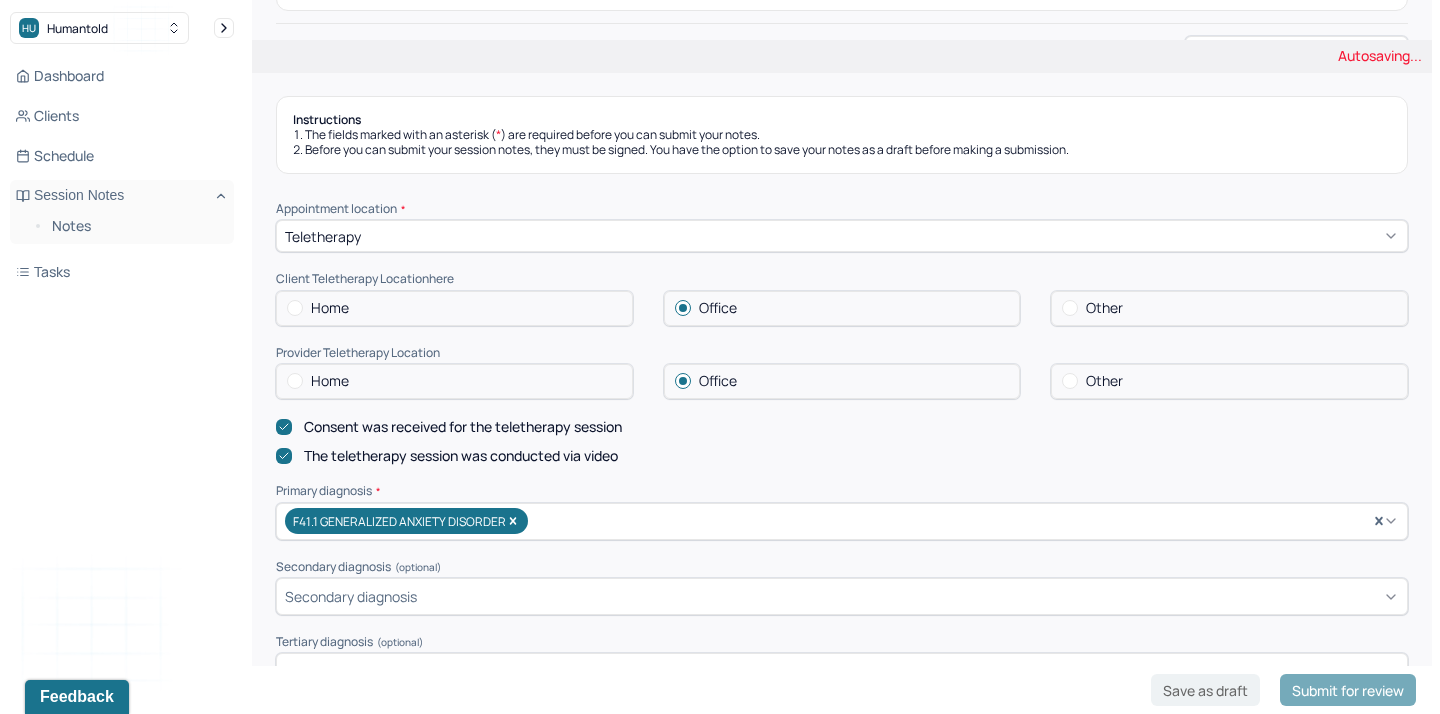 click at bounding box center [295, 308] 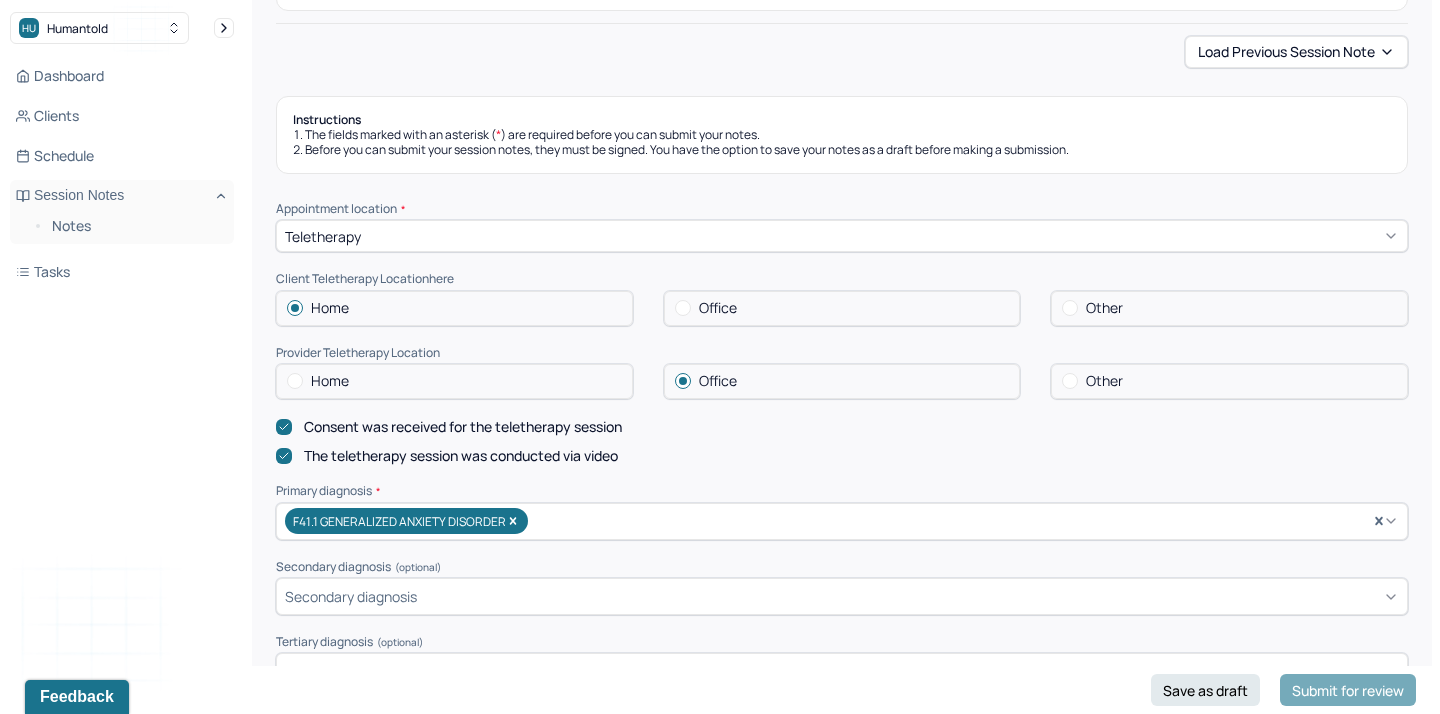 click at bounding box center (295, 381) 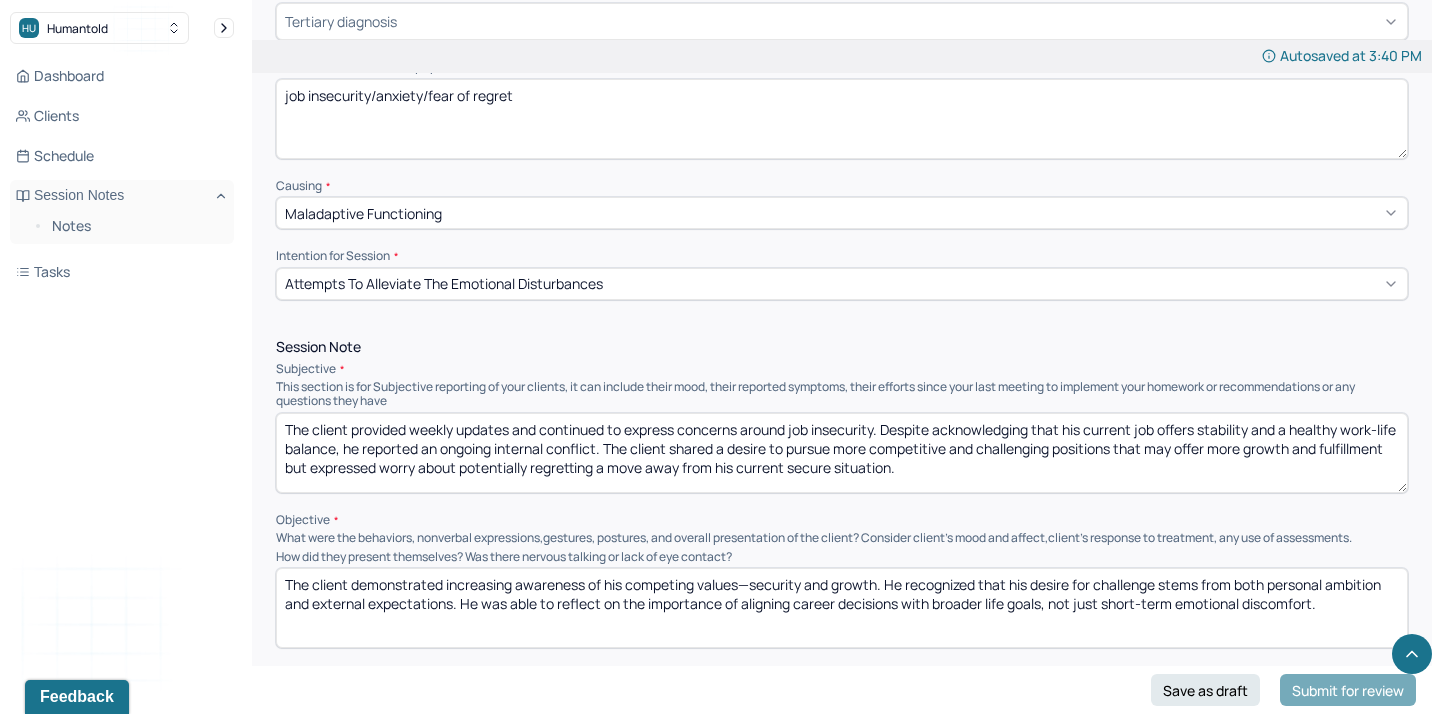 scroll, scrollTop: 933, scrollLeft: 0, axis: vertical 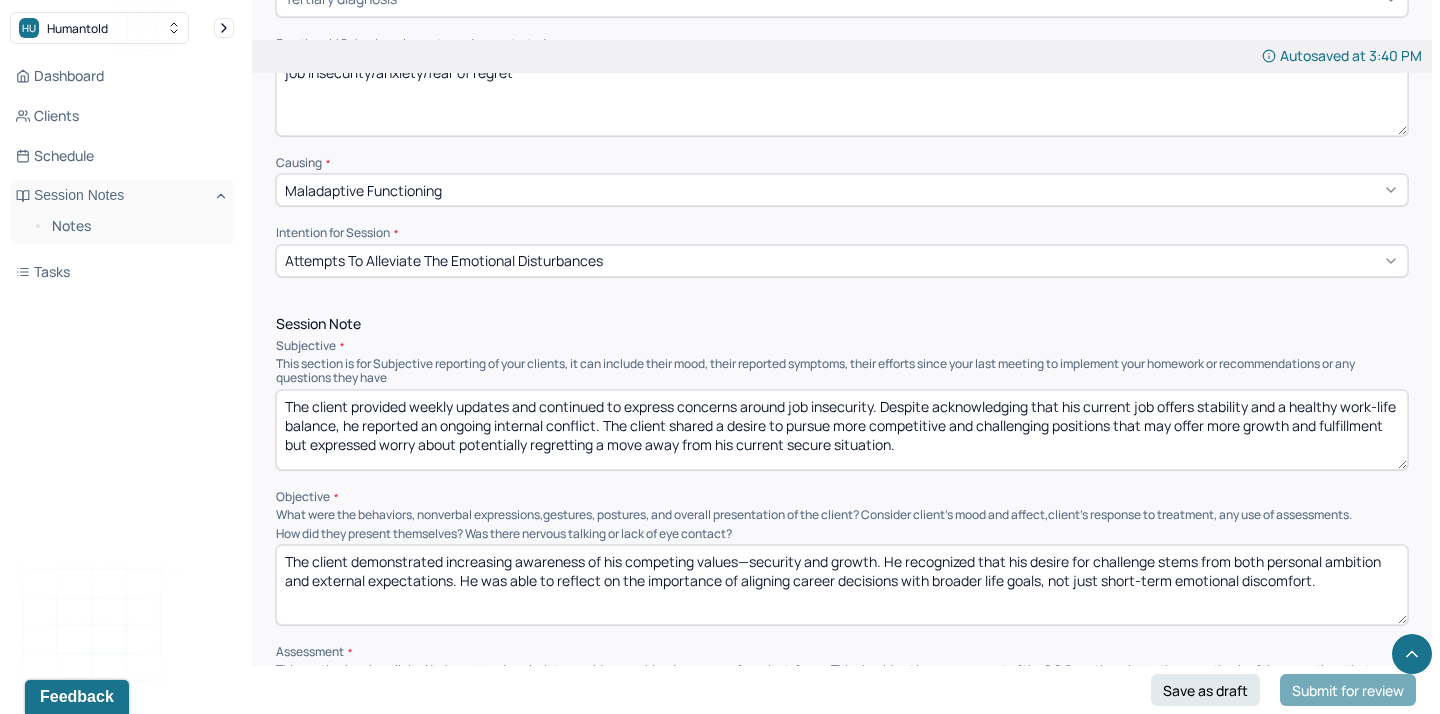 drag, startPoint x: 385, startPoint y: 452, endPoint x: 350, endPoint y: 404, distance: 59.405388 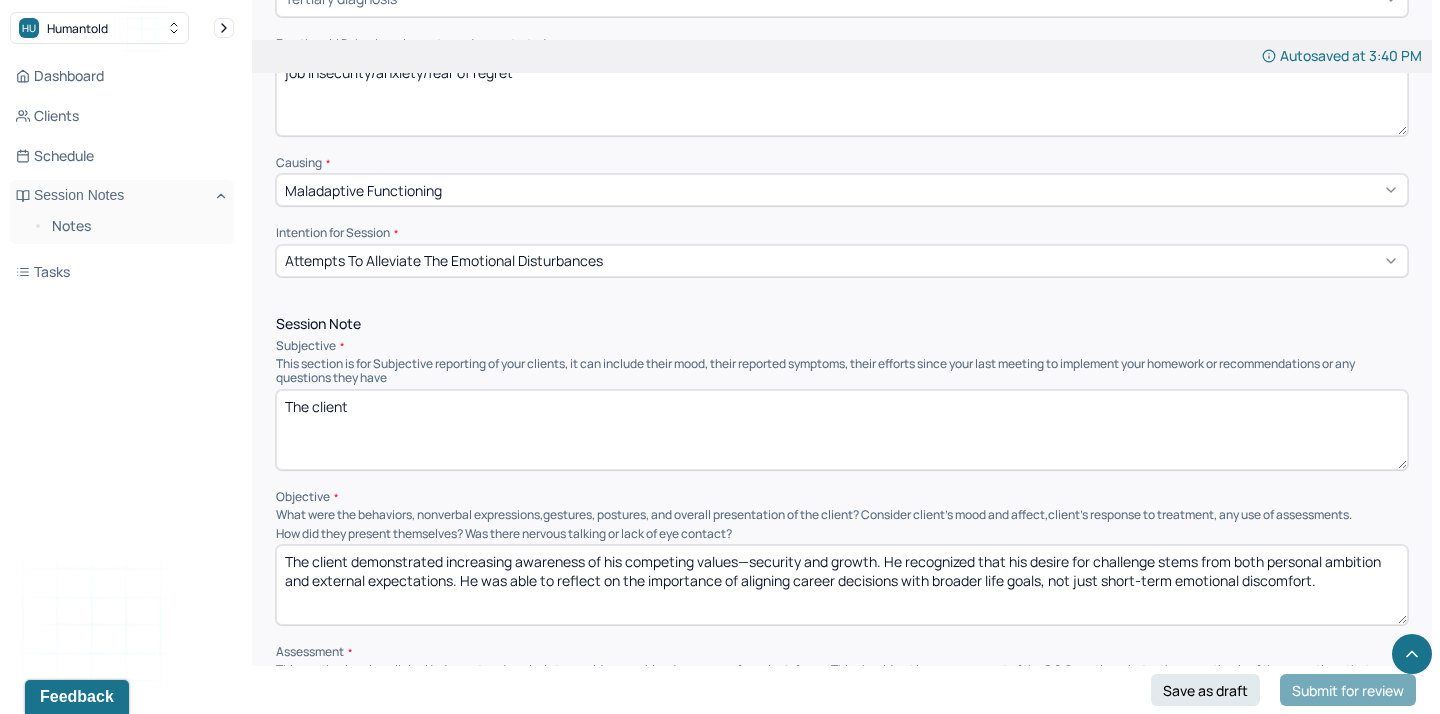 scroll, scrollTop: 9, scrollLeft: 0, axis: vertical 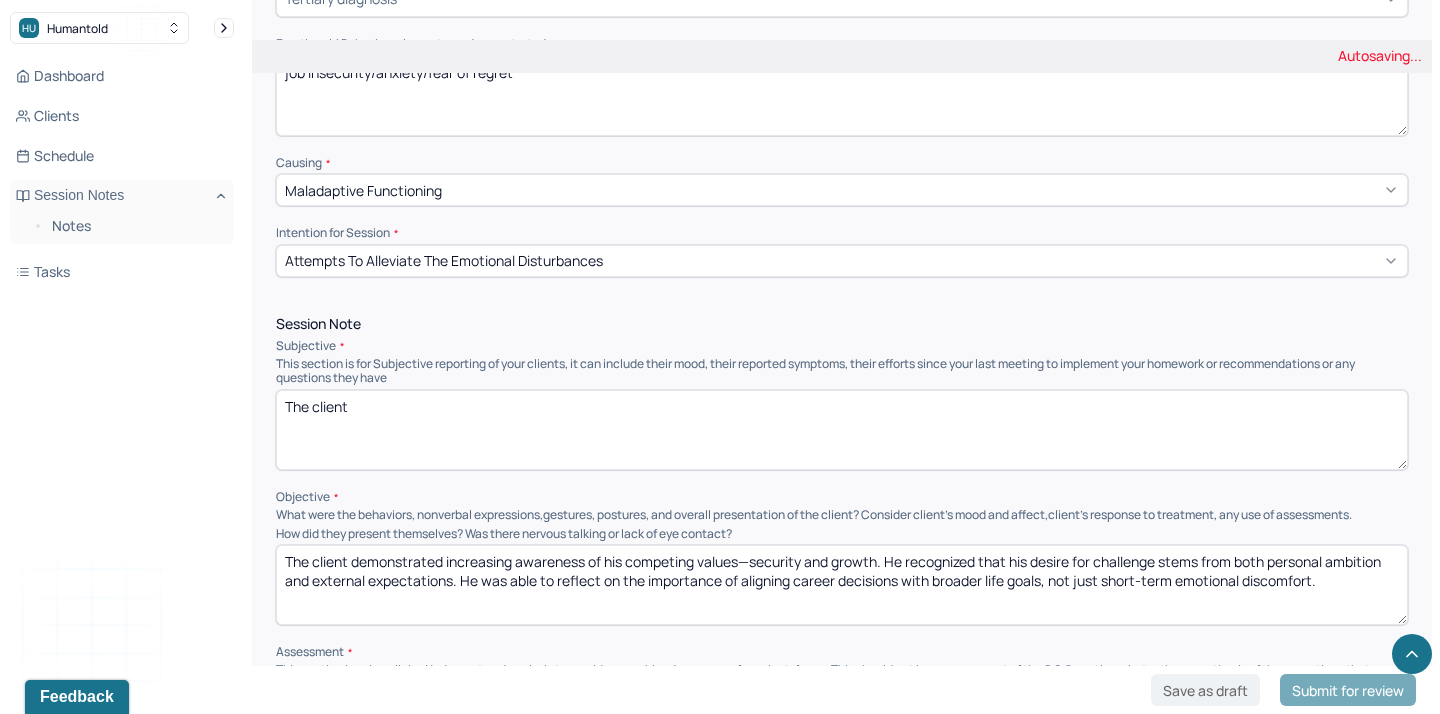type on "The client" 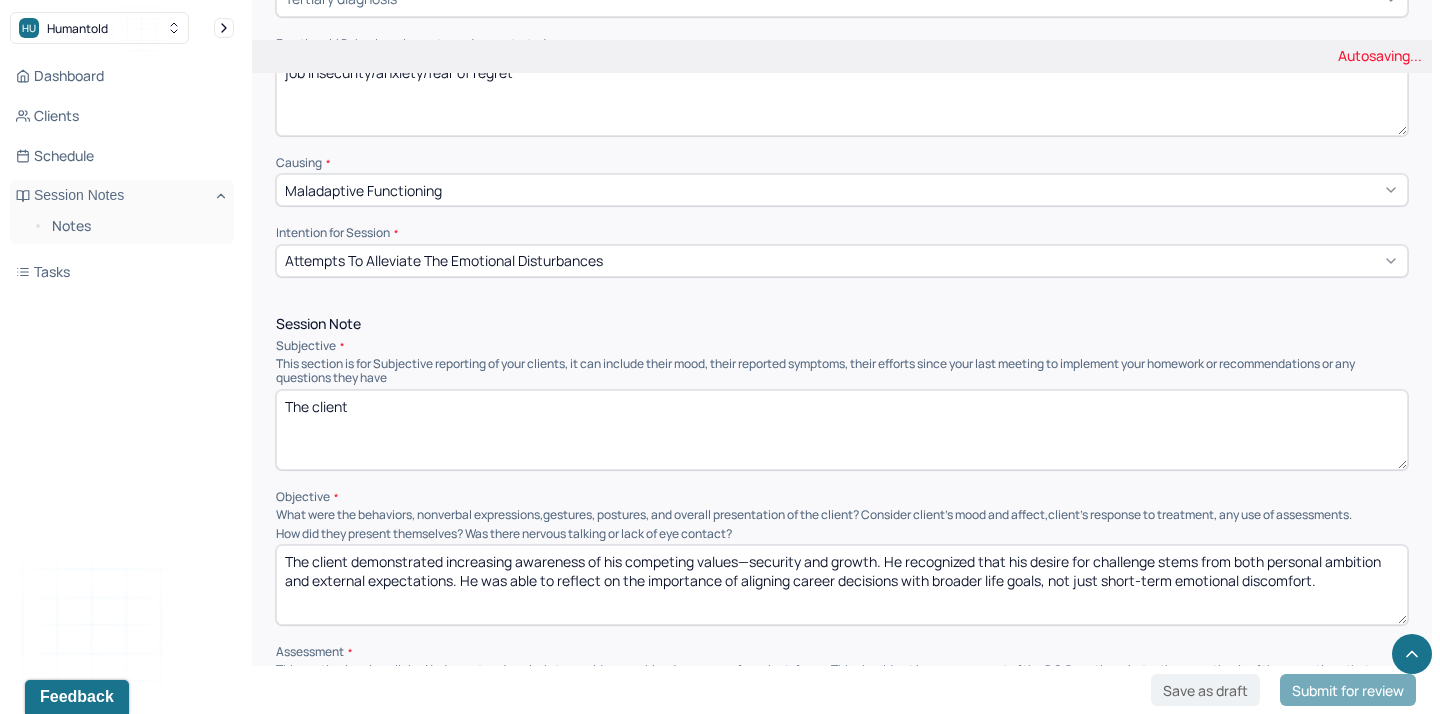 drag, startPoint x: 389, startPoint y: 590, endPoint x: 353, endPoint y: 552, distance: 52.34501 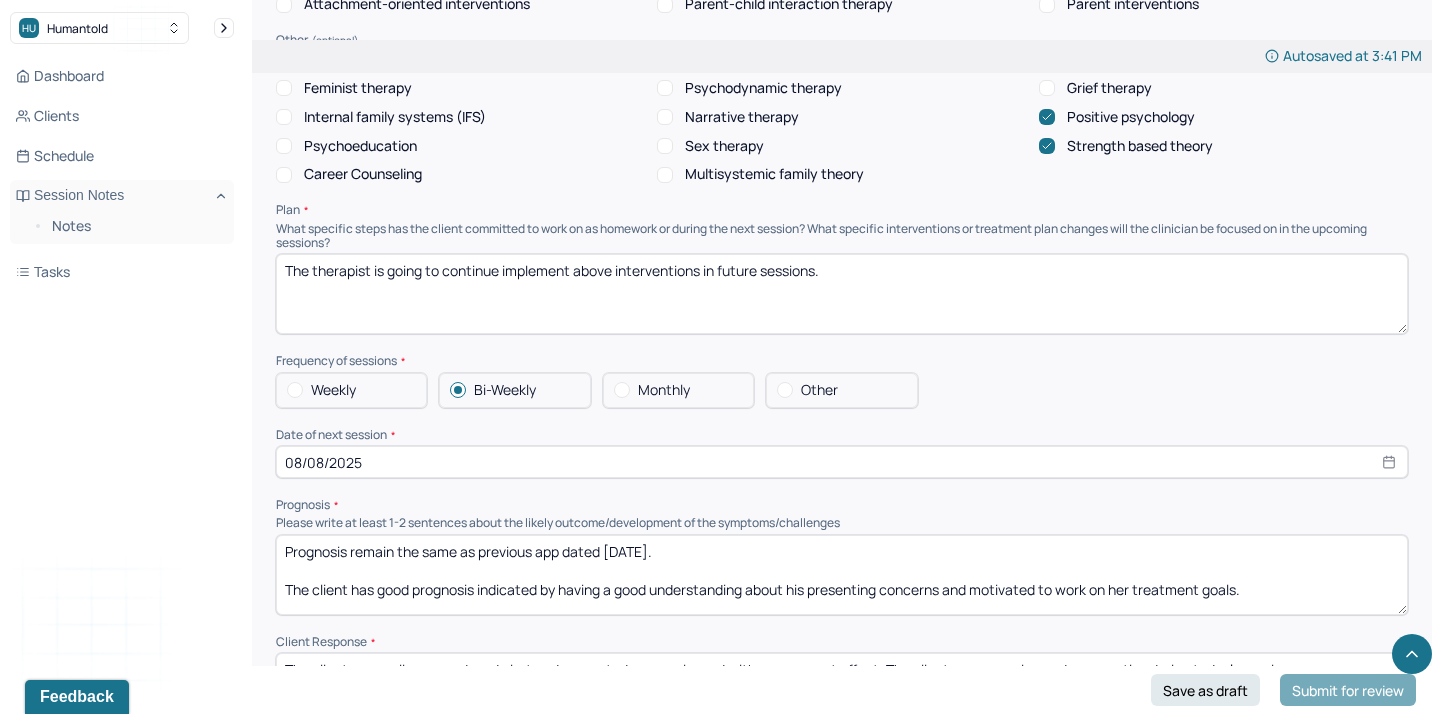 scroll, scrollTop: 1976, scrollLeft: 0, axis: vertical 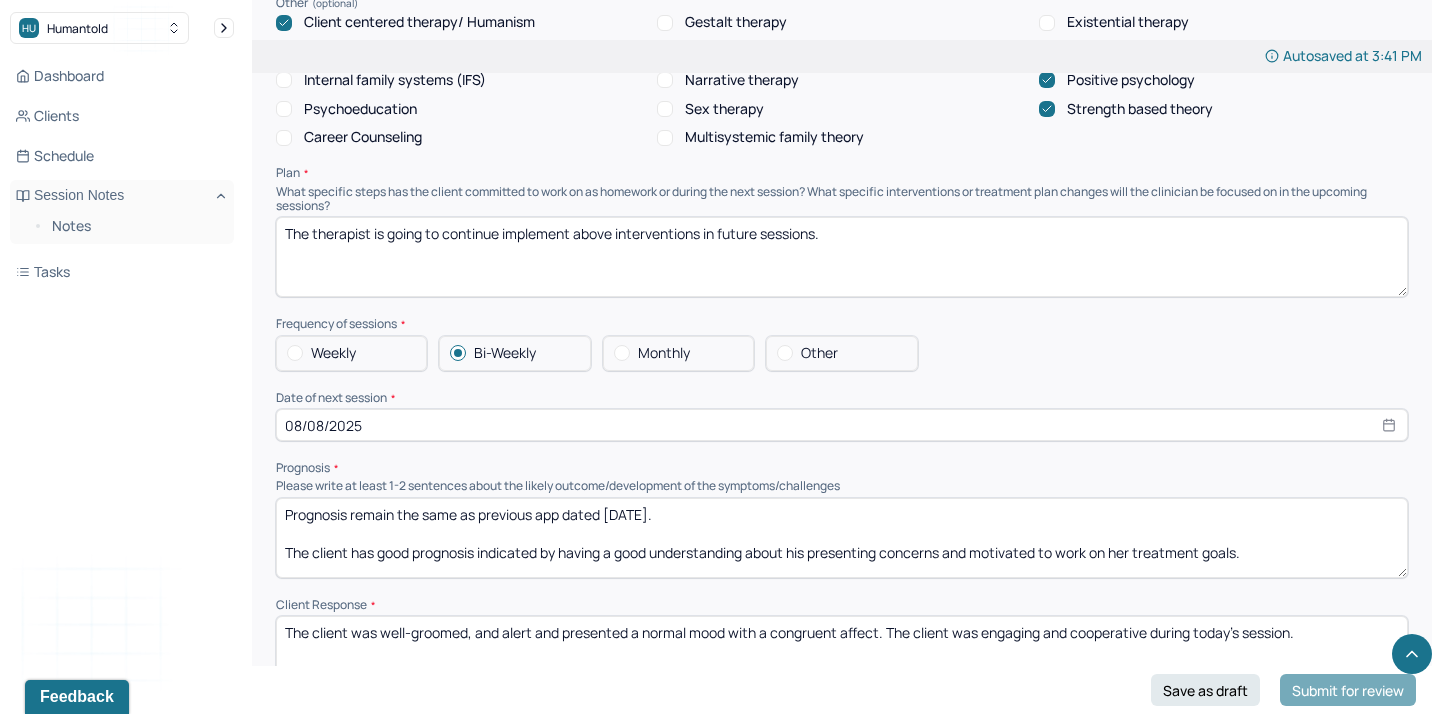 type on "The client" 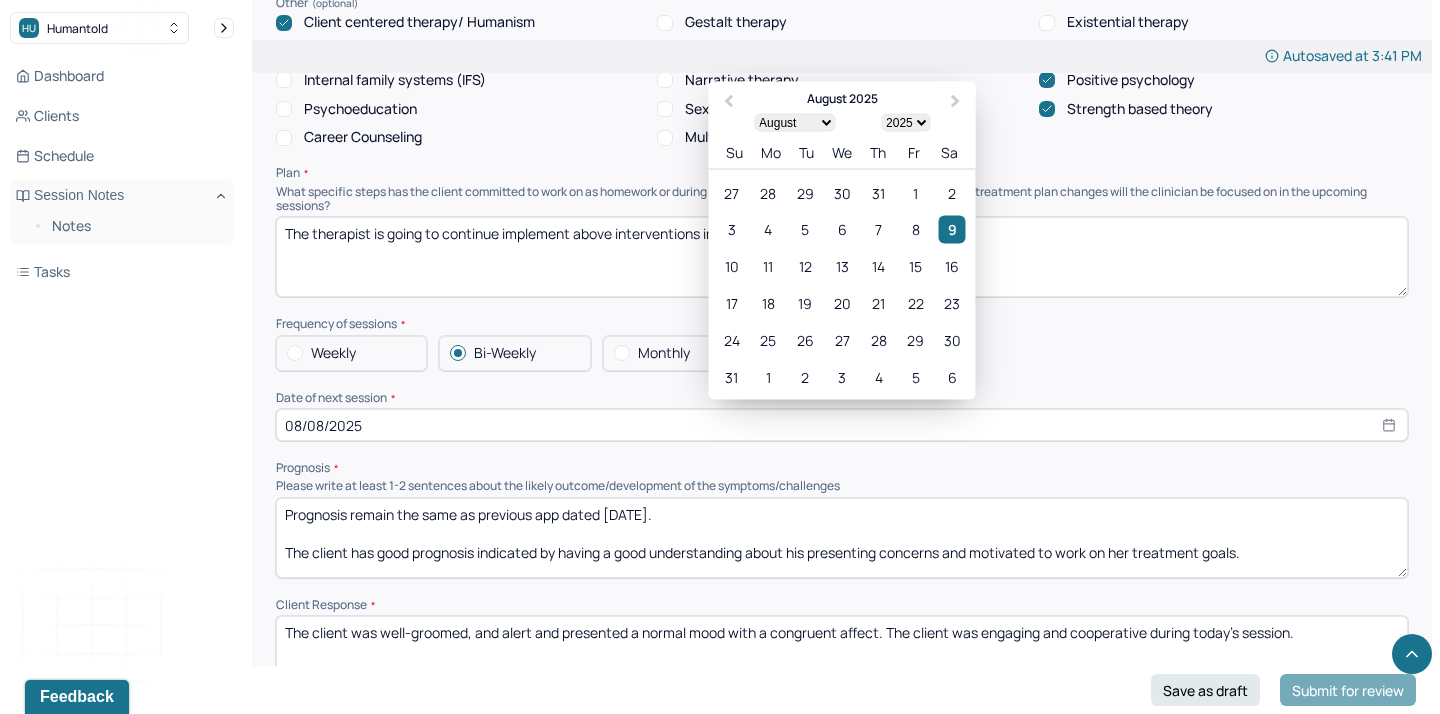 click on "08/08/2025" at bounding box center [842, 425] 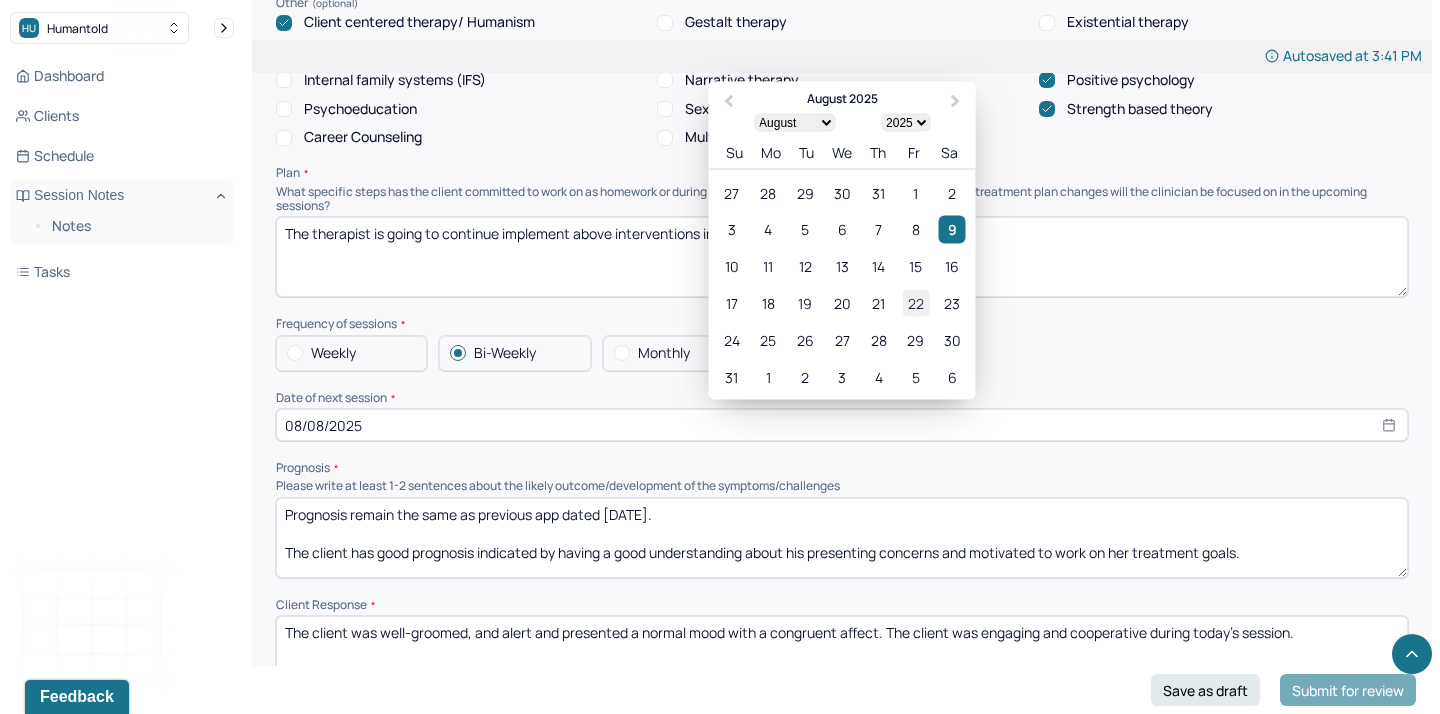 click on "22" at bounding box center [915, 303] 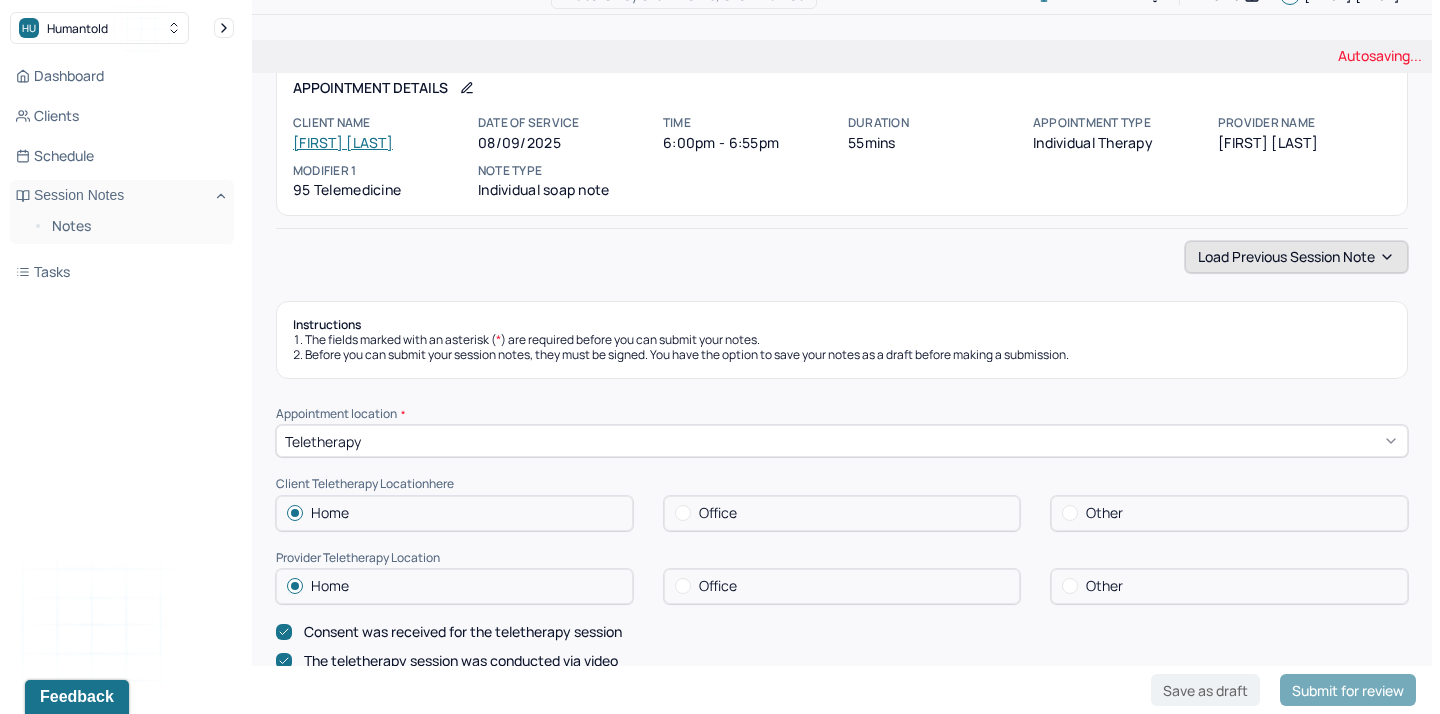 scroll, scrollTop: 0, scrollLeft: 0, axis: both 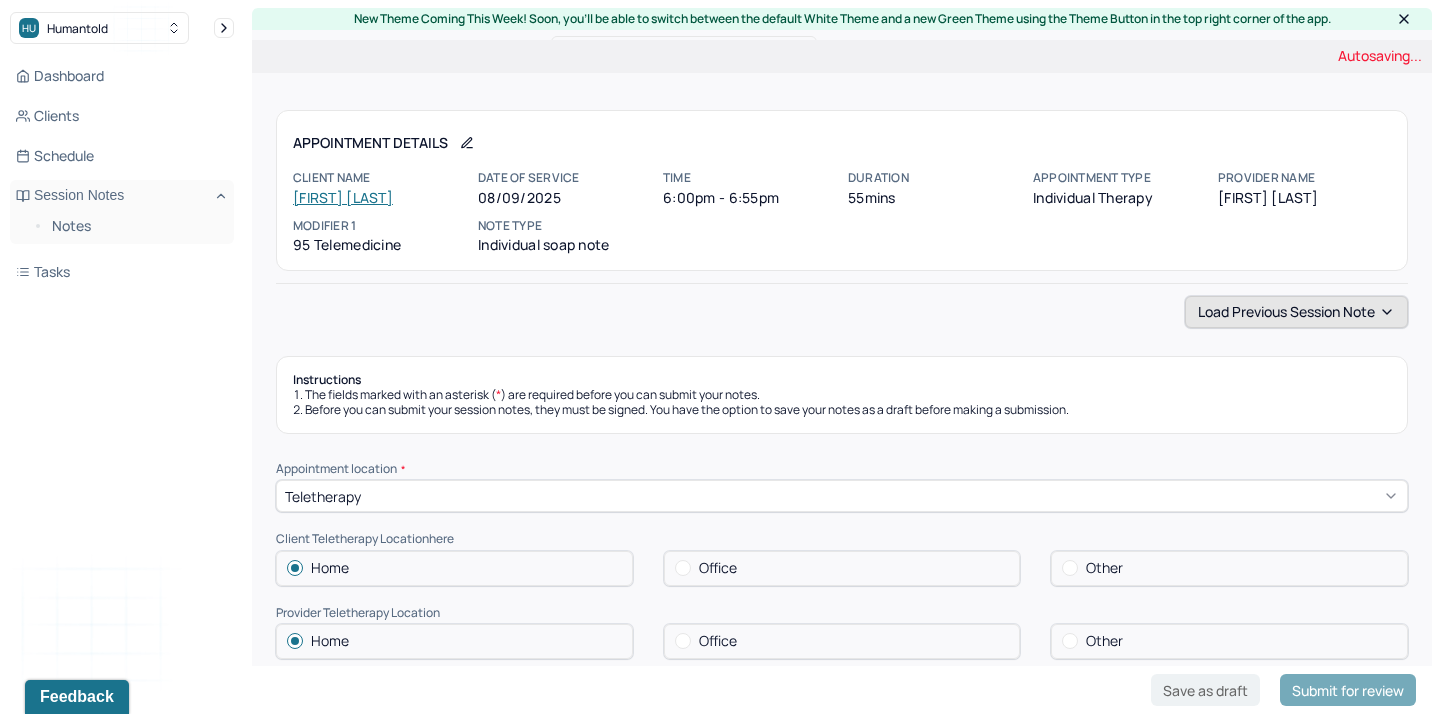 click on "Load previous session note" at bounding box center [1296, 312] 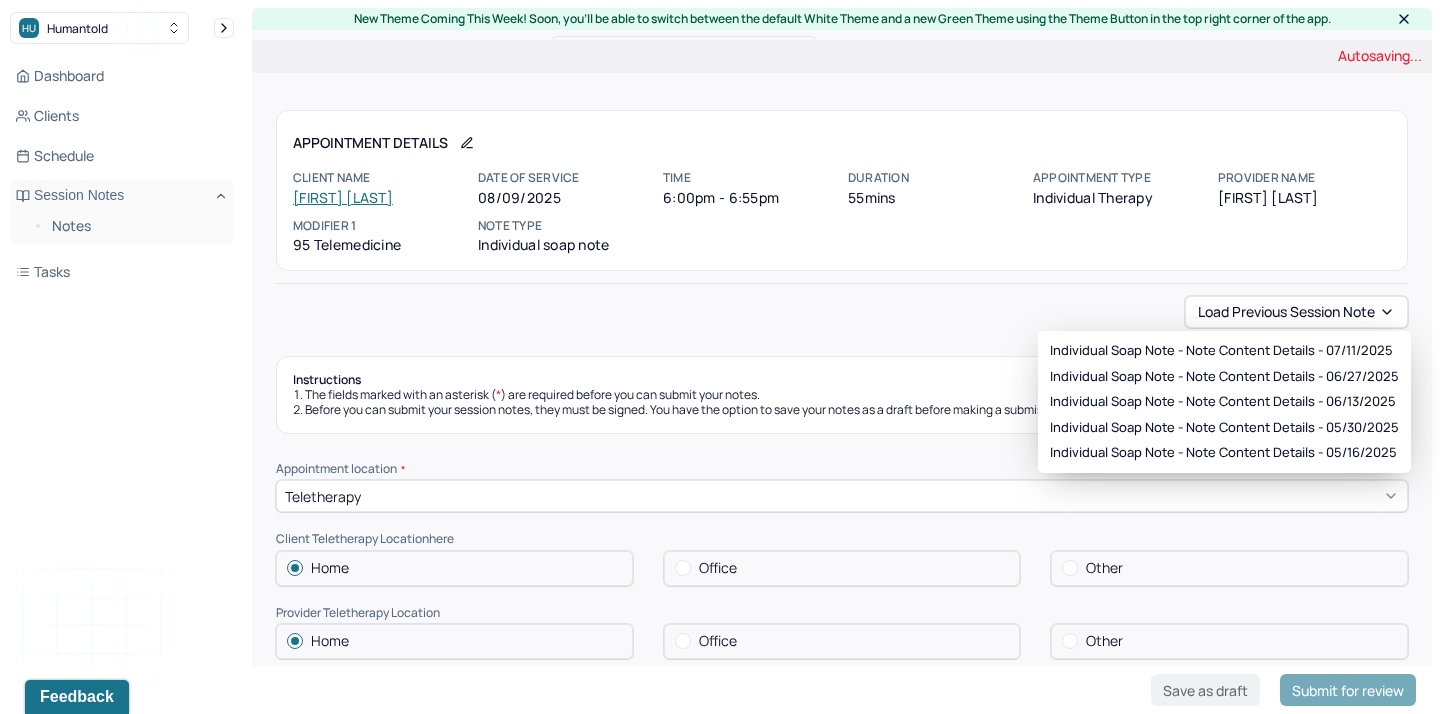 click on "Load previous session note Instructions The fields marked with an asterisk ( * ) are required before you can submit your notes. Before you can submit your session notes, they must be signed. You have the option to save your notes as a draft before making a submission. Appointment location * Teletherapy Client Teletherapy Location here Home Office Other Provider Teletherapy Location Home Office Other Consent was received for the teletherapy session The teletherapy session was conducted via video Primary diagnosis * F41.1 GENERALIZED ANXIETY DISORDER Secondary diagnosis (optional) Secondary diagnosis Tertiary diagnosis (optional) Tertiary diagnosis Emotional / Behavioural symptoms demonstrated * job insecurity/anxiety/fear of regret Causing * Maladaptive Functioning Intention for Session * Attempts to alleviate the emotional disturbances Session Note Subjective The client
Objective How did they present themselves? Was there nervous talking or lack of eye contact? Assessment Therapy Intervention Techniques *" at bounding box center [842, 1911] 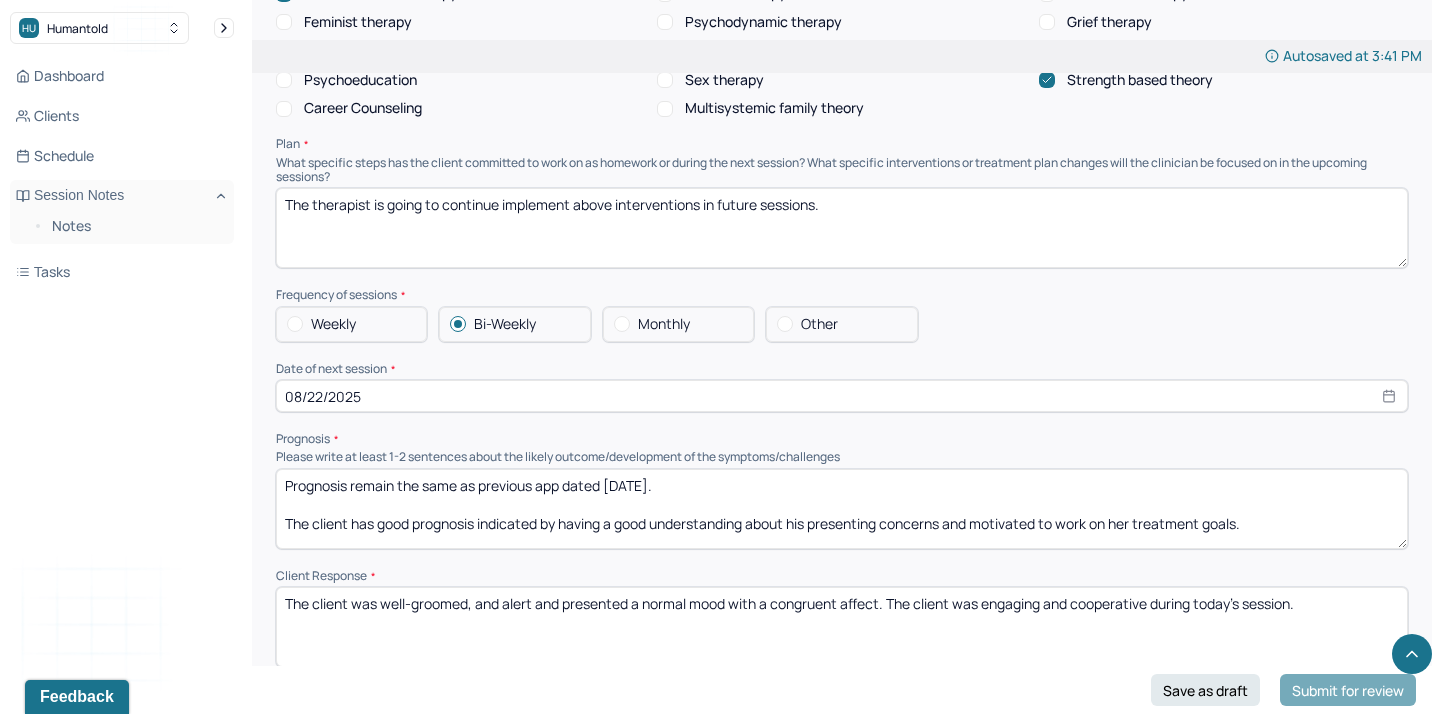 scroll, scrollTop: 1983, scrollLeft: 0, axis: vertical 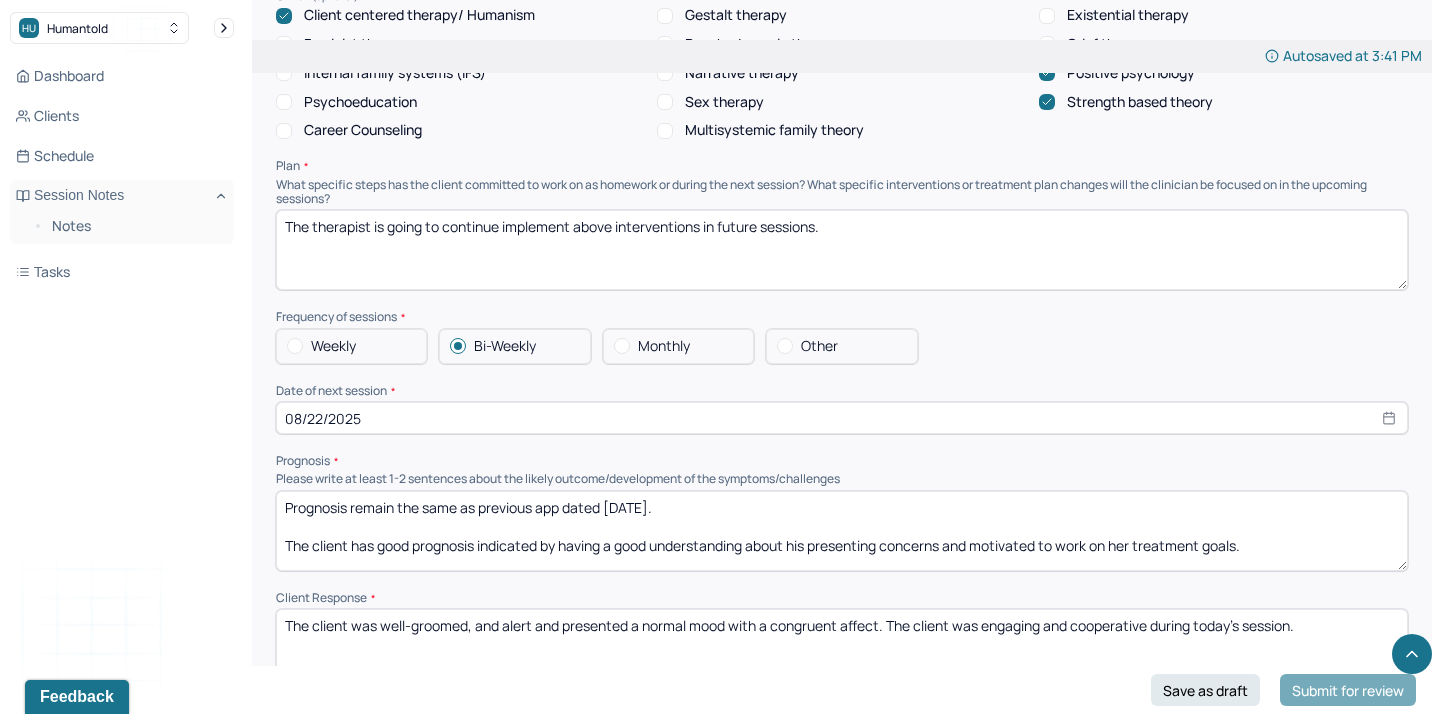 click on "Prognosis remain the same as previous app dated [DATE].
The client has good prognosis indicated by having a good understanding about his presenting concerns and motivated to work on her treatment goals." at bounding box center [842, 531] 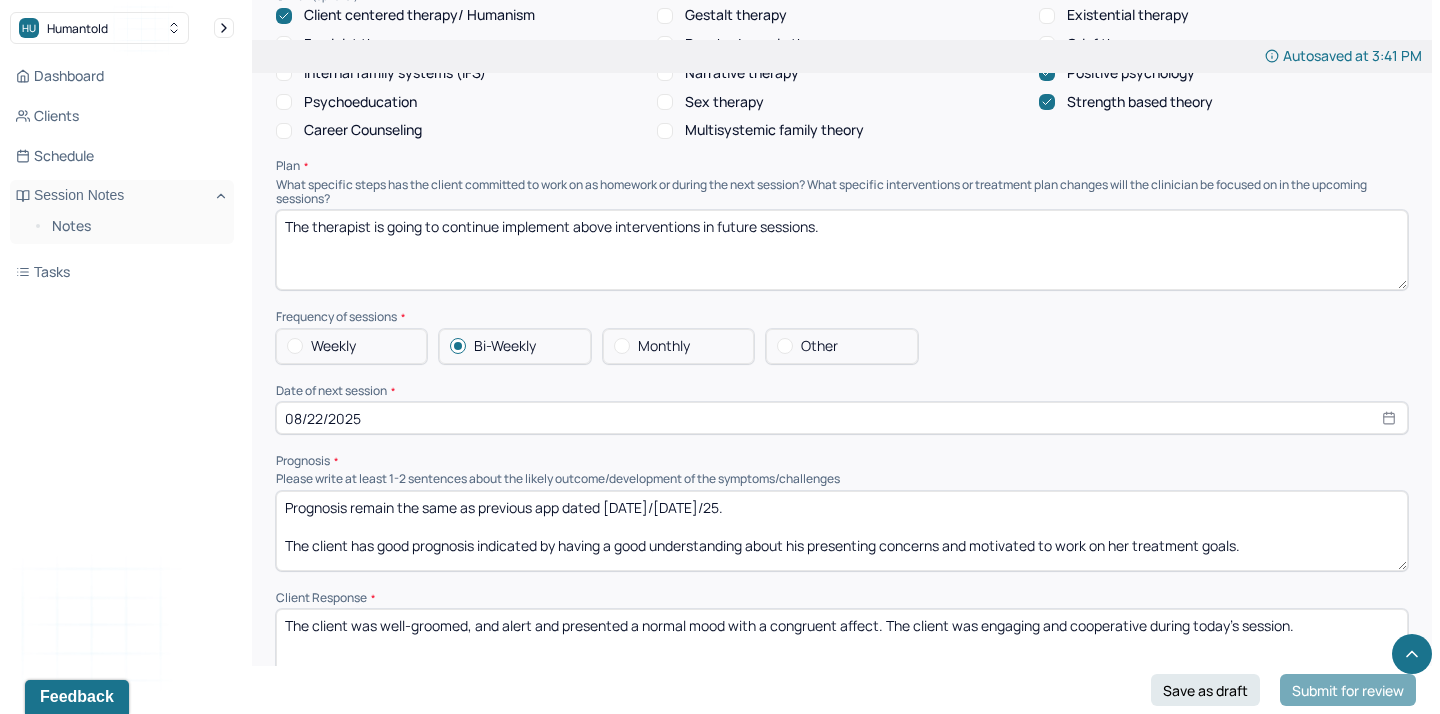 type on "Prognosis remain the same as previous app dated [DATE]/[DATE]/25.
The client has good prognosis indicated by having a good understanding about his presenting concerns and motivated to work on her treatment goals." 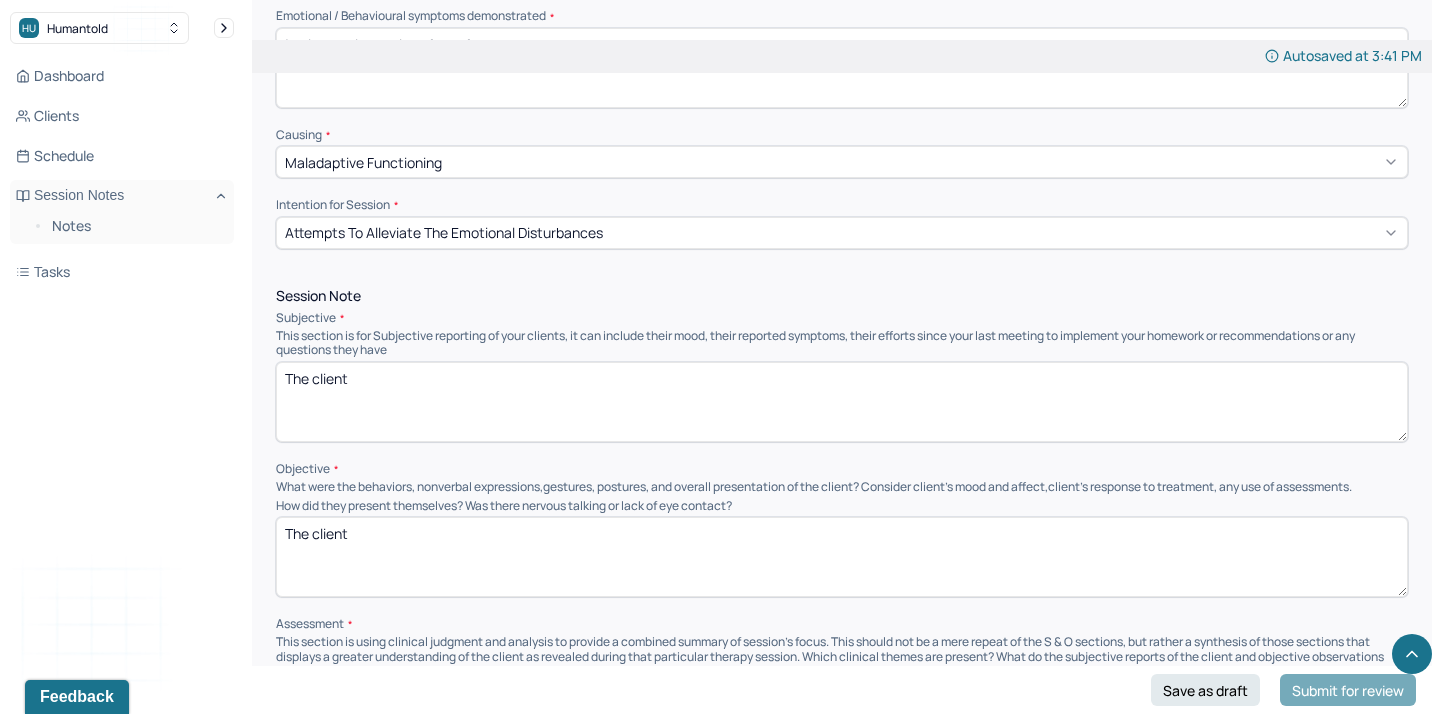 scroll, scrollTop: 960, scrollLeft: 0, axis: vertical 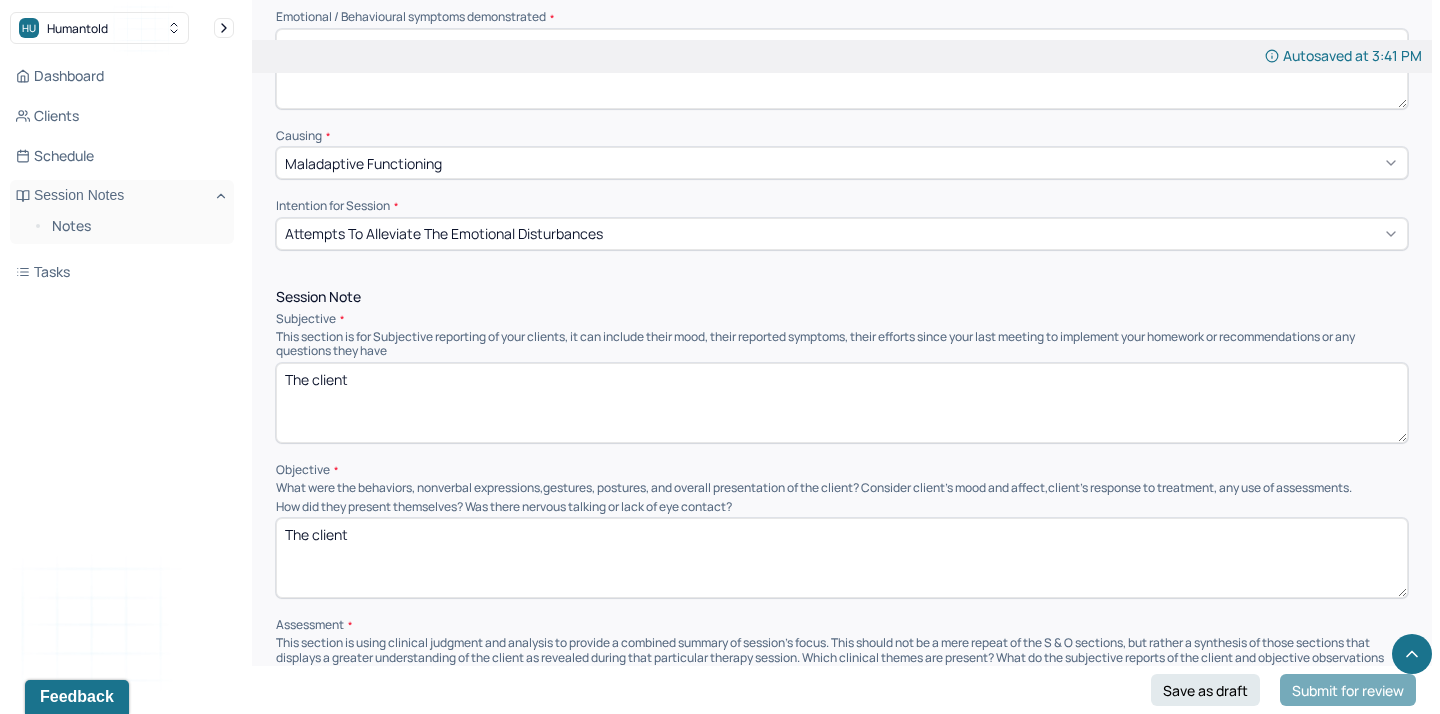 click on "The client" at bounding box center (842, 403) 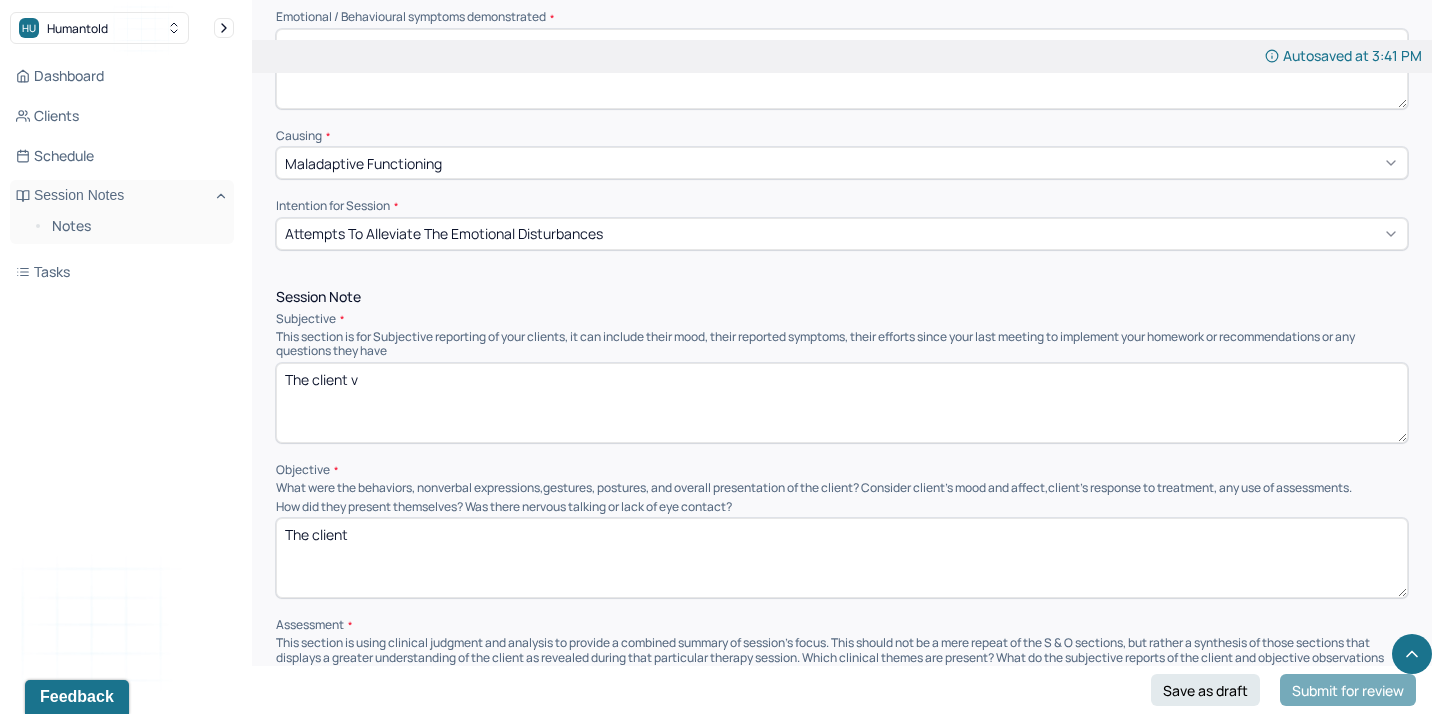 scroll, scrollTop: 5, scrollLeft: 0, axis: vertical 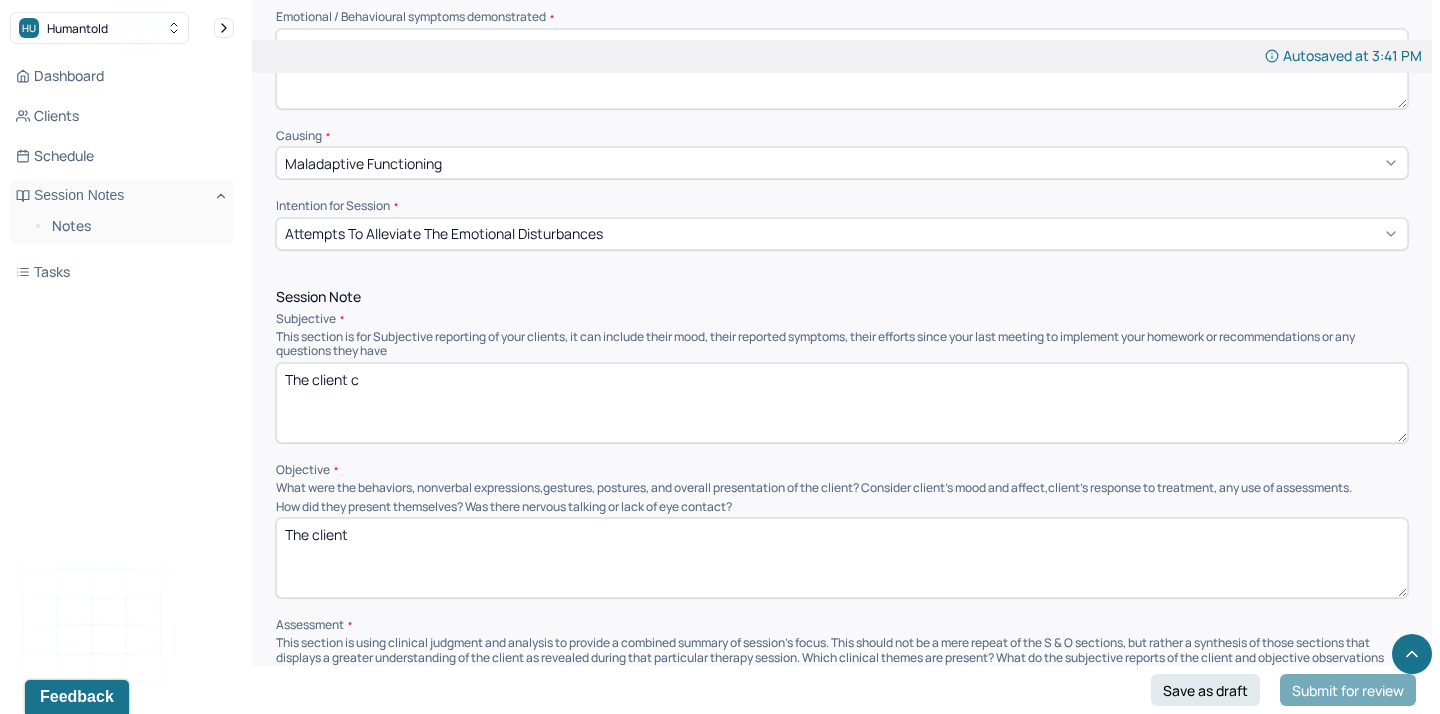 paste on "continued discussing his ongoing internal conflict about whether to remain in his current job, which offers stability and security, or pursue a more competitive and potentially more rewarding position while he is still young. He shared that he has refined his résumé and has been casually reviewing job postings. Despite these proactive steps, he reported experiencing significant internal debate and difficulty committing to a decision." 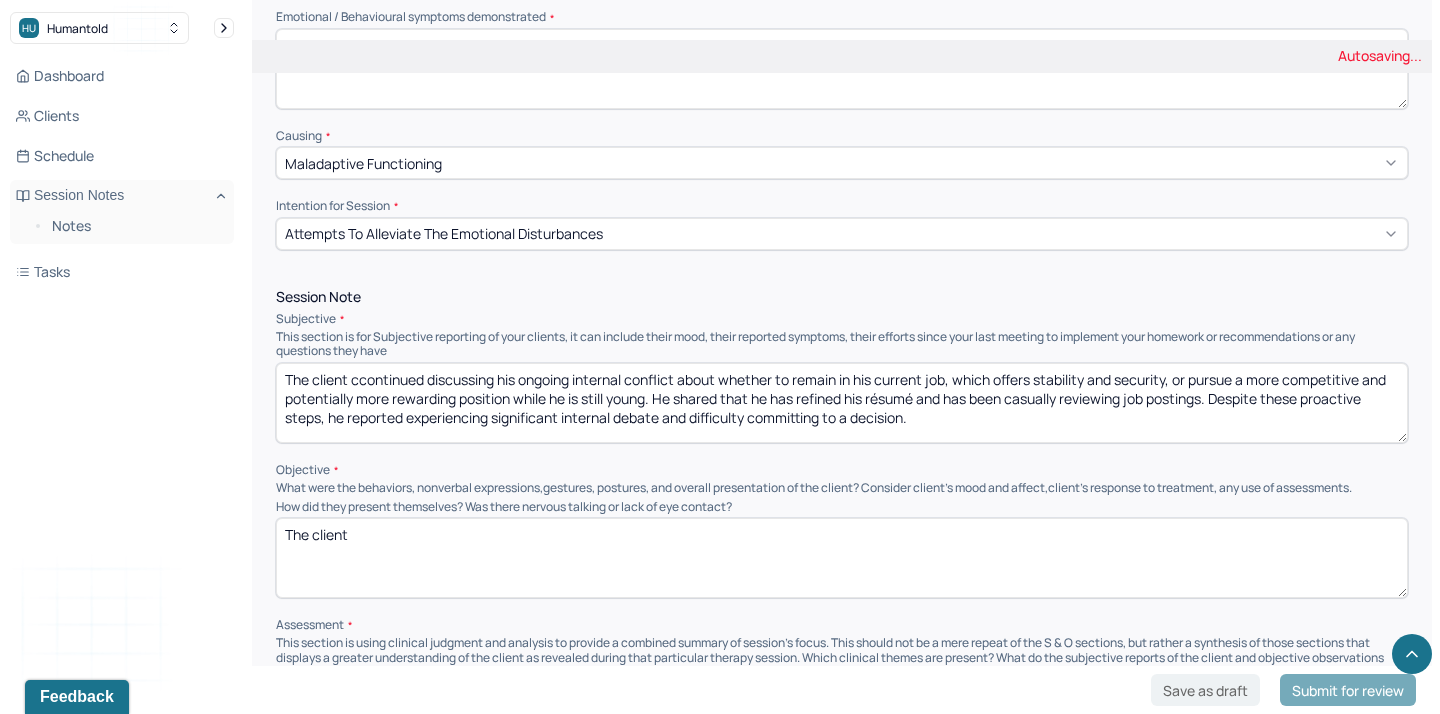 click on "The client" at bounding box center (842, 403) 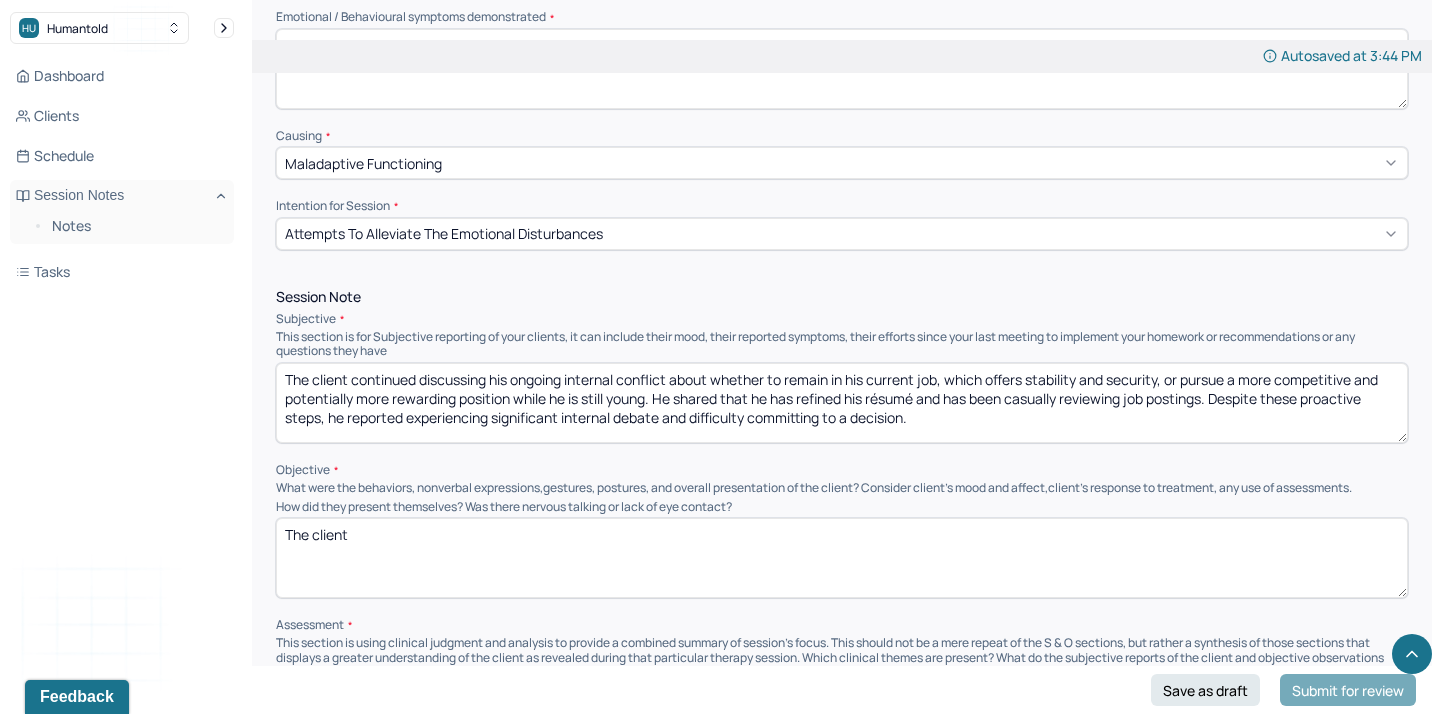 type on "The client continued discussing his ongoing internal conflict about whether to remain in his current job, which offers stability and security, or pursue a more competitive and potentially more rewarding position while he is still young. He shared that he has refined his résumé and has been casually reviewing job postings. Despite these proactive steps, he reported experiencing significant internal debate and difficulty committing to a decision." 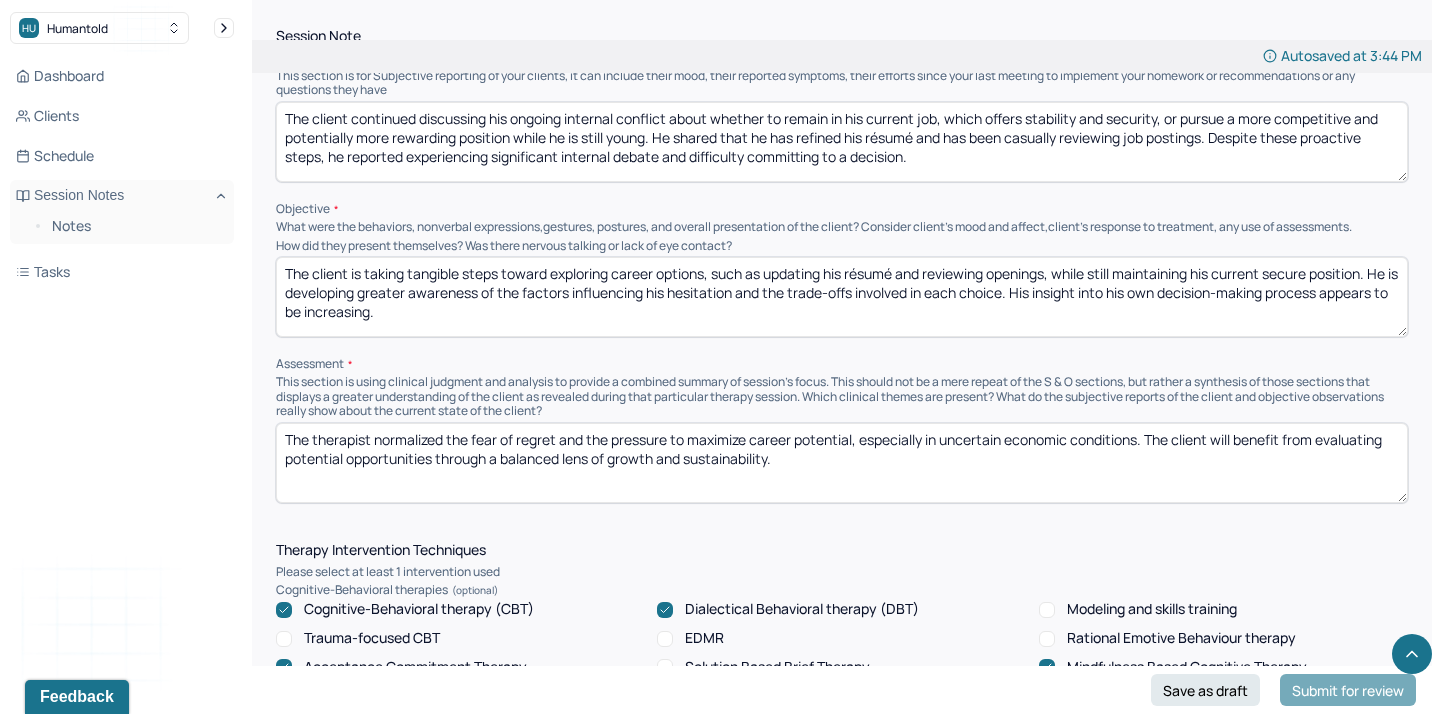scroll, scrollTop: 1251, scrollLeft: 0, axis: vertical 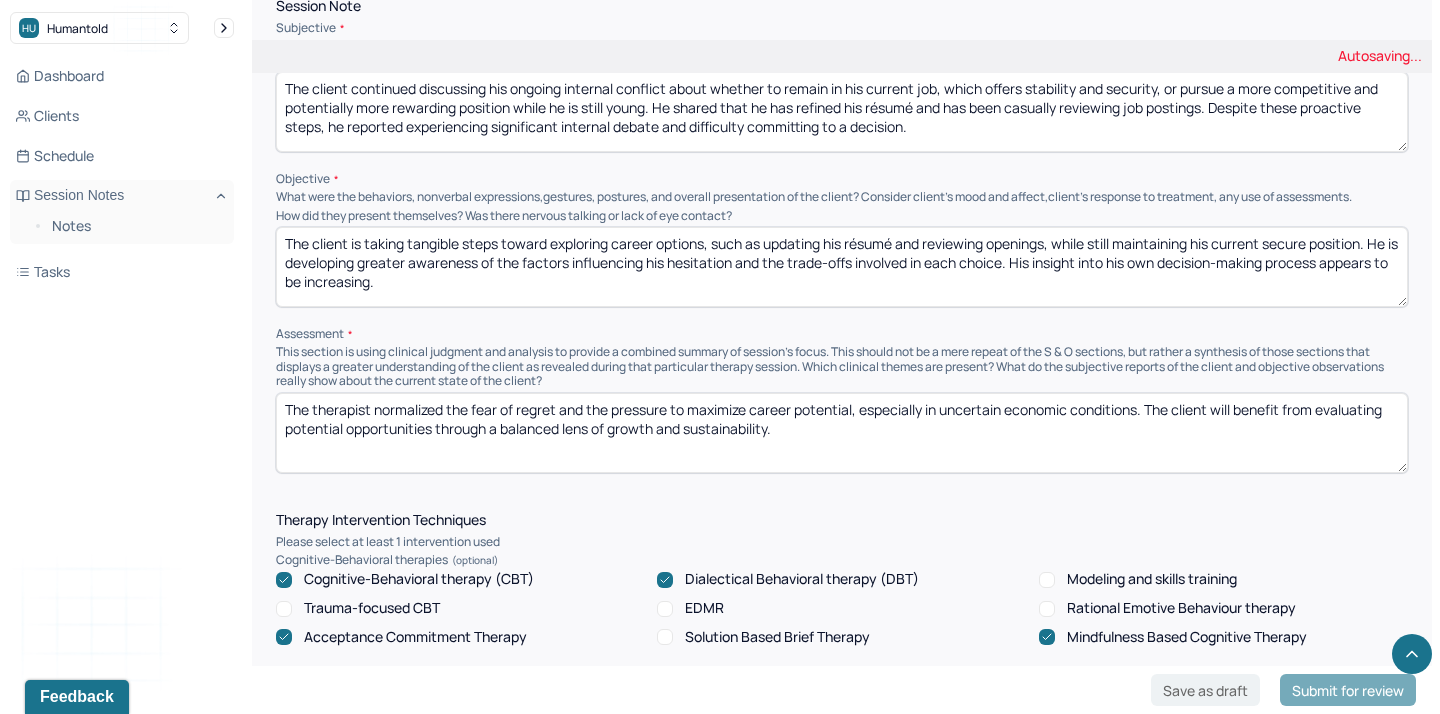 type on "The client is taking tangible steps toward exploring career options, such as updating his résumé and reviewing openings, while still maintaining his current secure position. He is developing greater awareness of the factors influencing his hesitation and the trade-offs involved in each choice. His insight into his own decision-making process appears to be increasing." 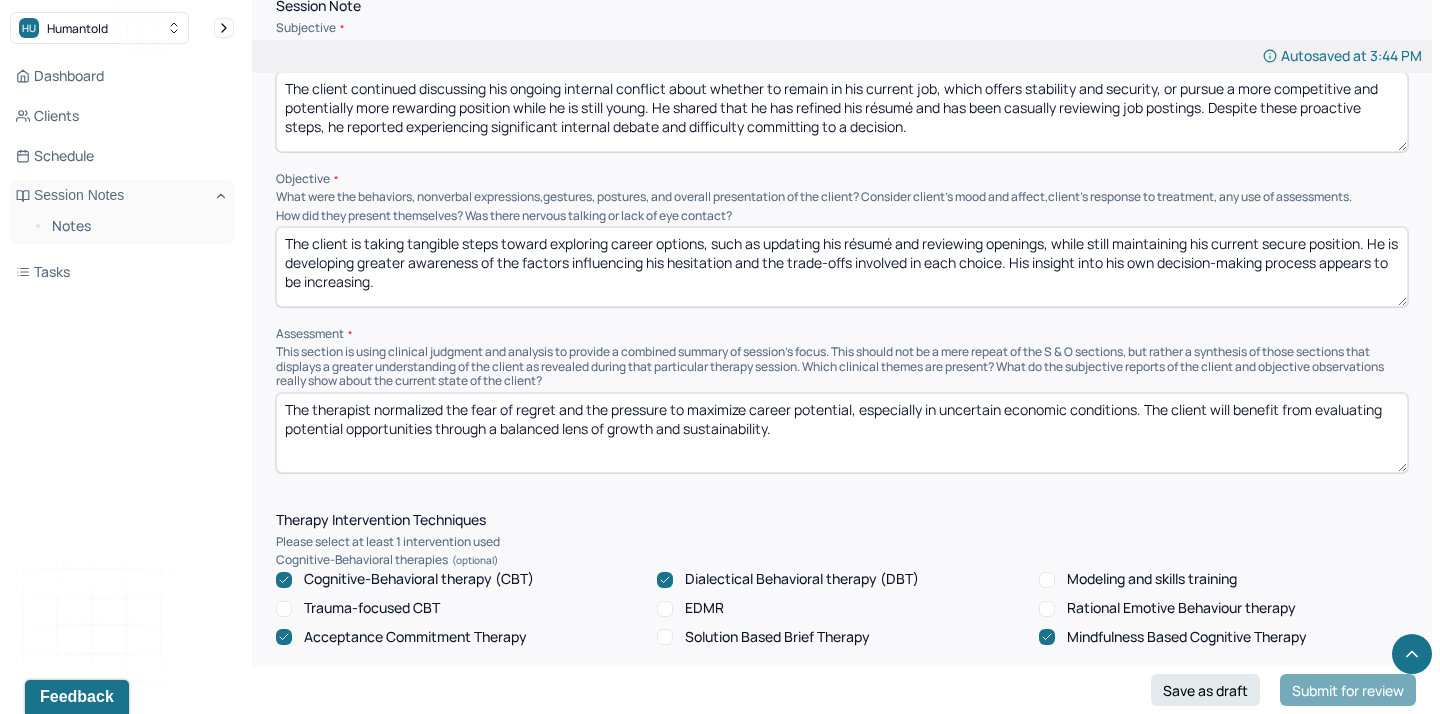 drag, startPoint x: 459, startPoint y: 443, endPoint x: 376, endPoint y: 408, distance: 90.07774 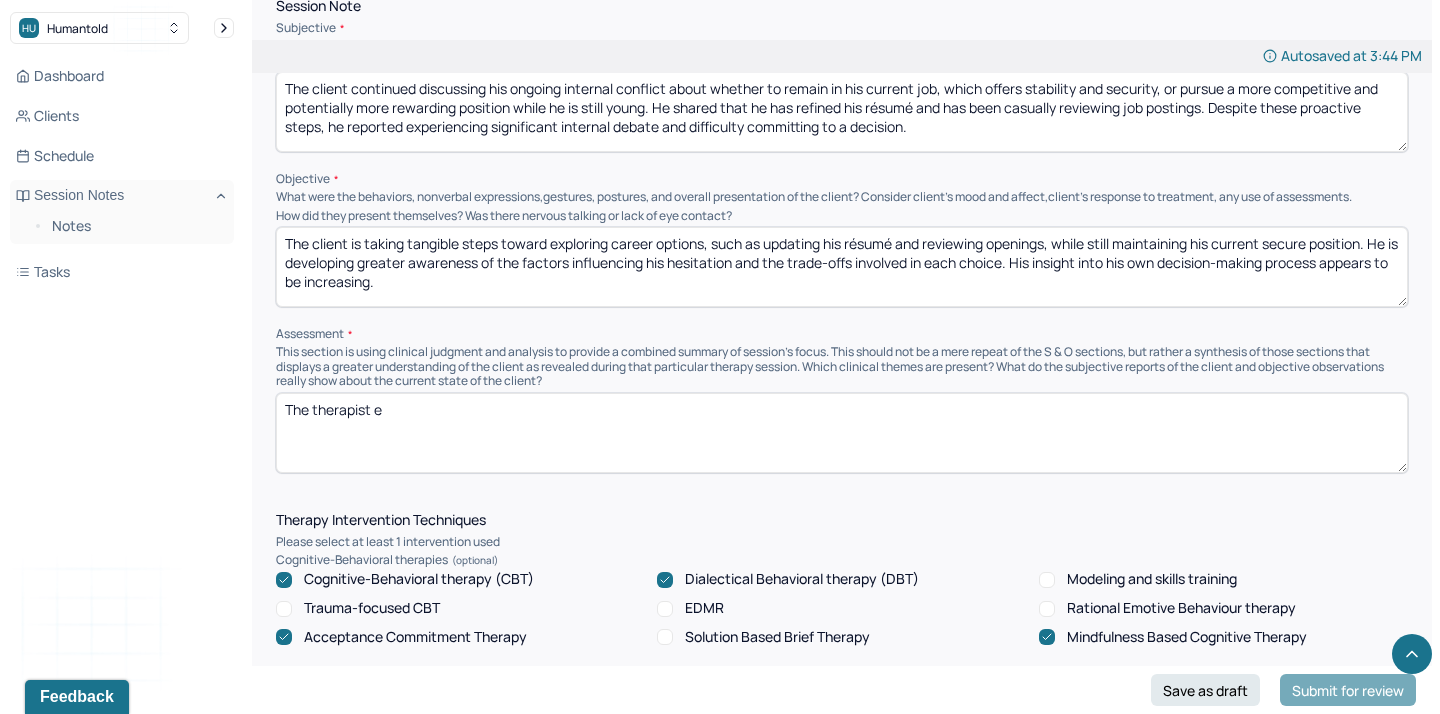 paste on "xplored the client’s underlying values, priorities, and long-term professional goals." 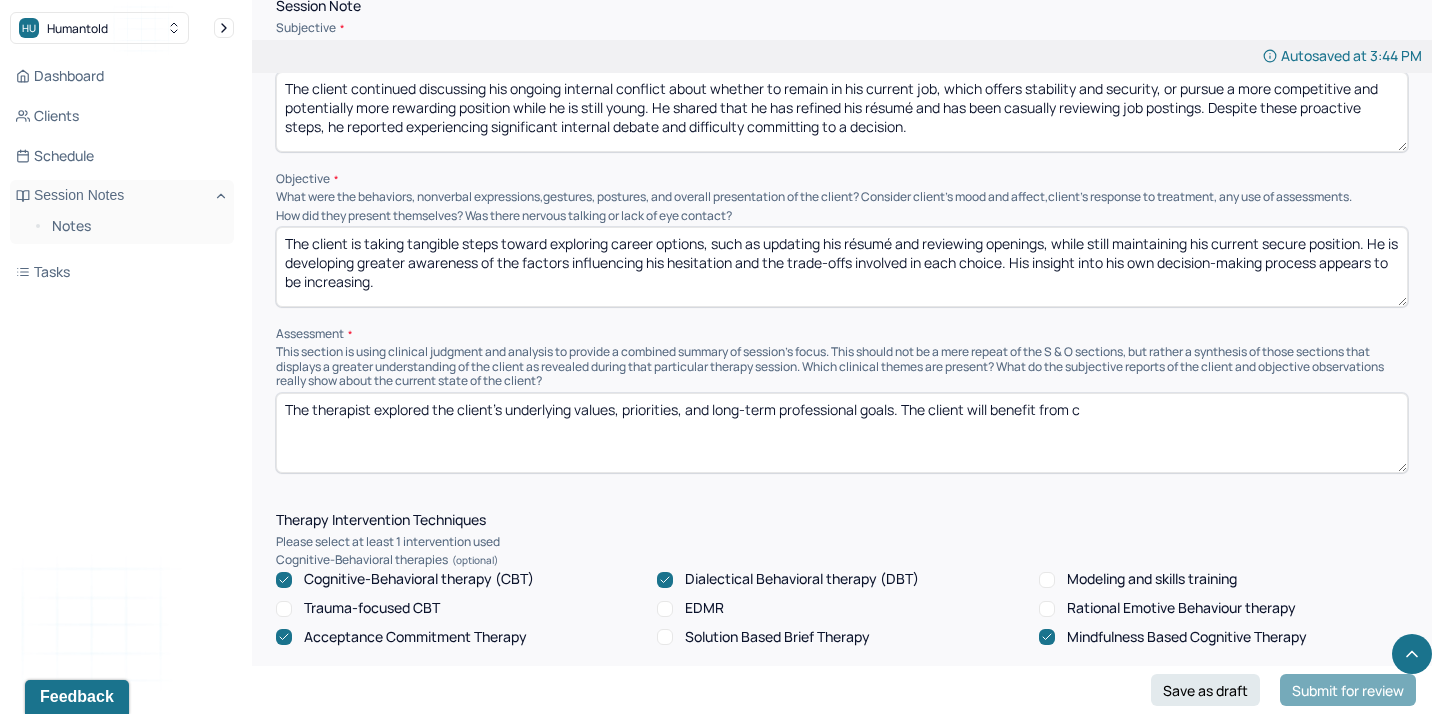 paste on "ontinue reflecting on personal and professional values to clarify direction." 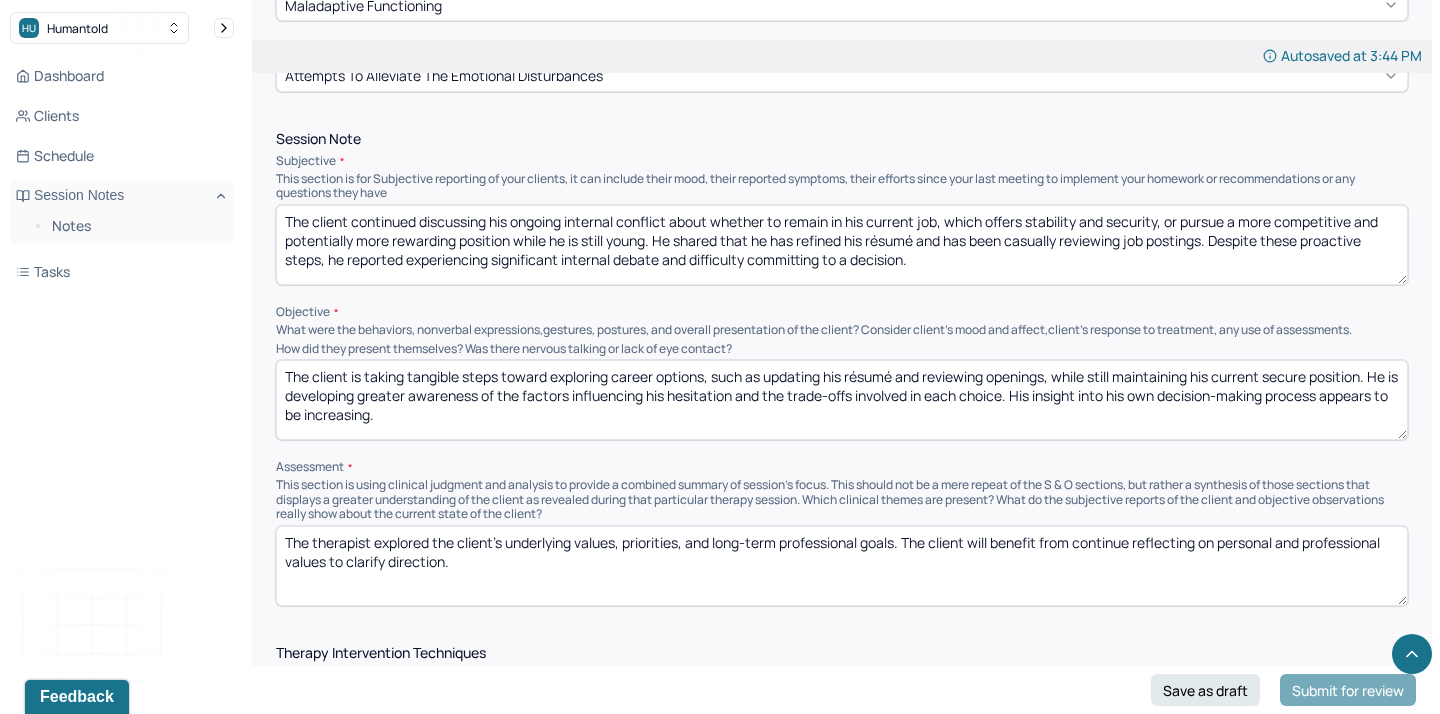 scroll, scrollTop: 949, scrollLeft: 0, axis: vertical 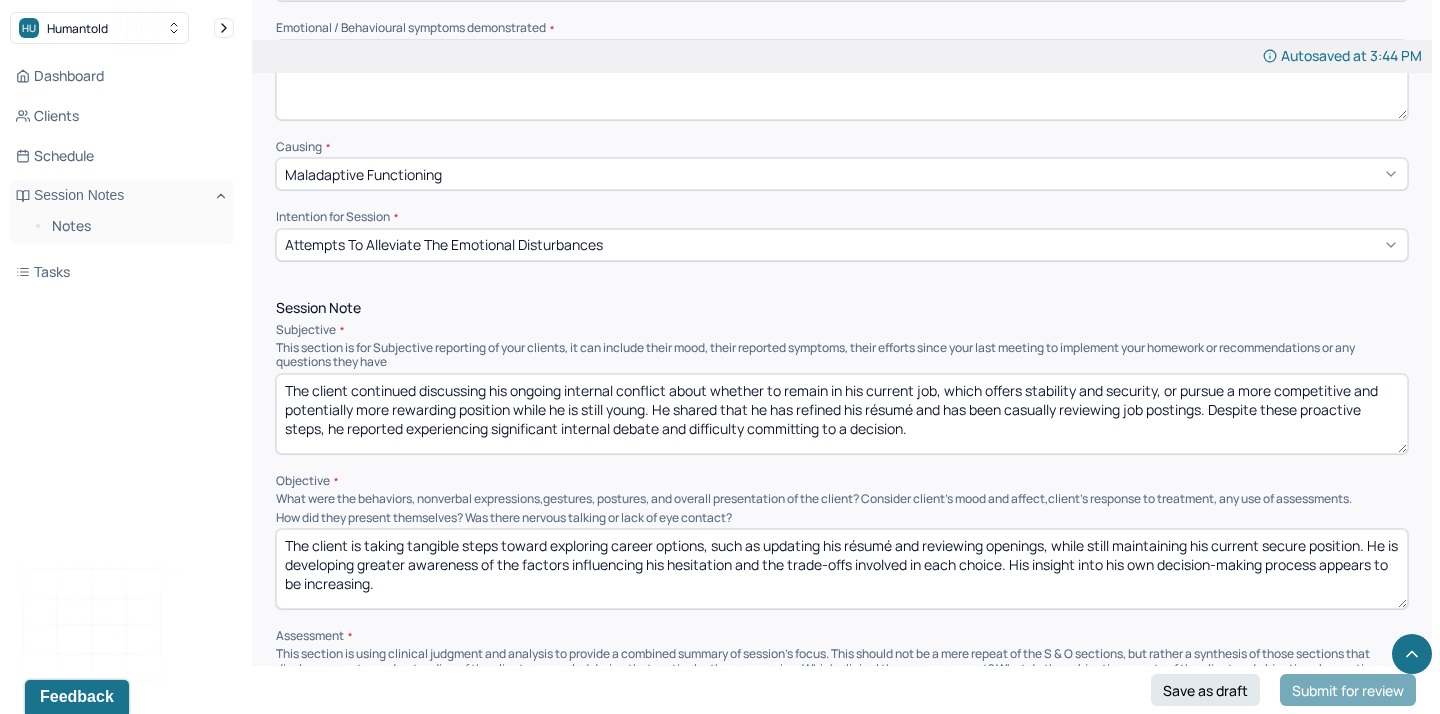 type on "The therapist explored the client’s underlying values, priorities, and long-term professional goals. The client will benefit from continue reflecting on personal and professional values to clarify direction." 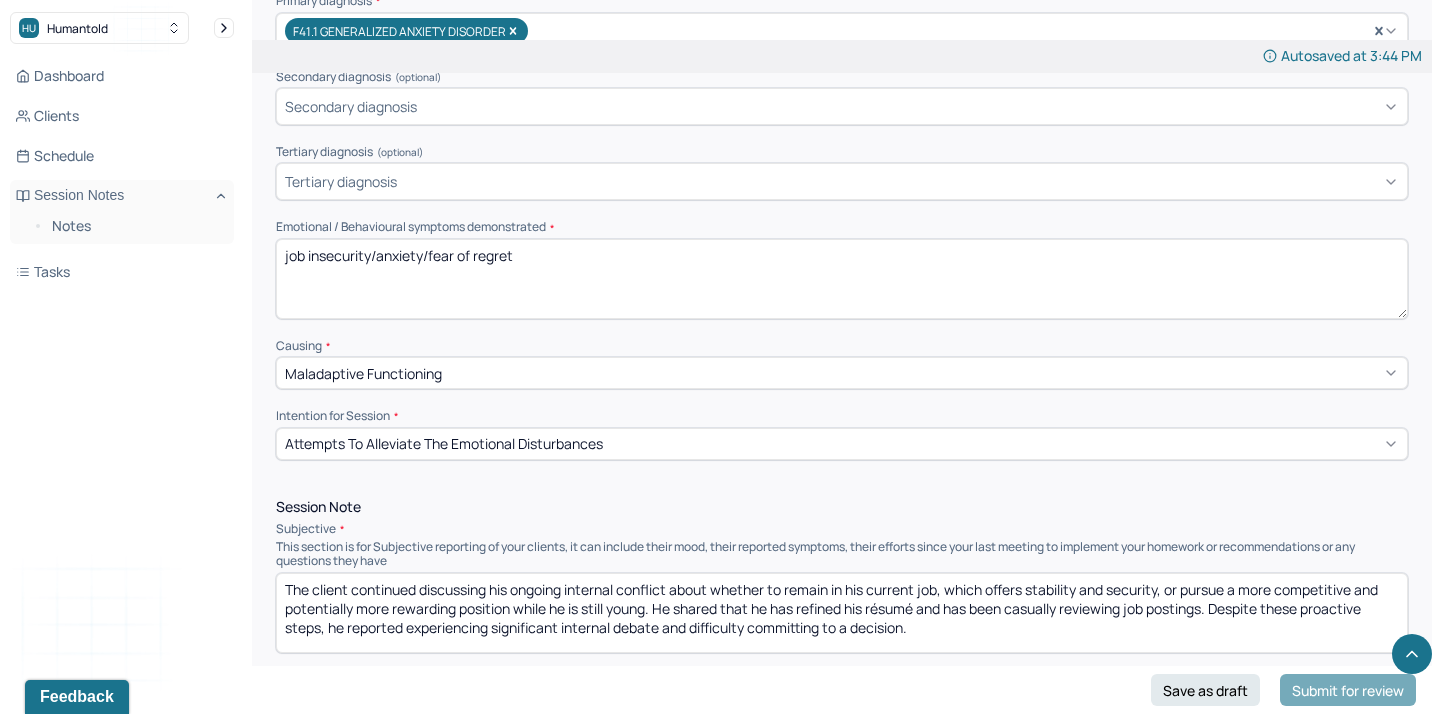 scroll, scrollTop: 703, scrollLeft: 0, axis: vertical 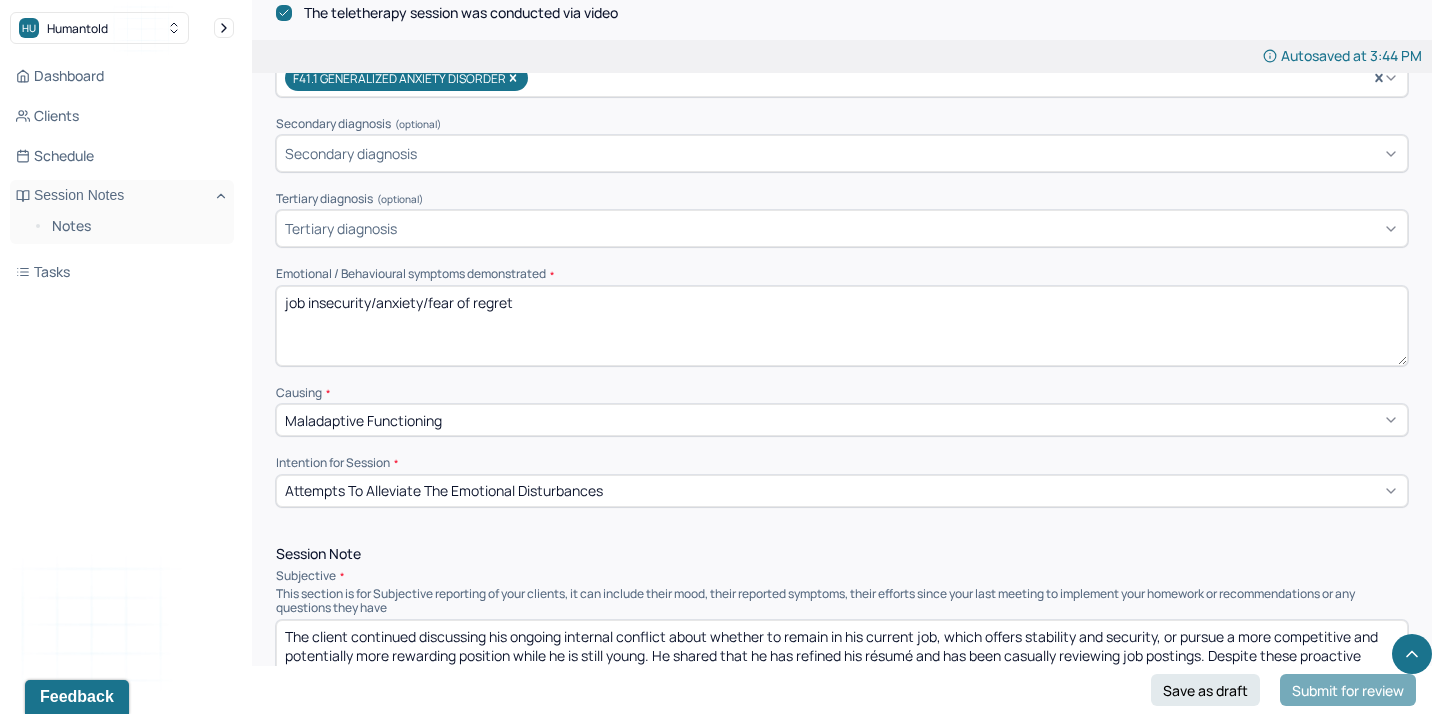 drag, startPoint x: 369, startPoint y: 293, endPoint x: 256, endPoint y: 291, distance: 113.0177 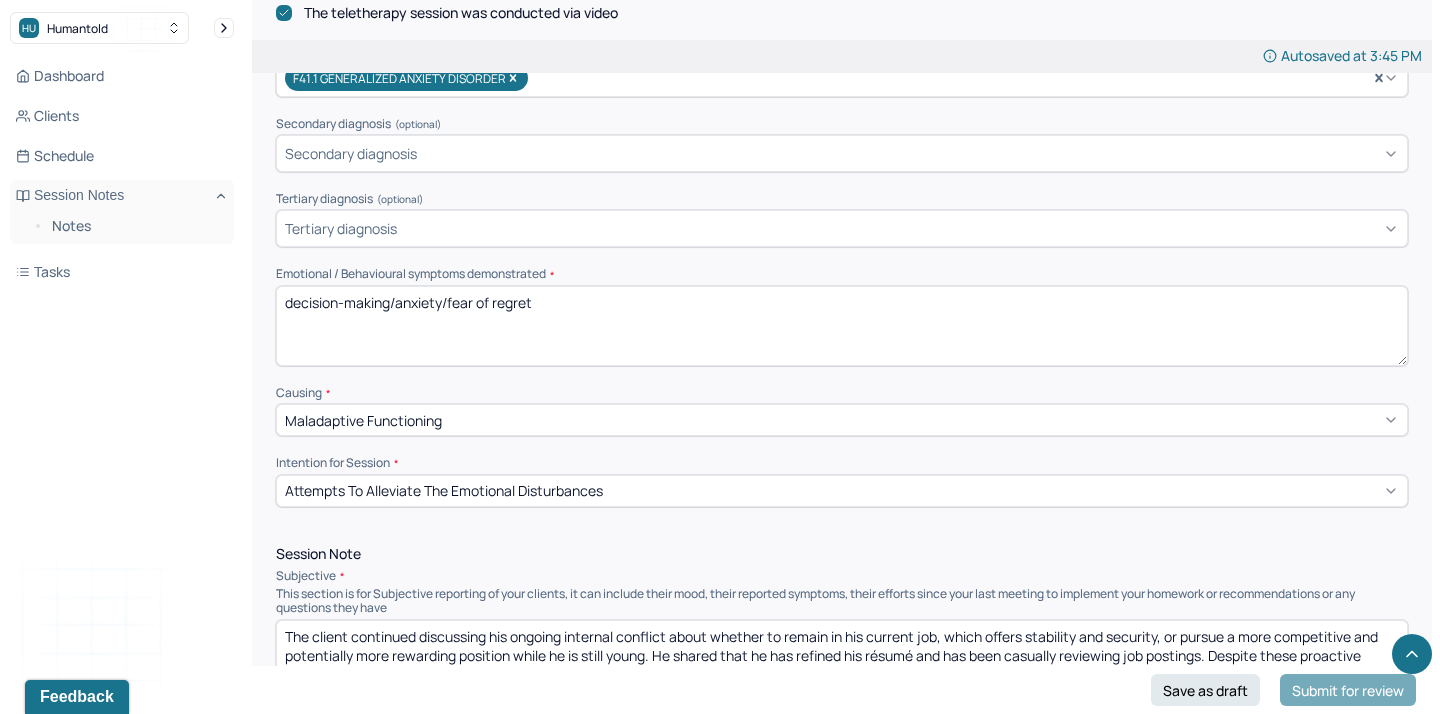 drag, startPoint x: 448, startPoint y: 296, endPoint x: 586, endPoint y: 295, distance: 138.00362 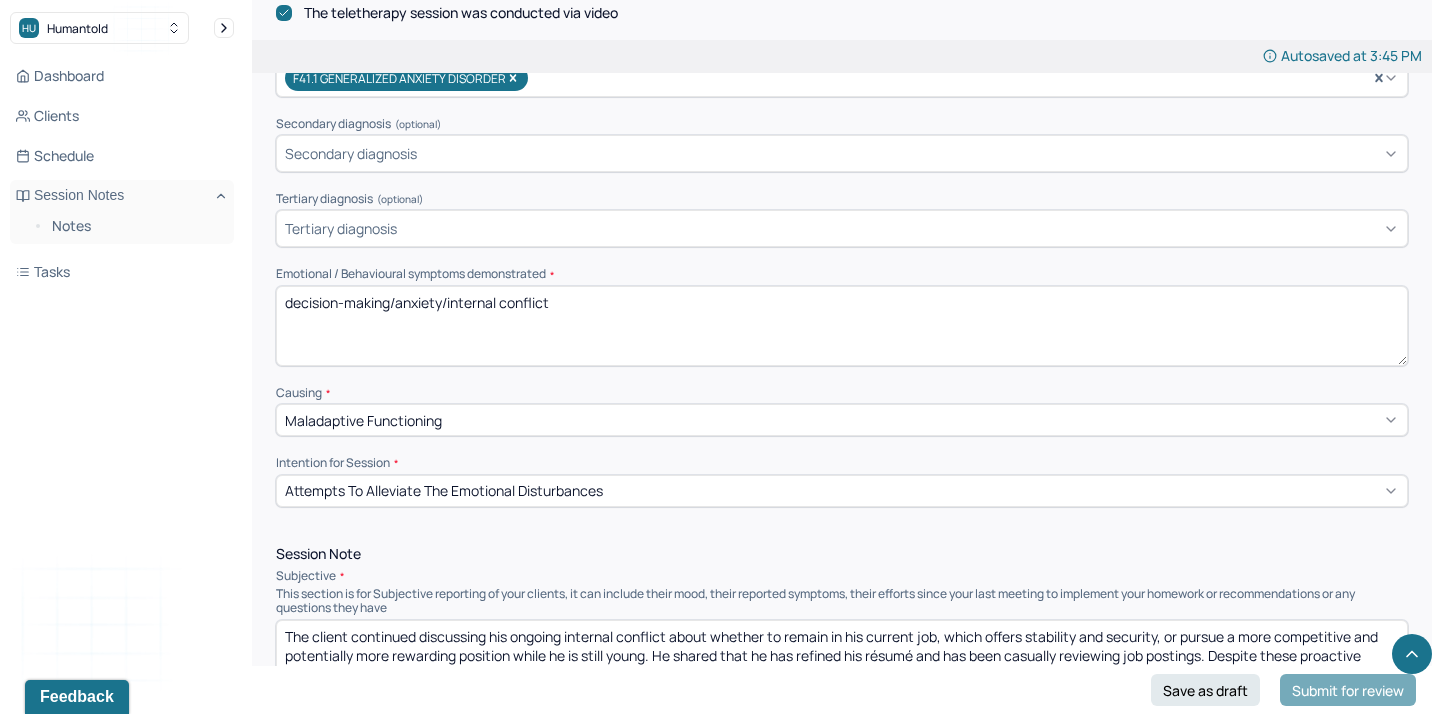 scroll, scrollTop: 2881, scrollLeft: 0, axis: vertical 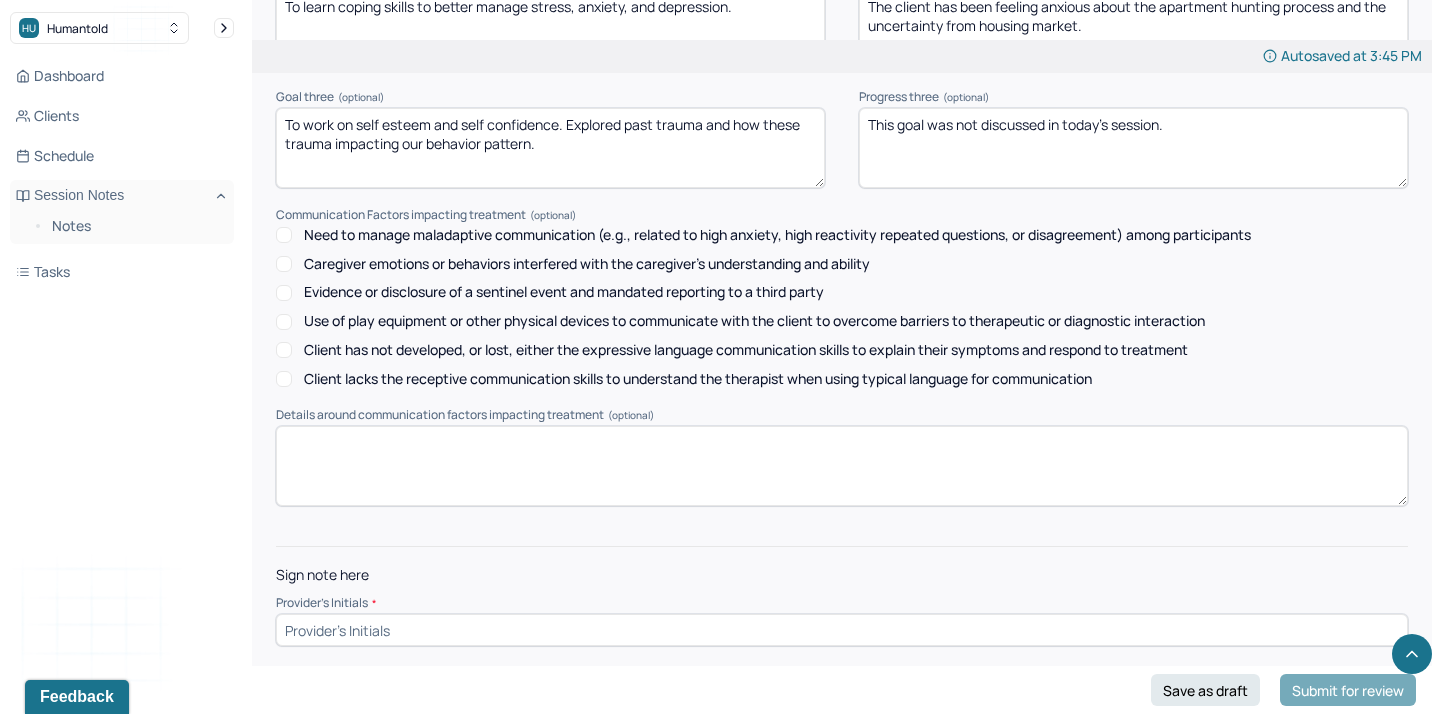 type on "decision-making/anxiety/internal conflict" 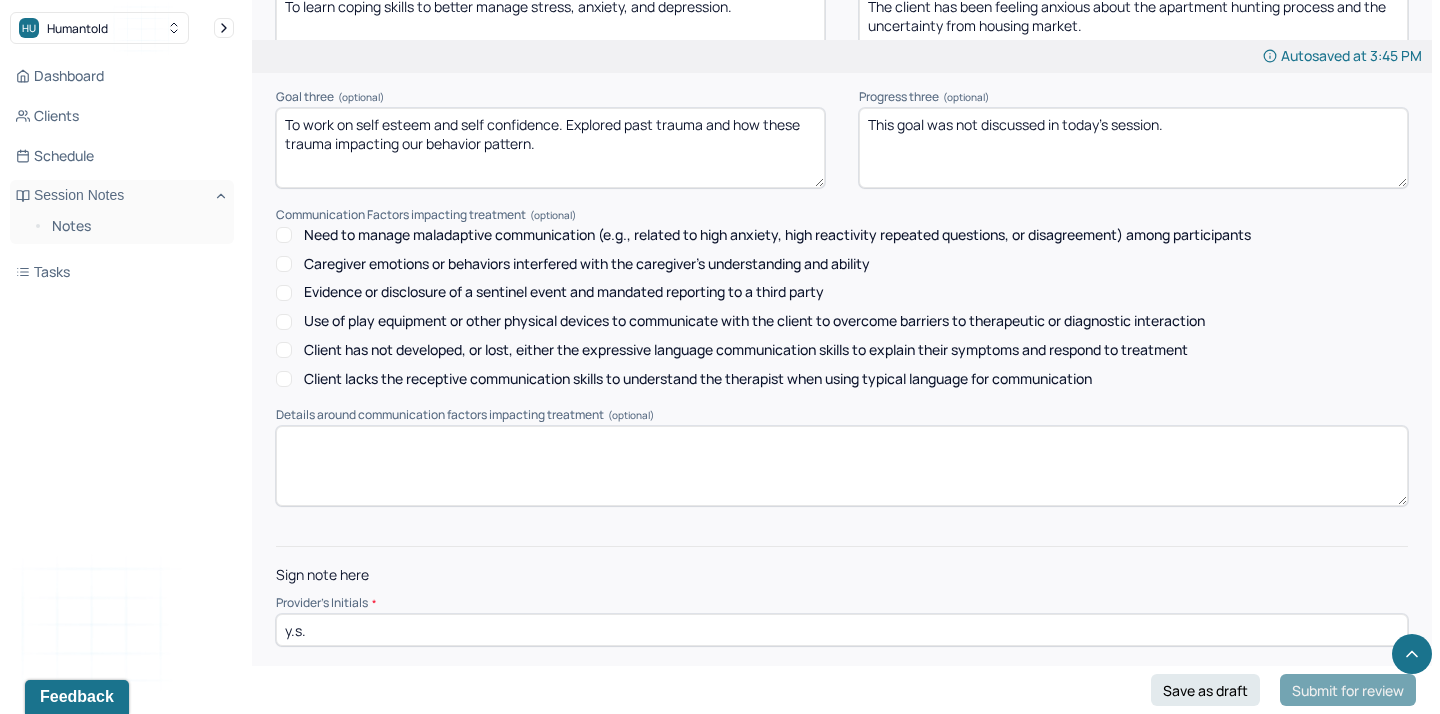 type on "y.s." 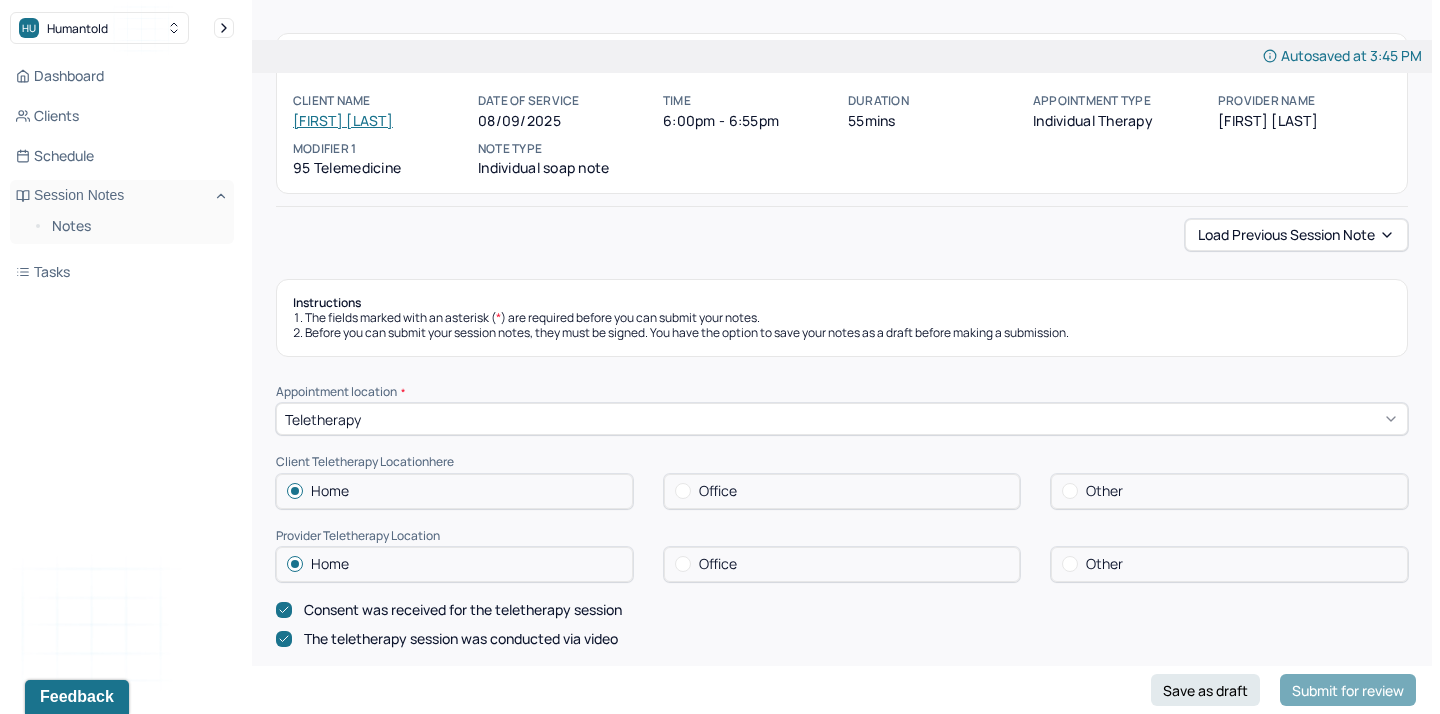 scroll, scrollTop: 0, scrollLeft: 0, axis: both 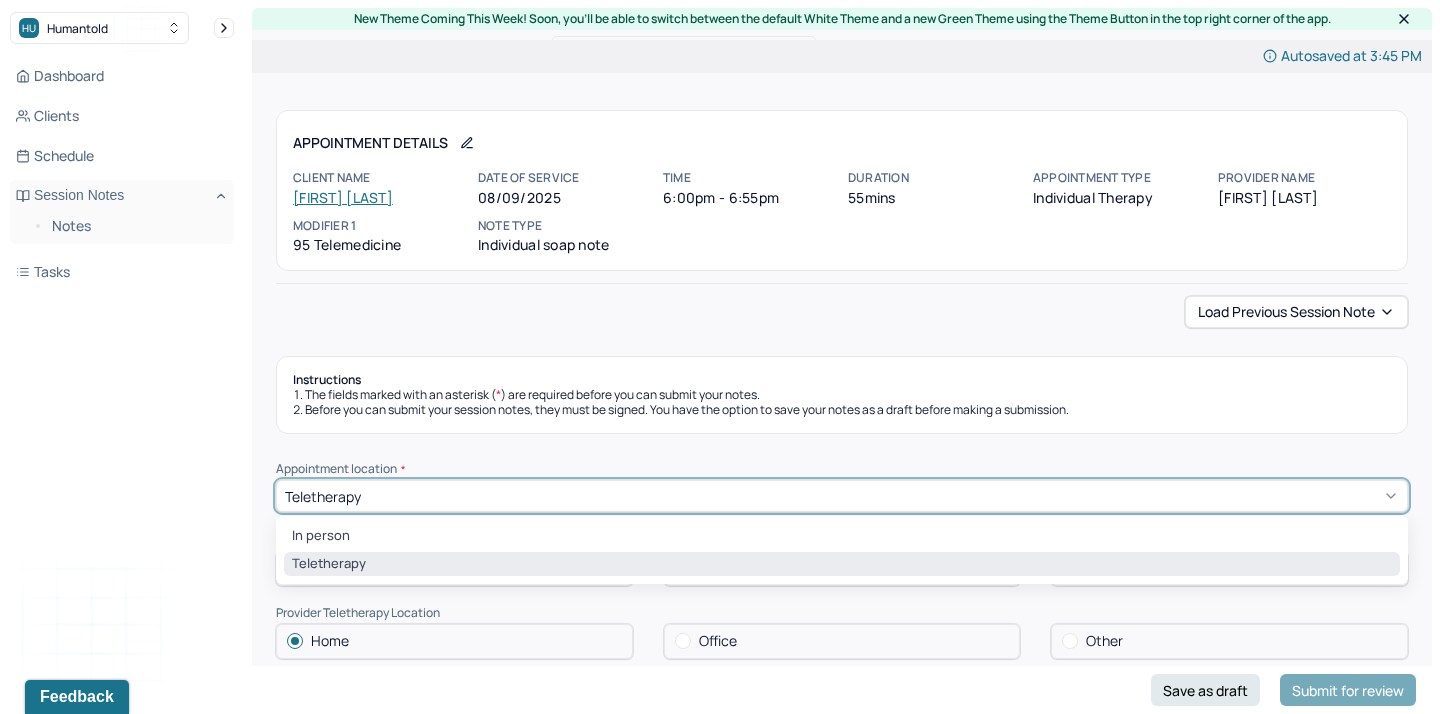 click on "Teletherapy" at bounding box center (842, 496) 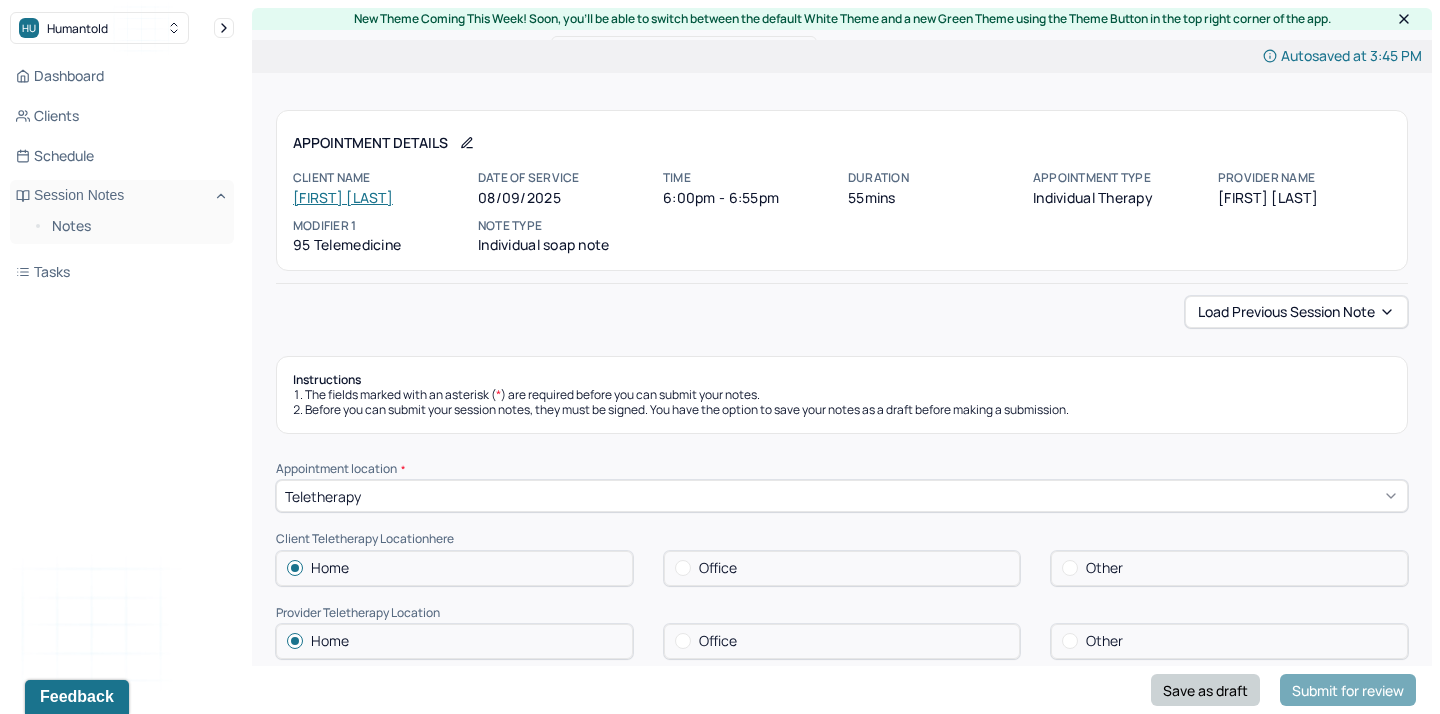 click on "Save as draft" at bounding box center [1205, 690] 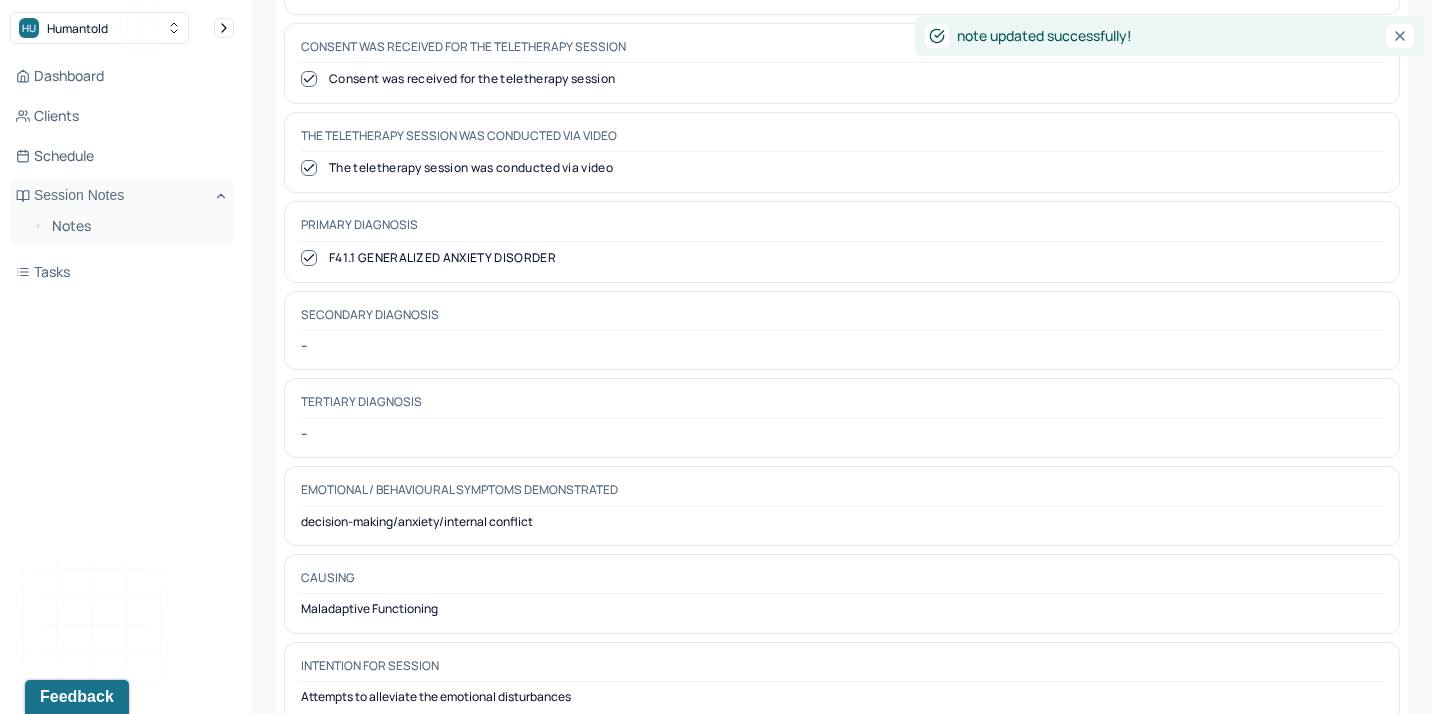 scroll, scrollTop: 1371, scrollLeft: 0, axis: vertical 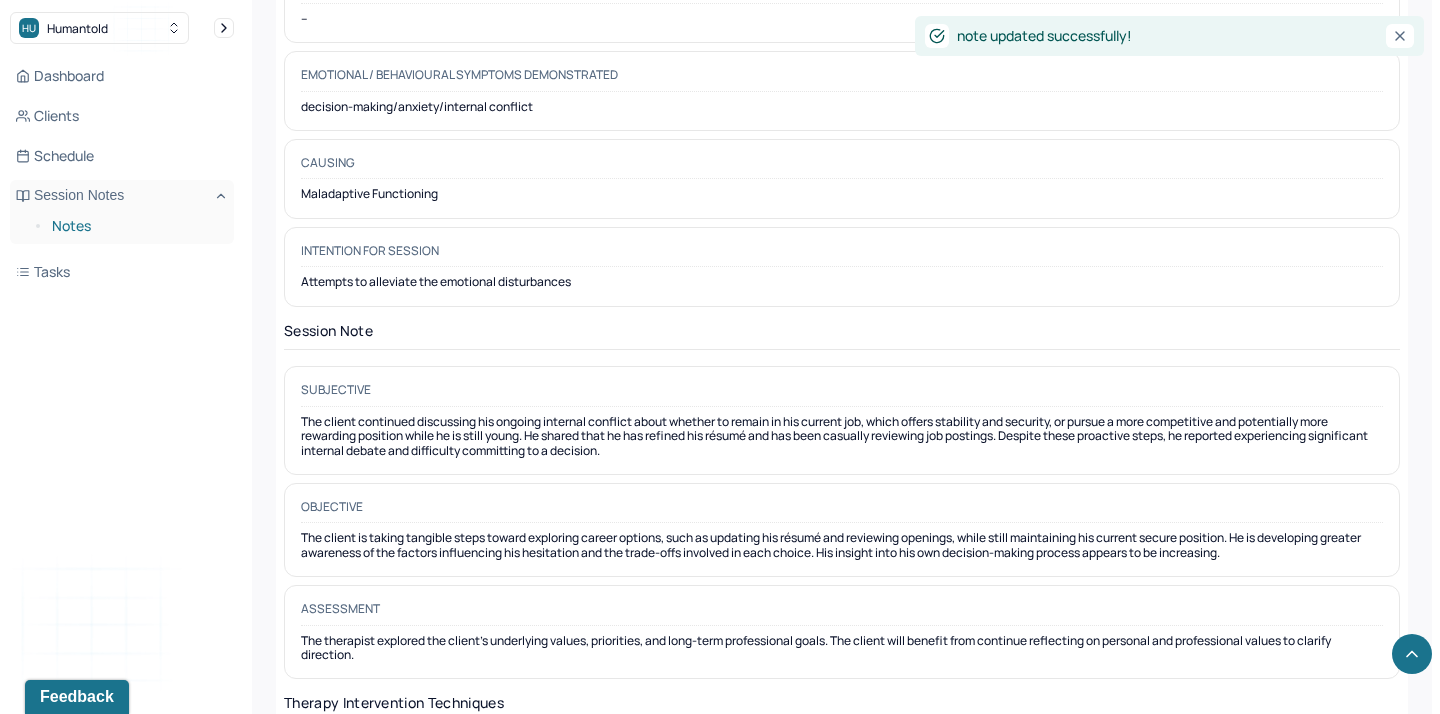 click on "Notes" at bounding box center [135, 226] 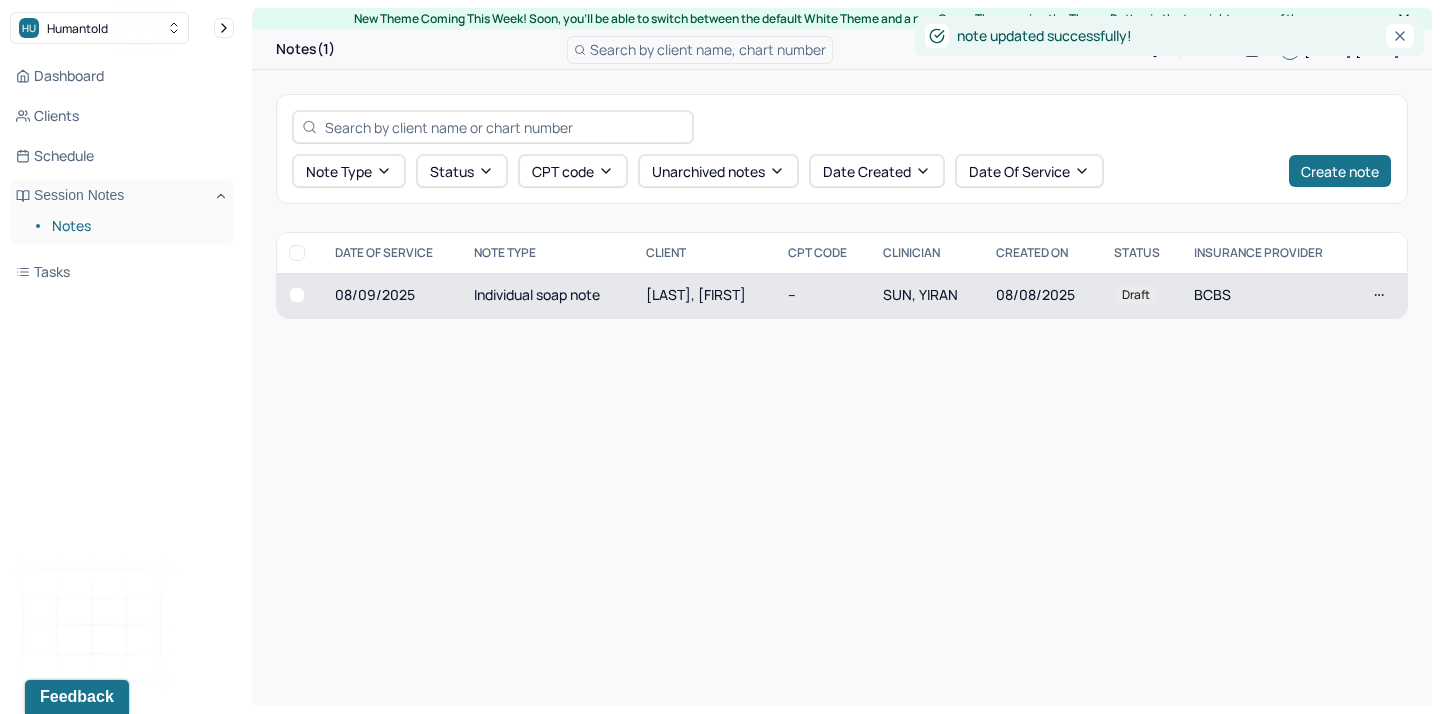 click on "Individual soap note" at bounding box center [548, 295] 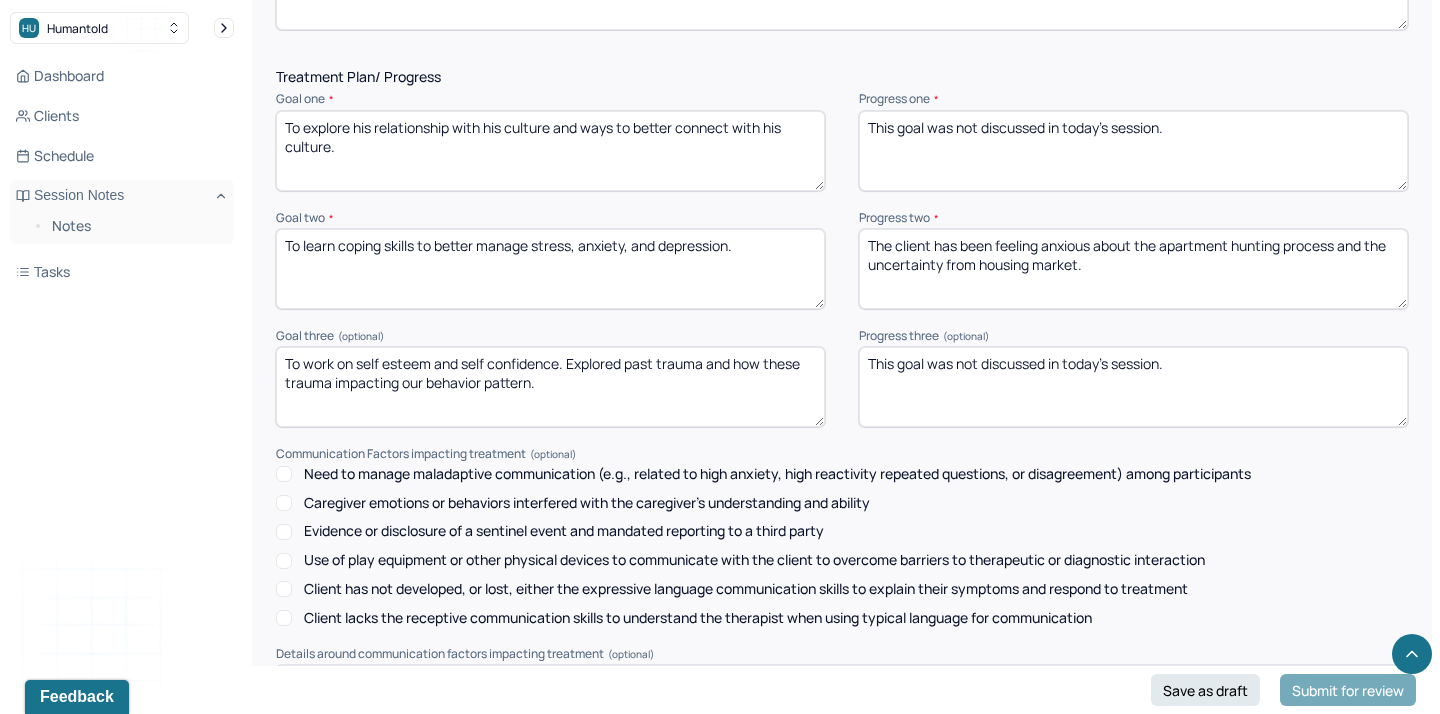scroll, scrollTop: 2881, scrollLeft: 0, axis: vertical 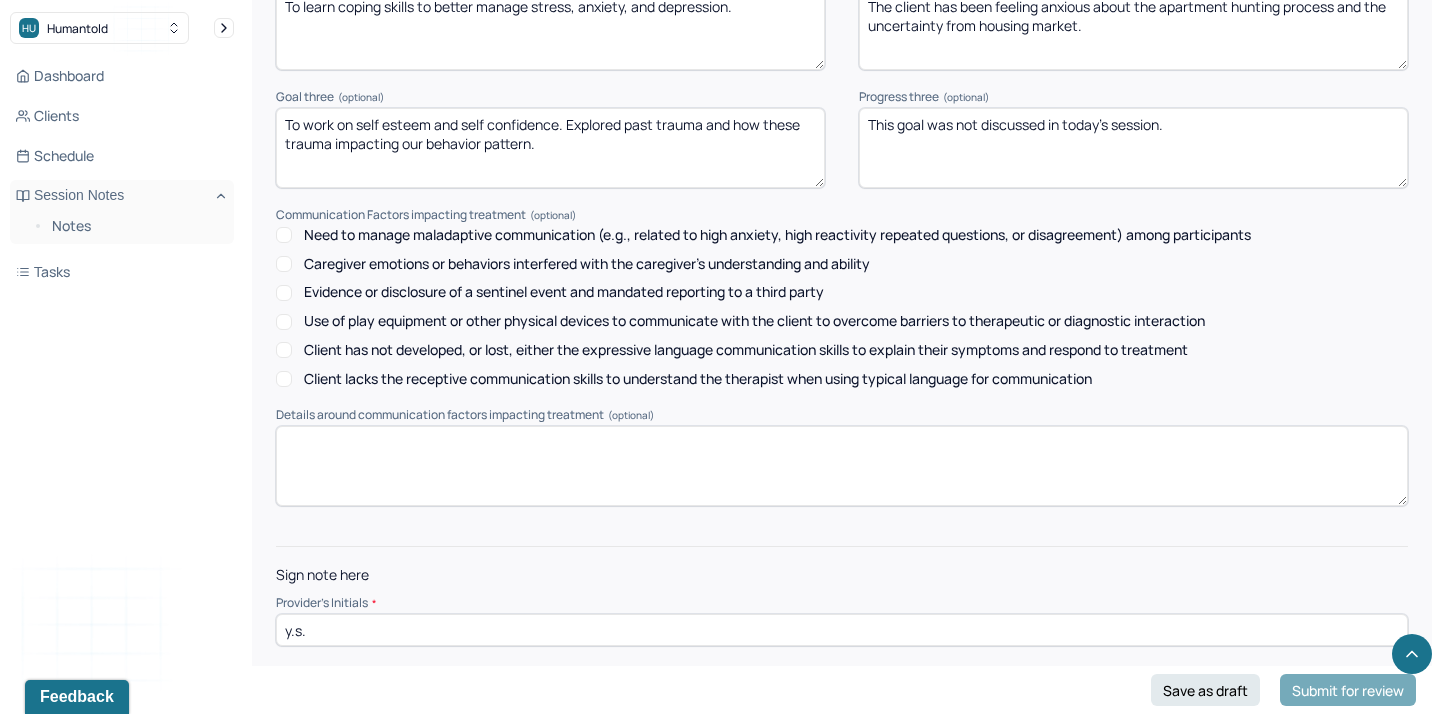 click on "y.s." at bounding box center (842, 630) 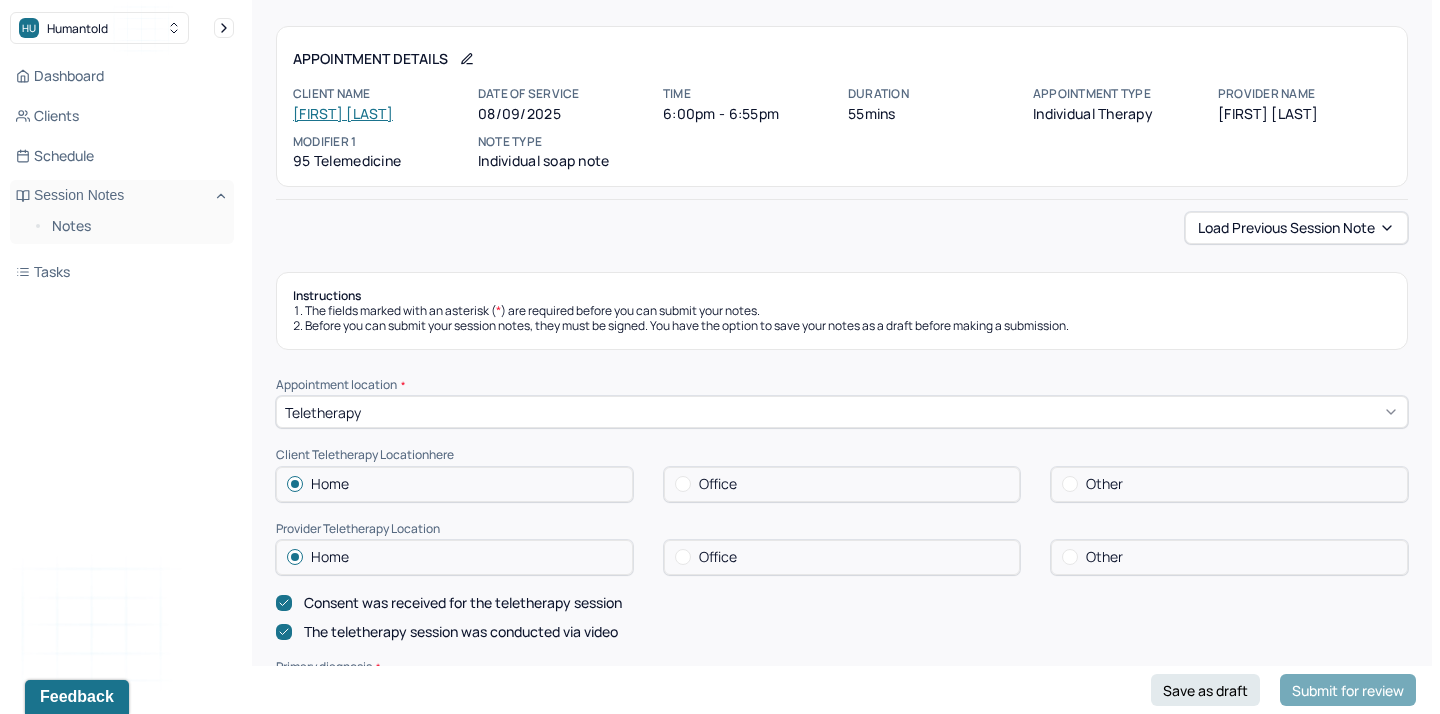 scroll, scrollTop: 0, scrollLeft: 0, axis: both 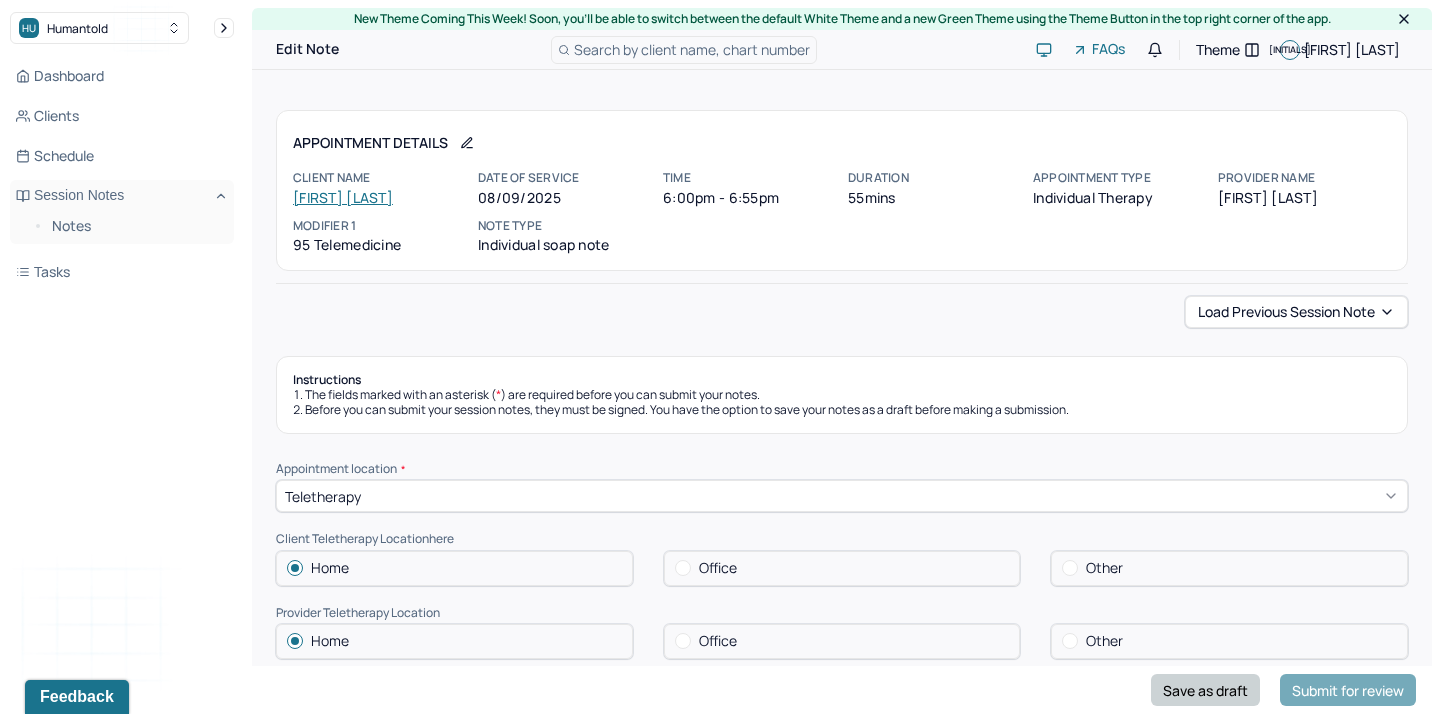click on "Save as draft" at bounding box center [1205, 690] 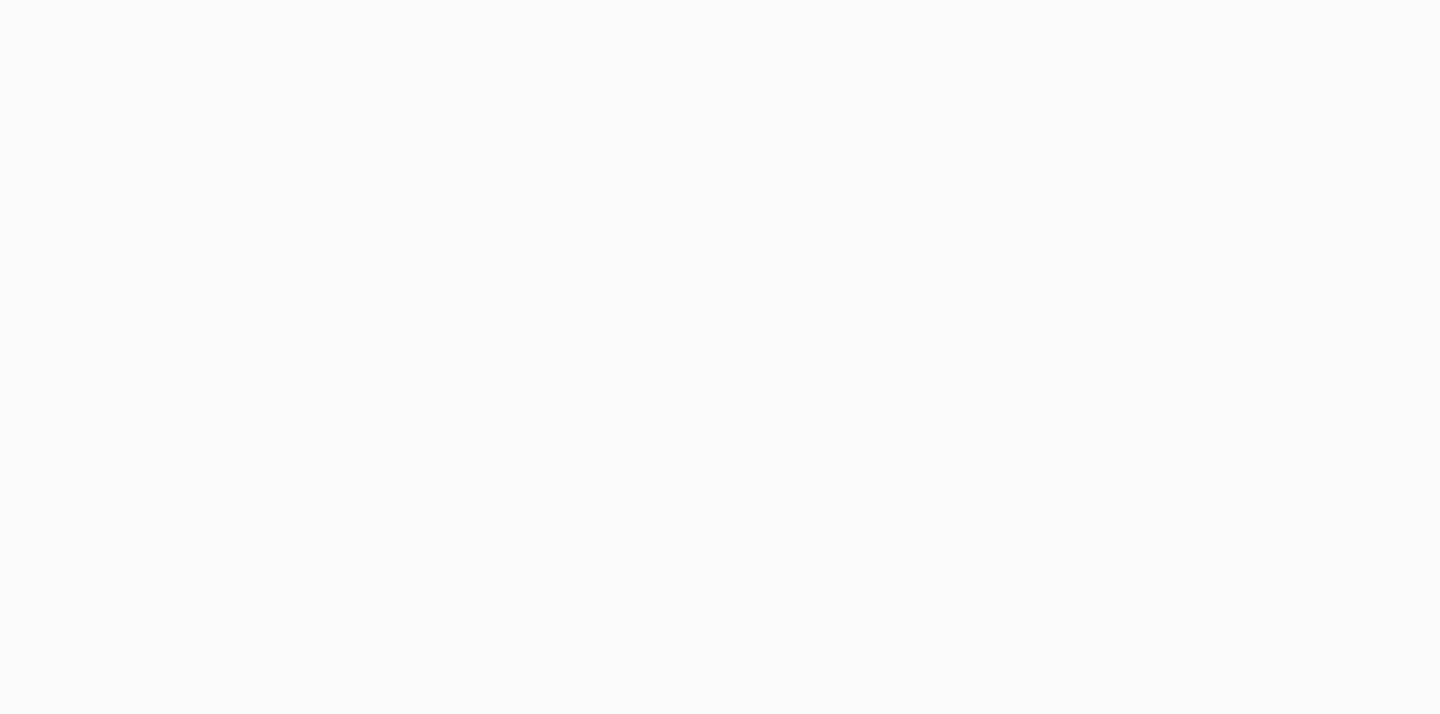 scroll, scrollTop: 0, scrollLeft: 0, axis: both 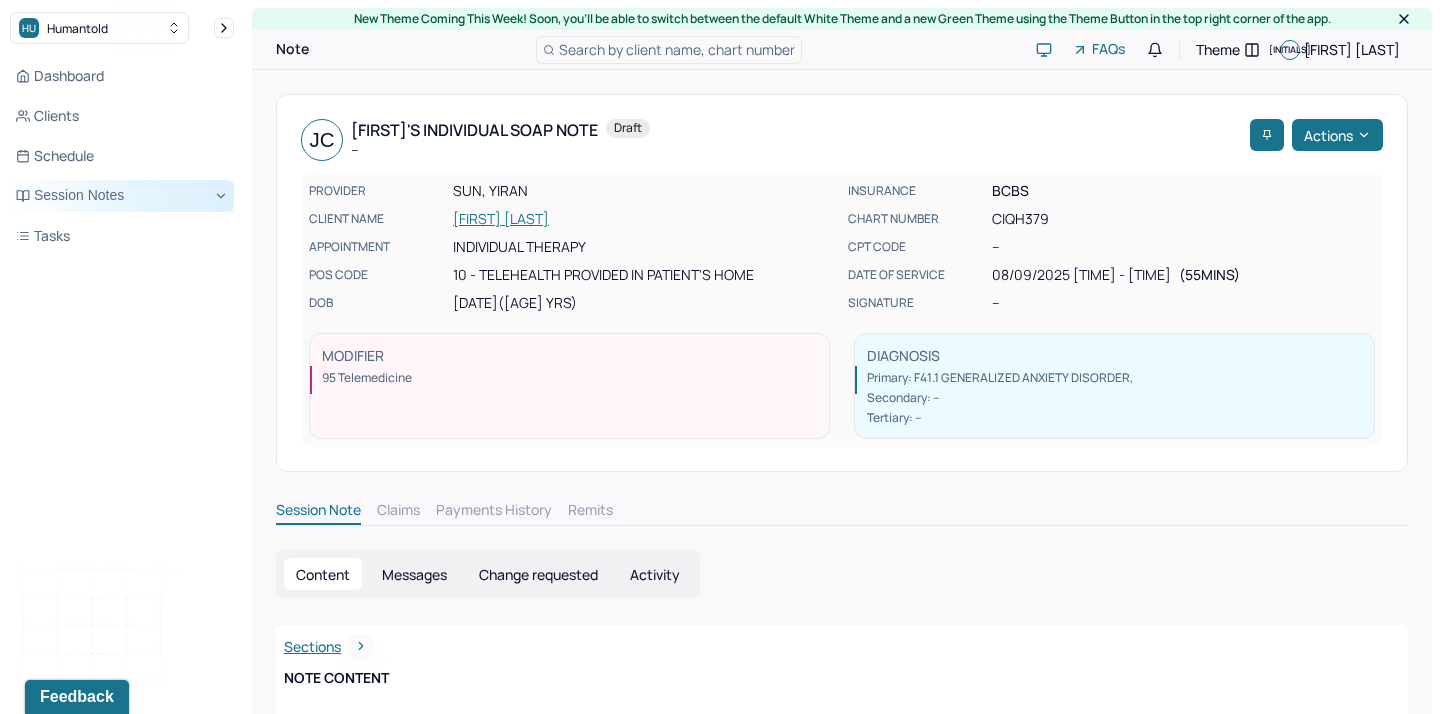click on "Session Notes" at bounding box center (122, 196) 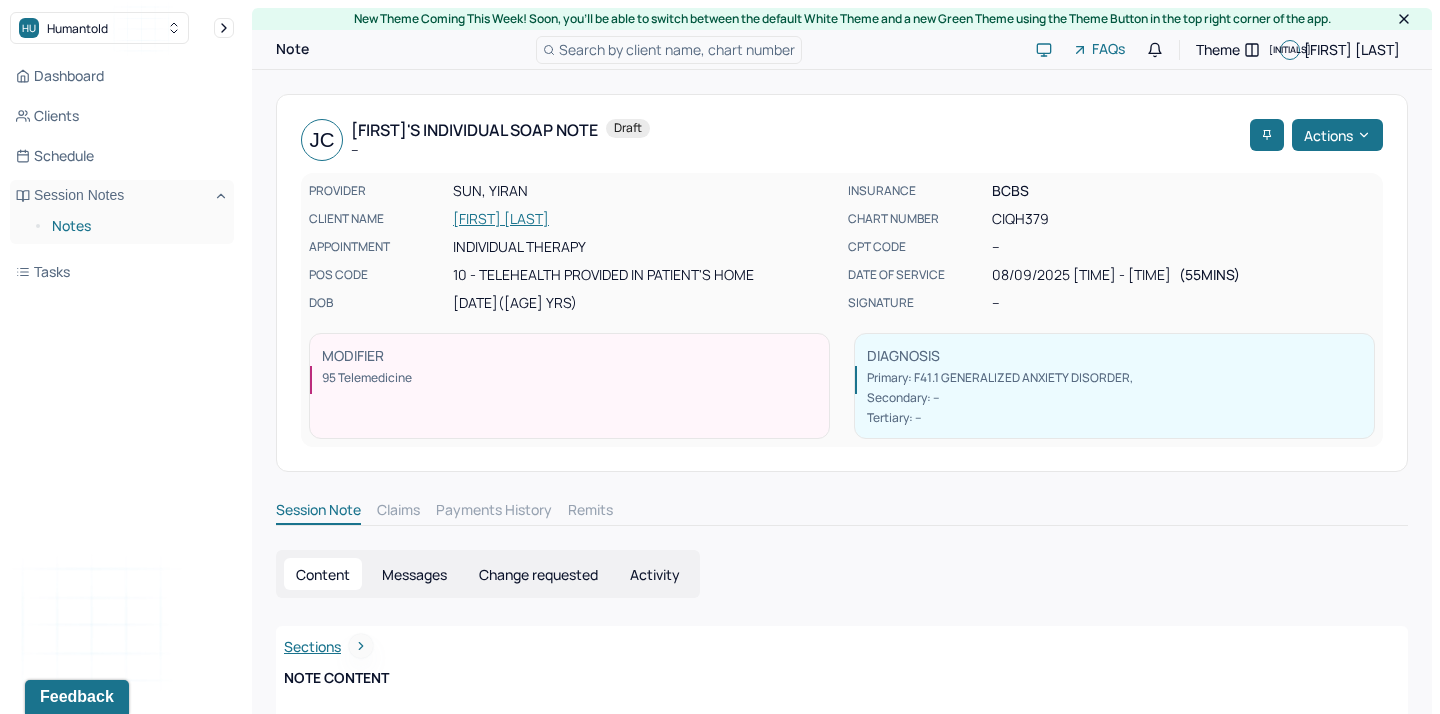 click on "Notes" at bounding box center (135, 226) 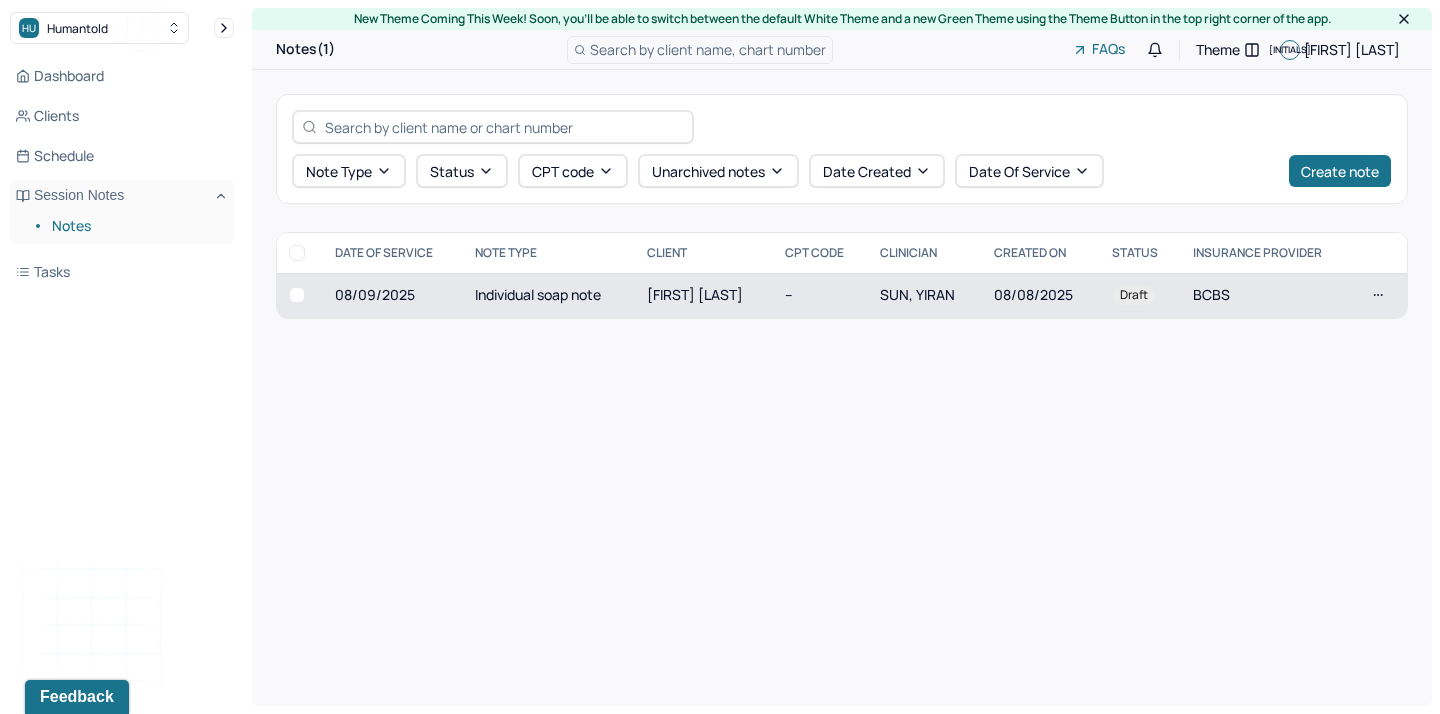 click on "--" at bounding box center (820, 295) 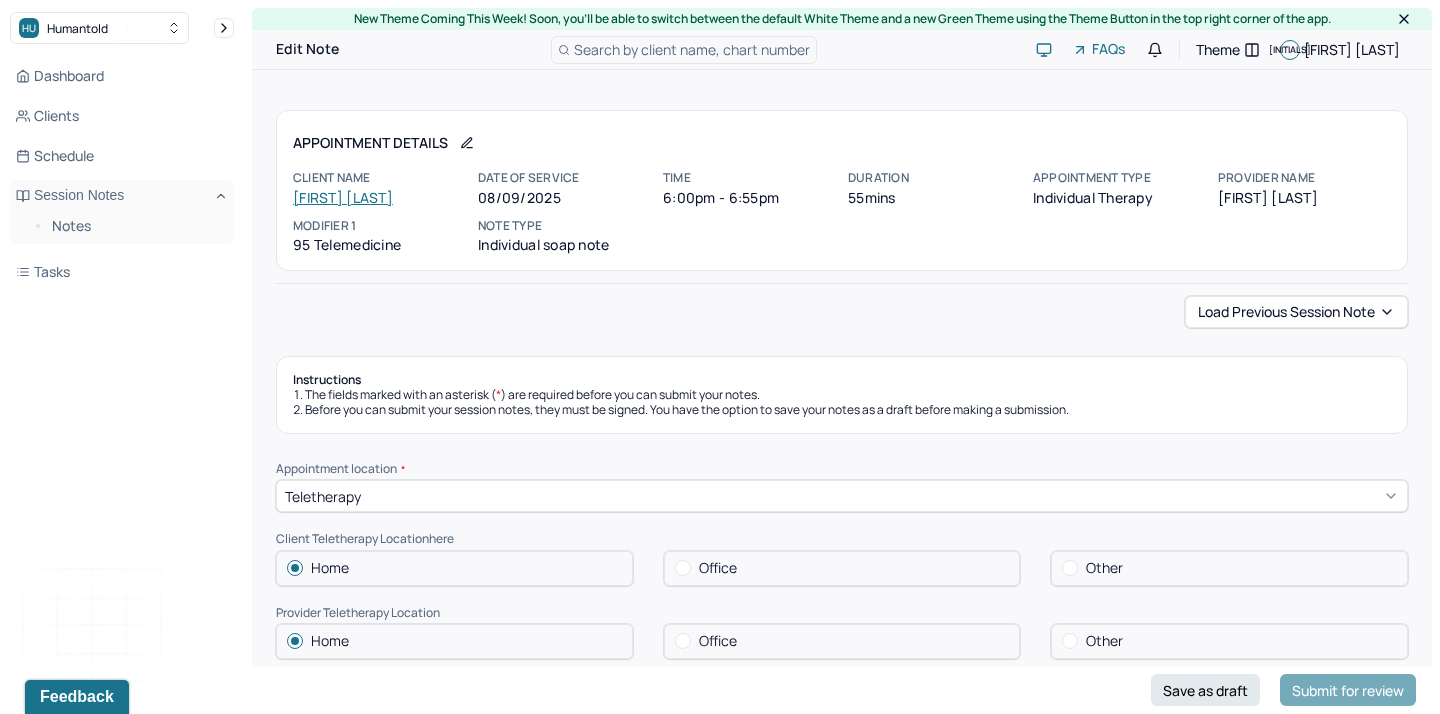 click on "Teletherapy" at bounding box center [842, 496] 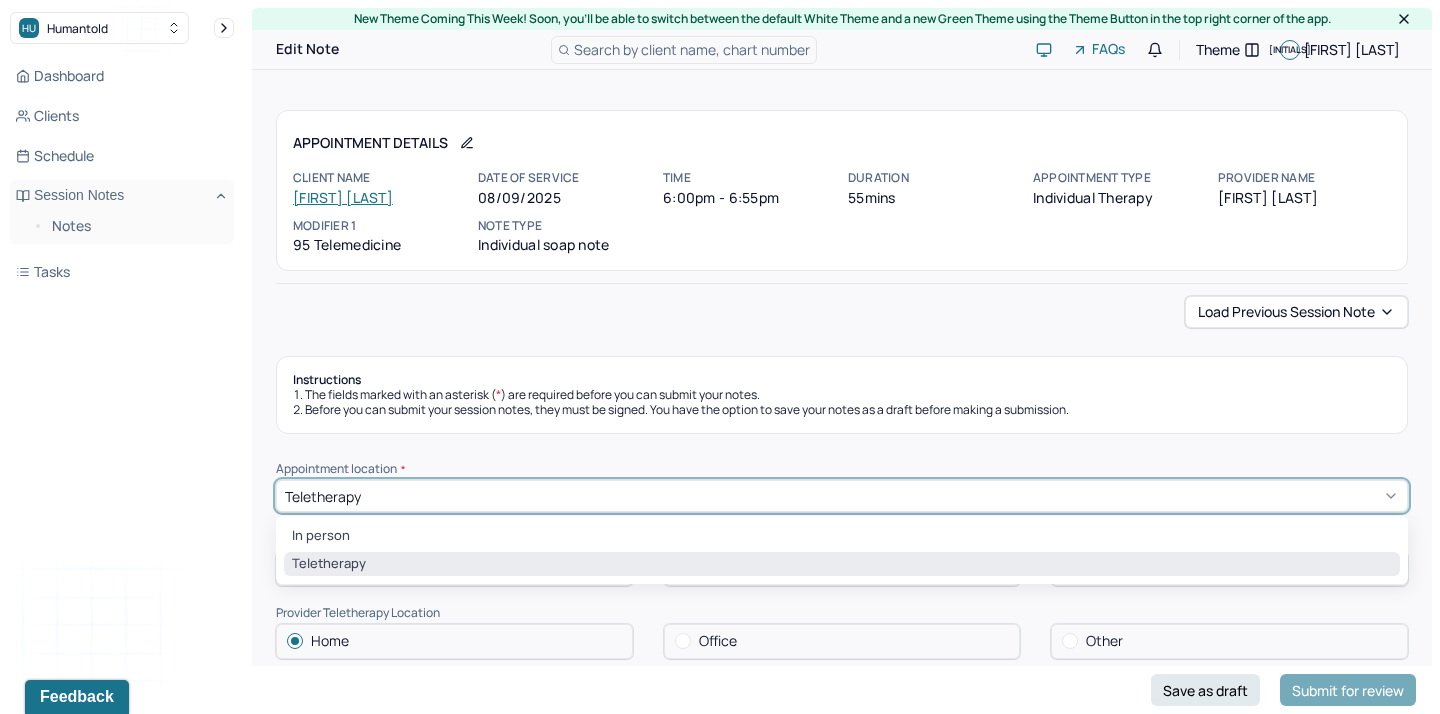 click on "Instructions The fields marked with an asterisk ( * ) are required before you can submit your notes. Before you can submit your session notes, they must be signed. You have the option to save your notes as a draft before making a submission. Appointment location * Teletherapy selected, 2 of 2. 2 results available. Use Up and Down to choose options, press Enter to select the currently focused option, press Escape to exit the menu, press Tab to select the option and exit the menu. Teletherapy In person Teletherapy Client Teletherapy Location here Home Office Other Provider Teletherapy Location Home Office Other Consent was received for the teletherapy session The teletherapy session was conducted via video Primary diagnosis * F41.1 GENERALIZED ANXIETY DISORDER Secondary diagnosis (optional) Secondary diagnosis Tertiary diagnosis (optional) Tertiary diagnosis Emotional / Behavioural symptoms demonstrated * decision-making/anxiety/internal conflict Causing * Maladaptive Functioning Intention for Session * EDMR *" at bounding box center (842, 1941) 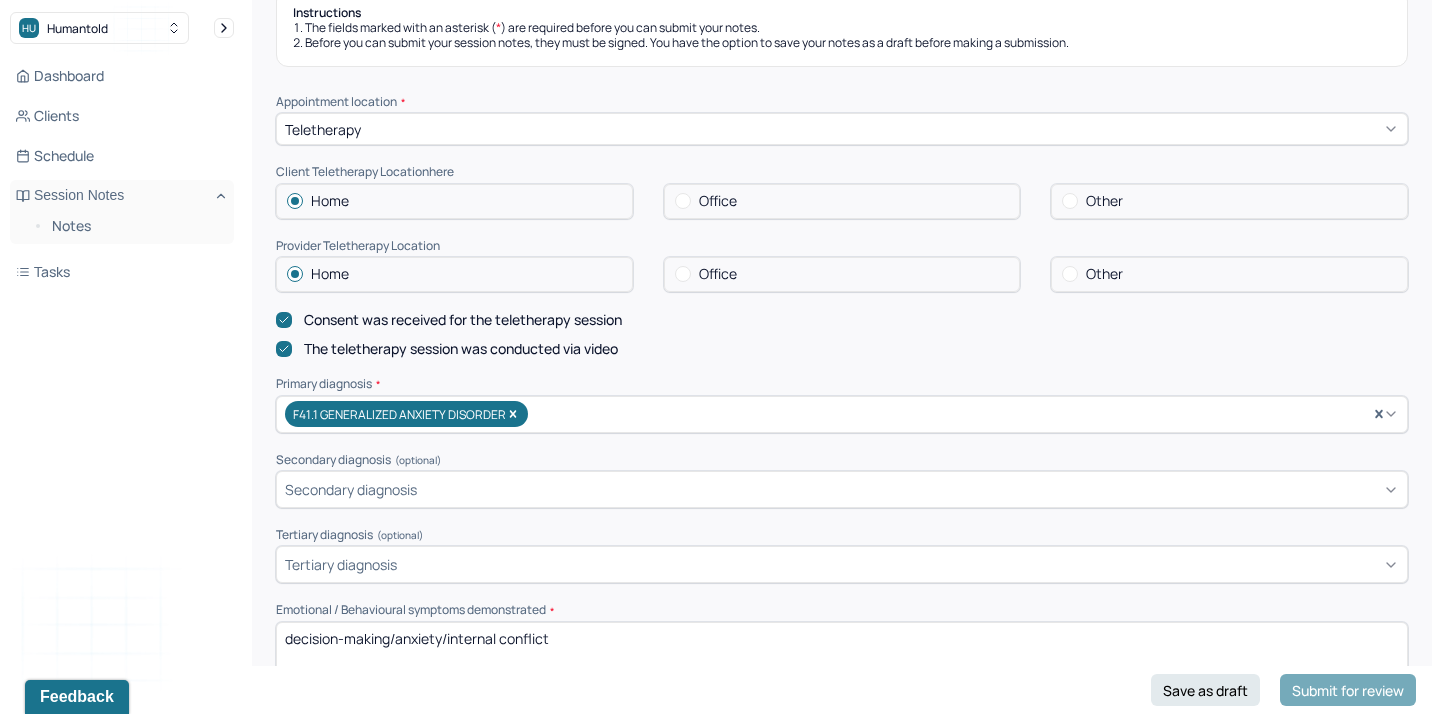 scroll, scrollTop: 573, scrollLeft: 0, axis: vertical 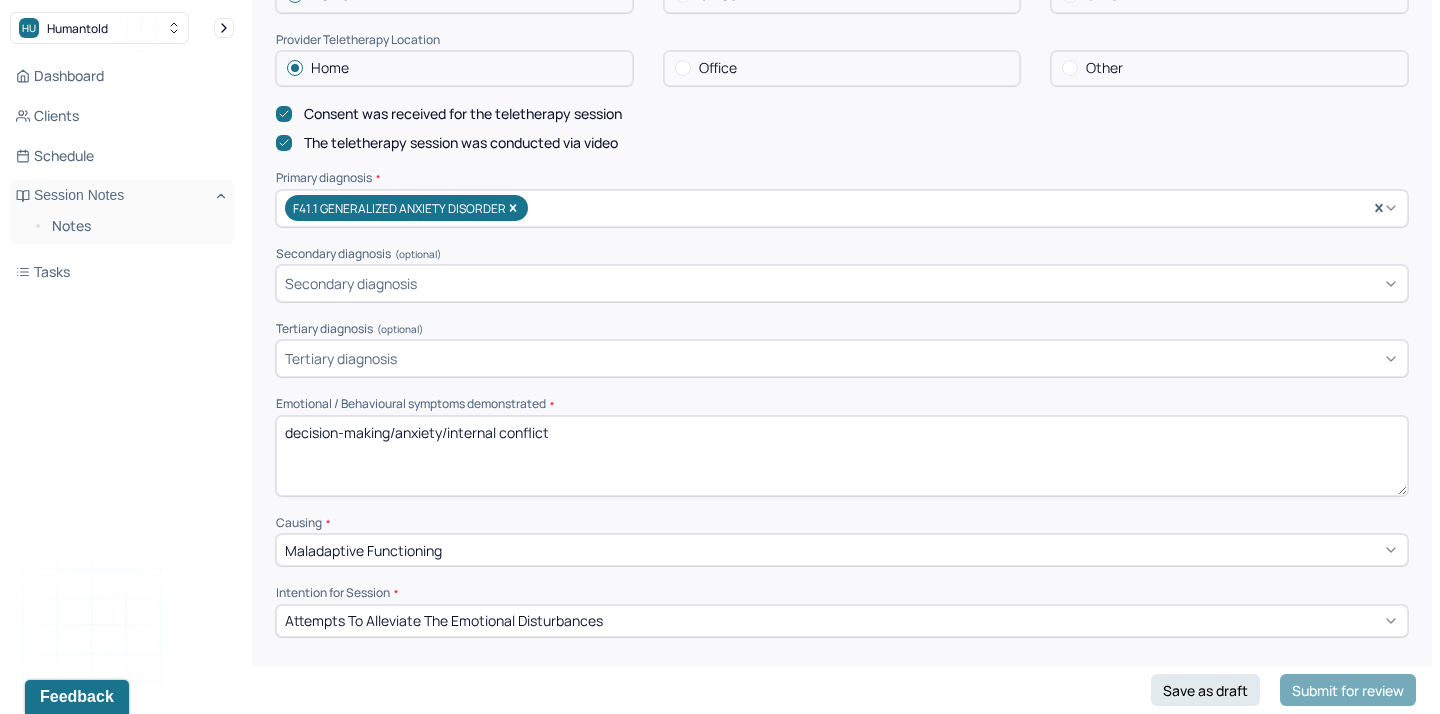 click on "decision-making/anxiety/internal conflict" at bounding box center [842, 456] 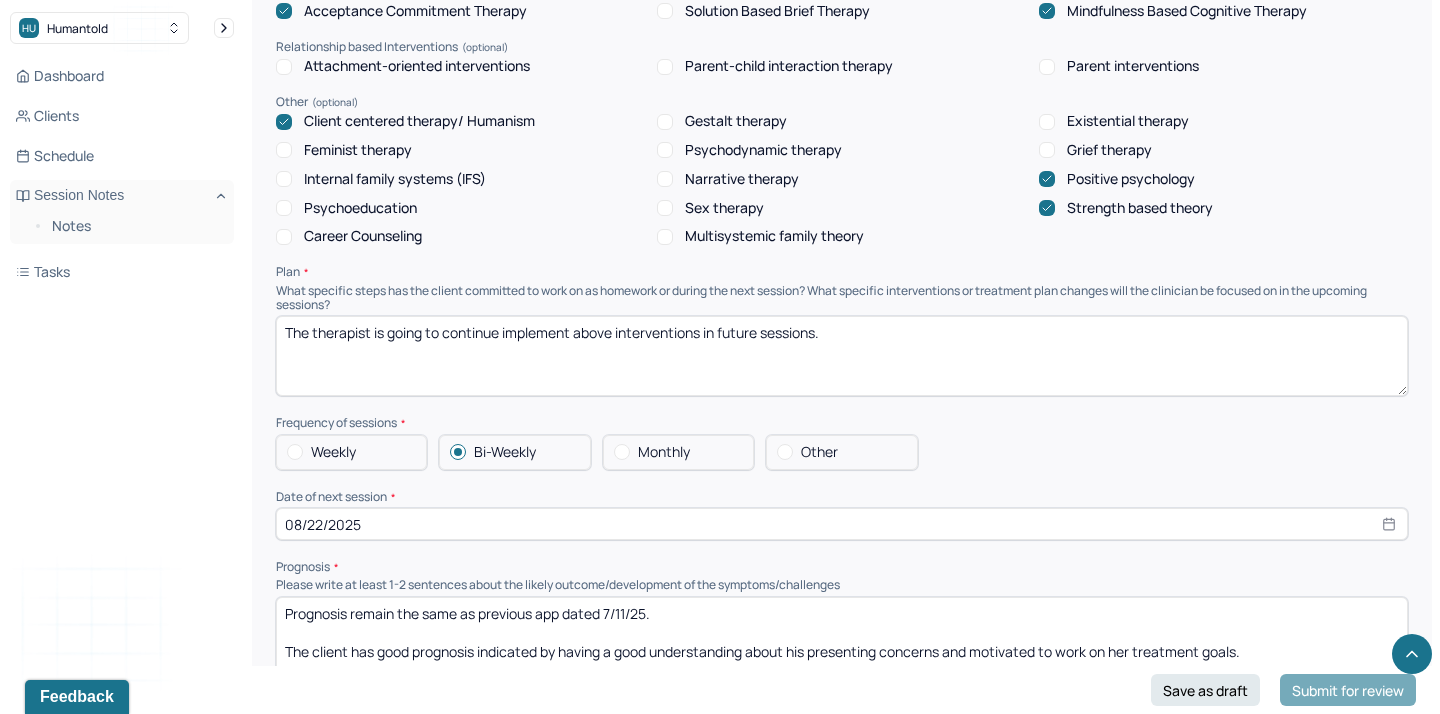scroll, scrollTop: 1914, scrollLeft: 0, axis: vertical 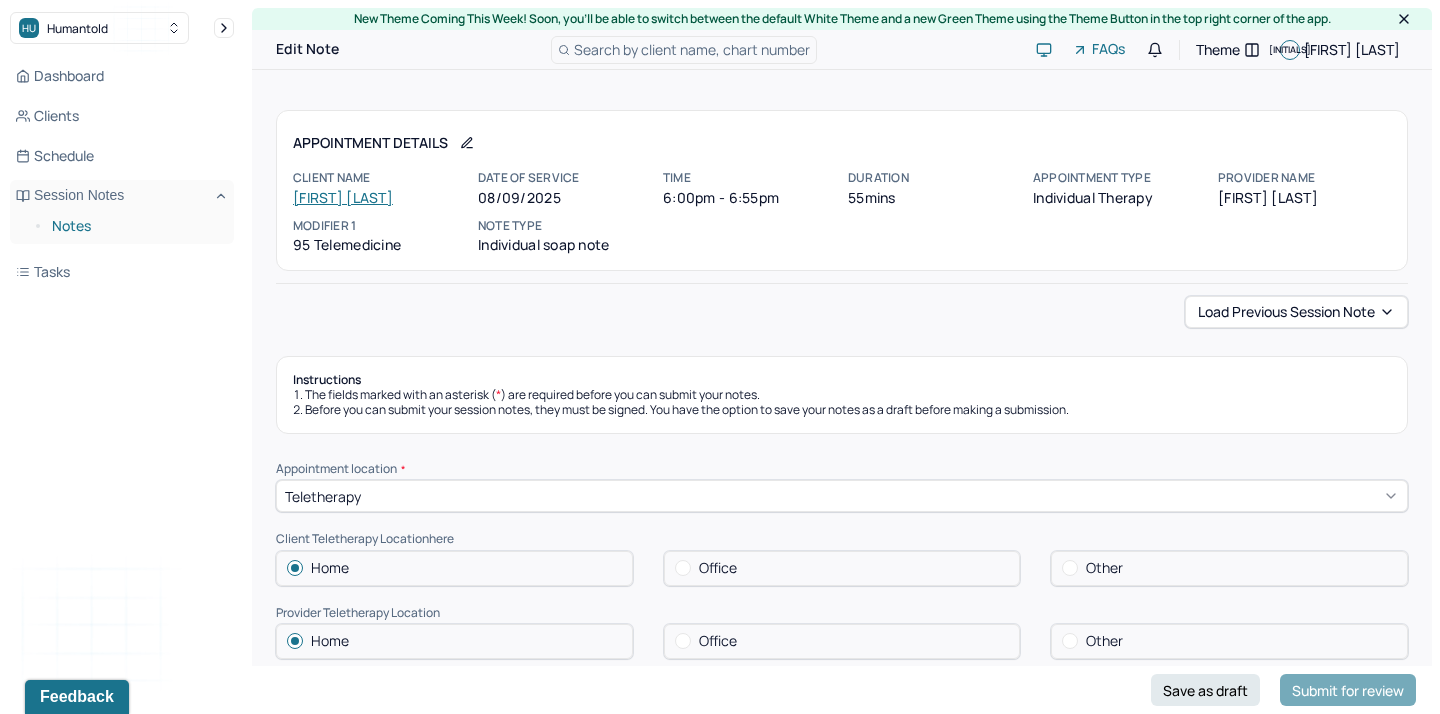 click on "Notes" at bounding box center (135, 226) 